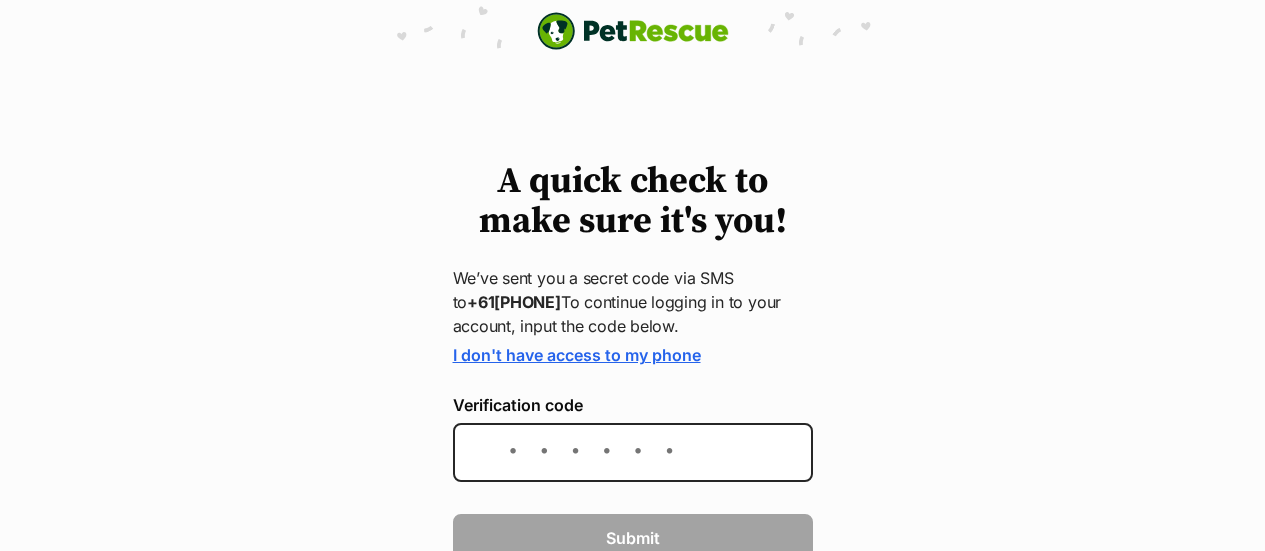 scroll, scrollTop: 0, scrollLeft: 0, axis: both 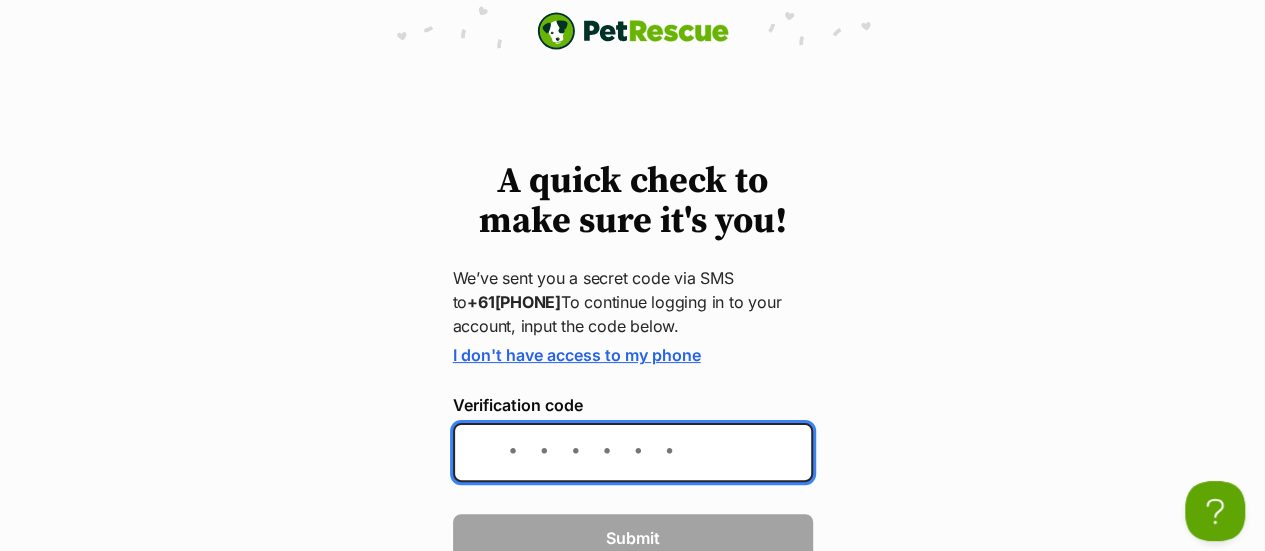 click on "Verification code" at bounding box center [633, 452] 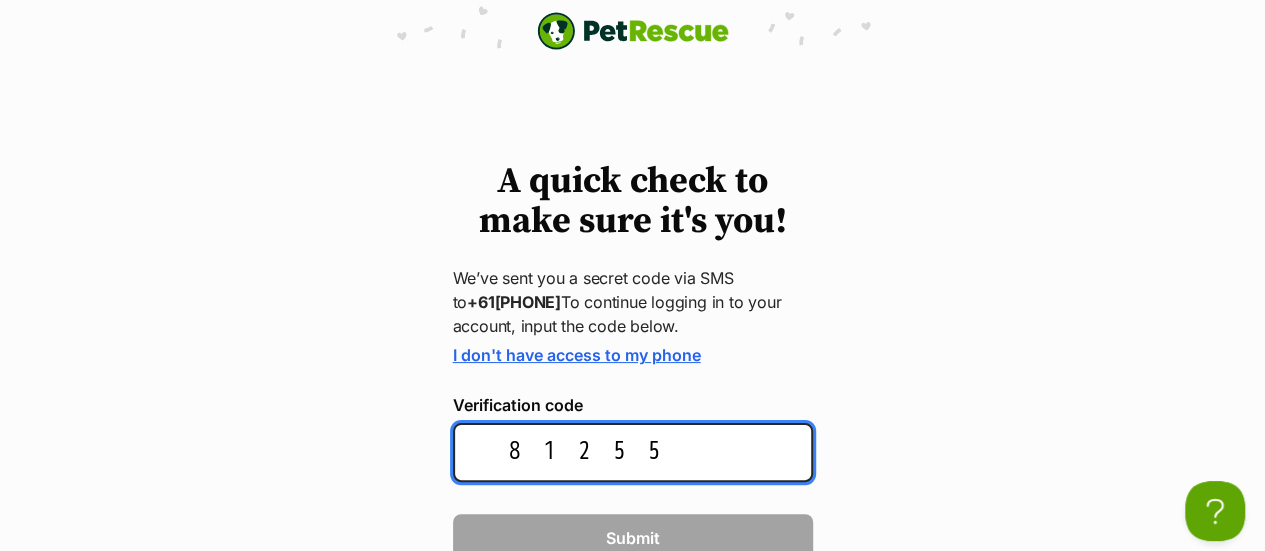 type on "812554" 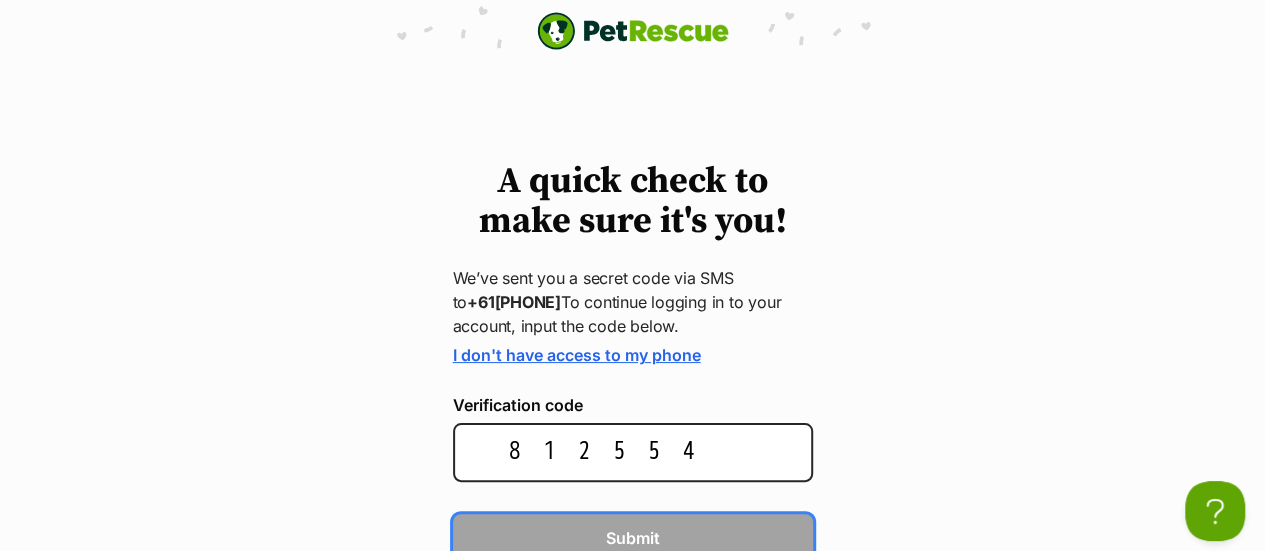 type 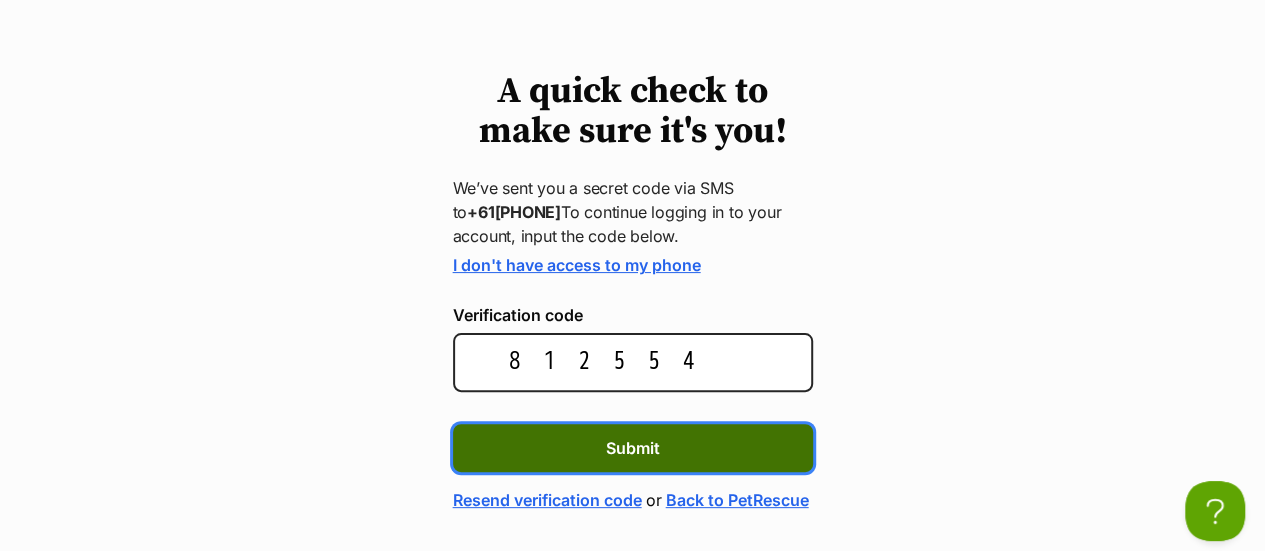 scroll, scrollTop: 182, scrollLeft: 0, axis: vertical 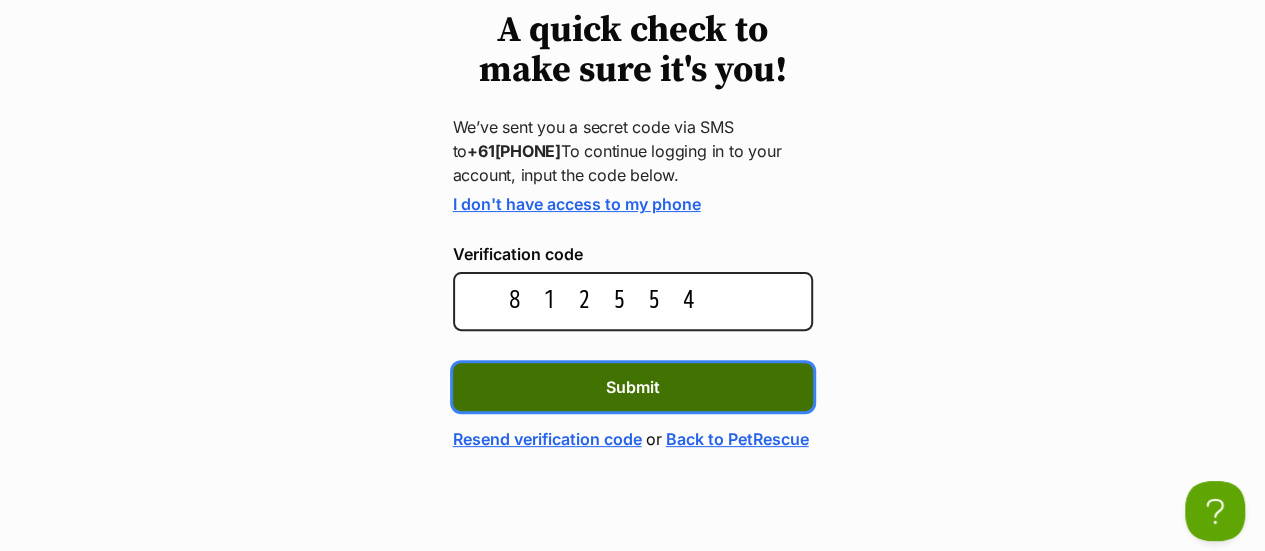 click on "Submit" at bounding box center (633, 387) 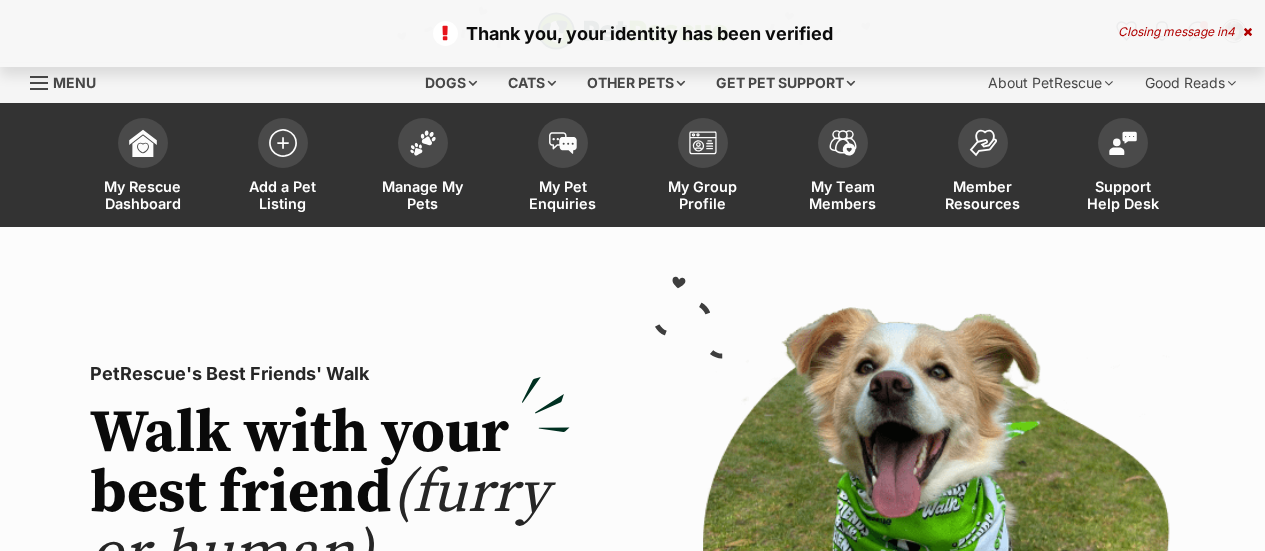 scroll, scrollTop: 0, scrollLeft: 0, axis: both 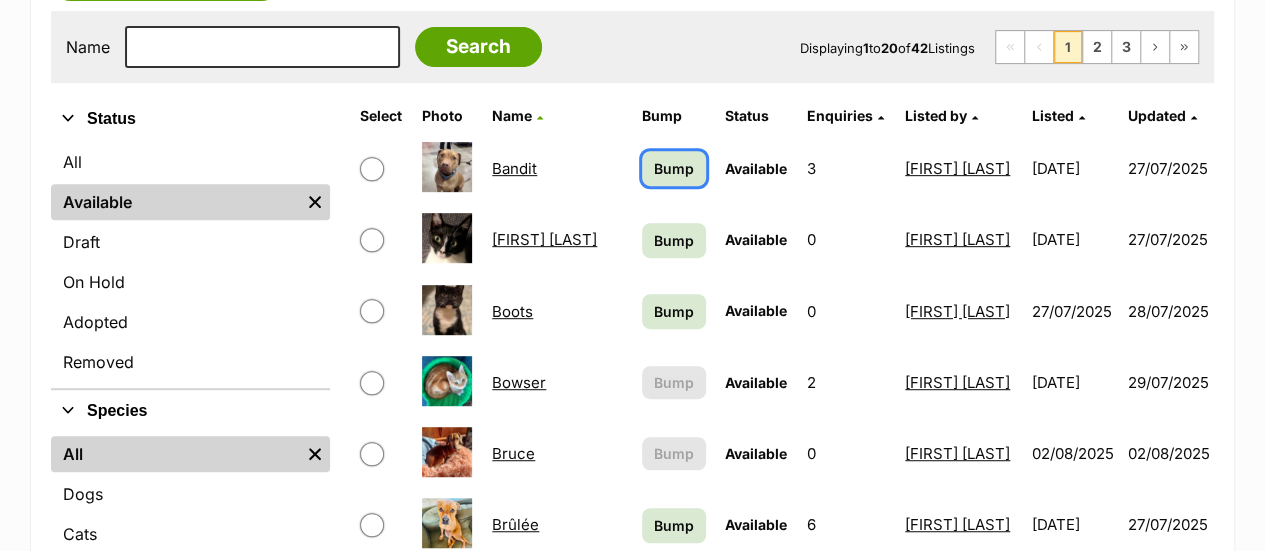 click on "Bump" at bounding box center (674, 168) 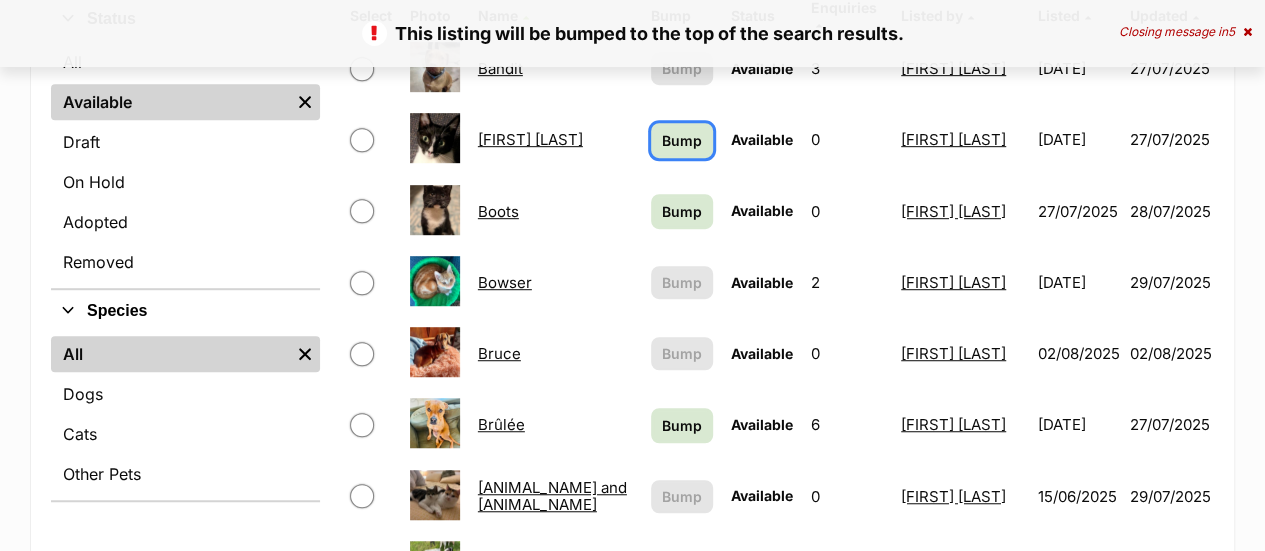 click on "Bump" at bounding box center (682, 140) 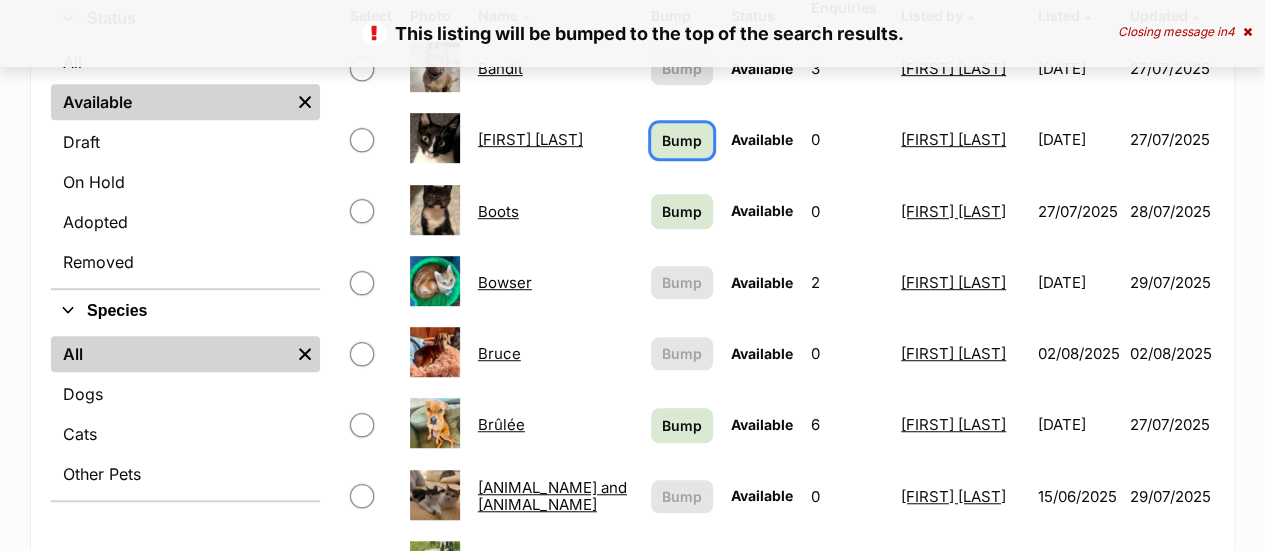 scroll, scrollTop: 500, scrollLeft: 0, axis: vertical 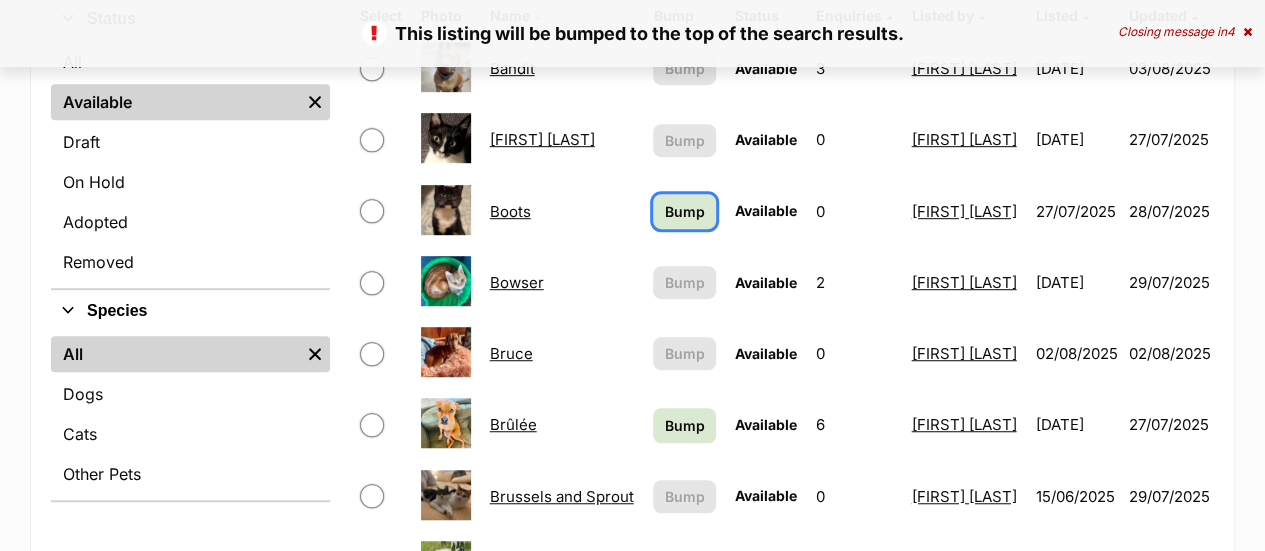 click on "Bump" at bounding box center (685, 211) 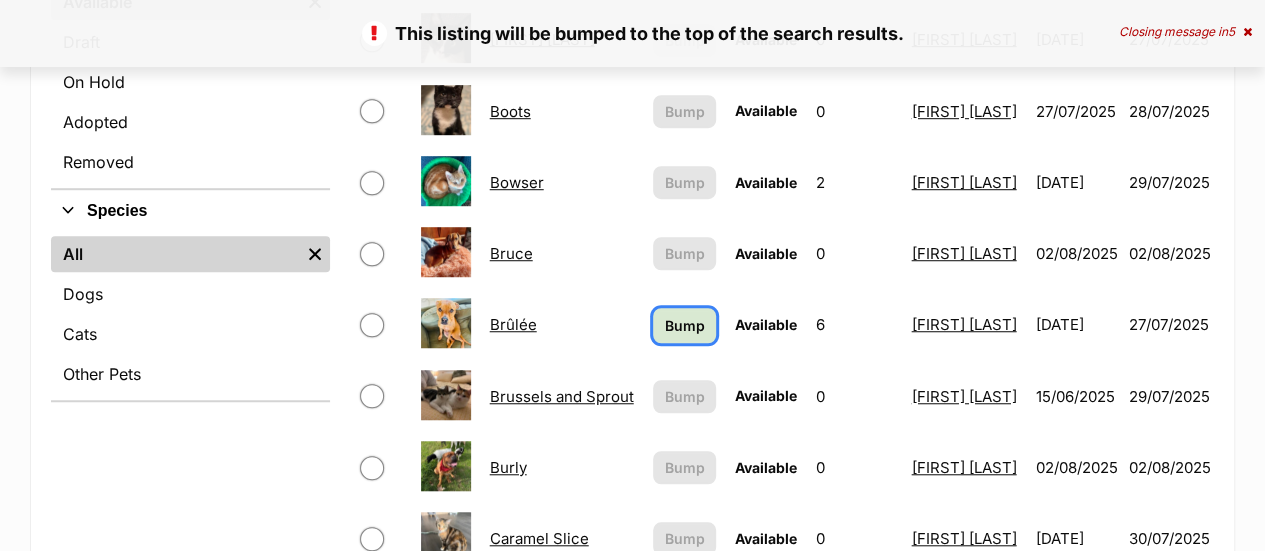 scroll, scrollTop: 600, scrollLeft: 0, axis: vertical 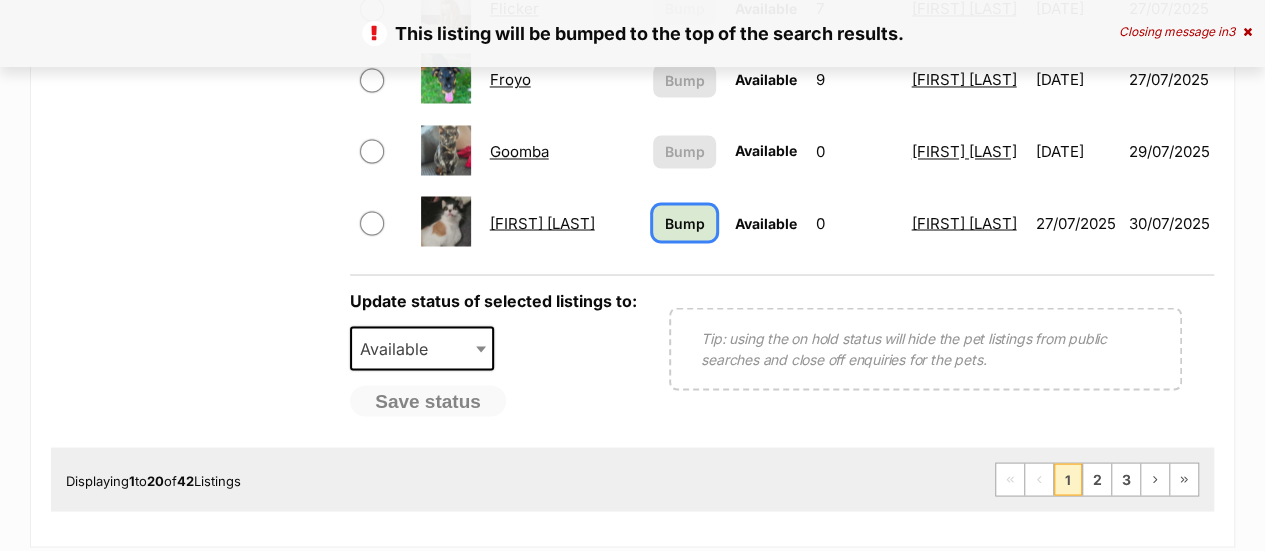 click on "Bump" at bounding box center [685, 222] 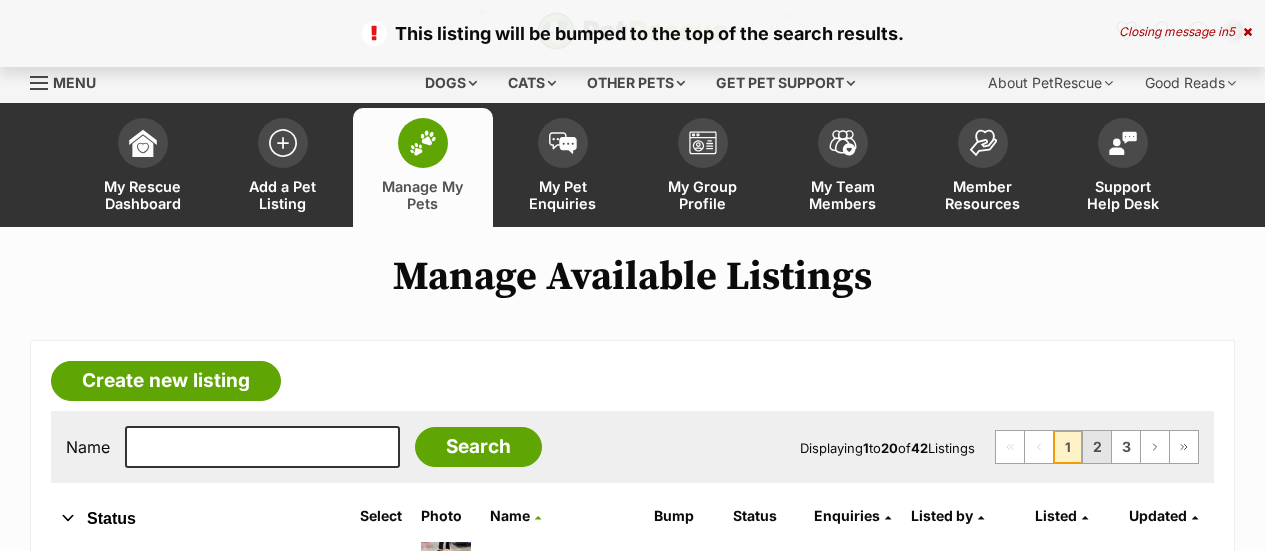 scroll, scrollTop: 0, scrollLeft: 0, axis: both 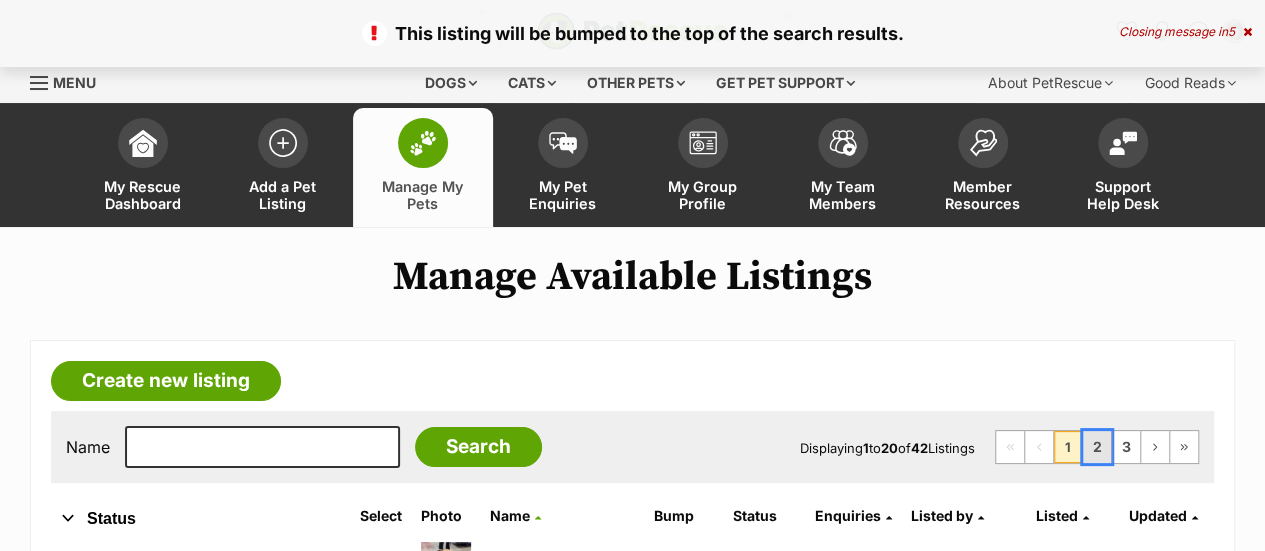 click on "2" at bounding box center [1097, 447] 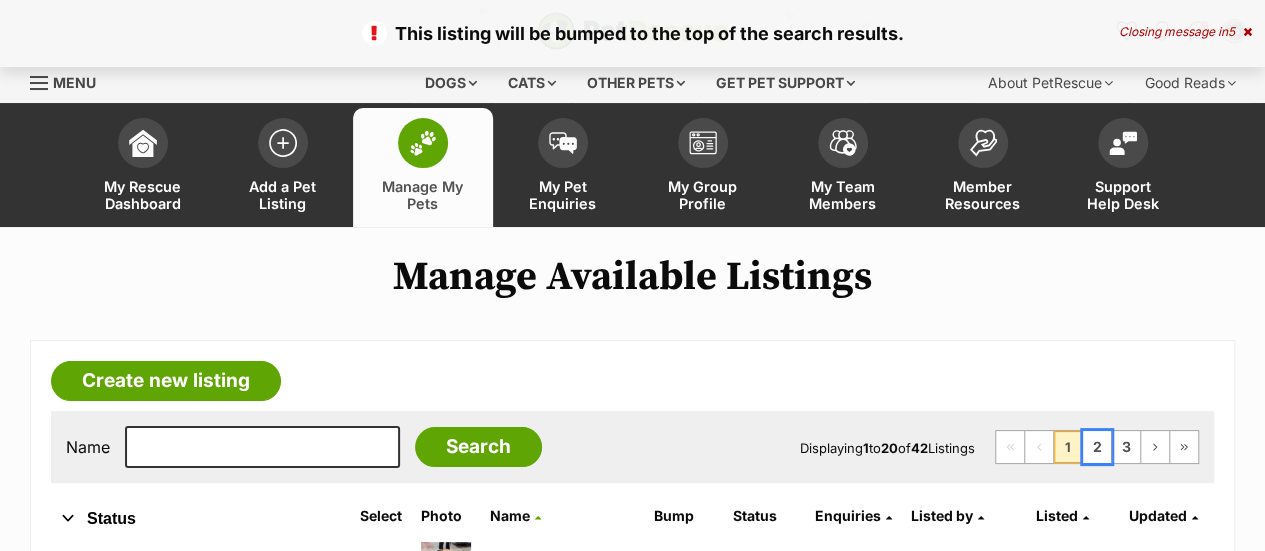 scroll, scrollTop: 0, scrollLeft: 0, axis: both 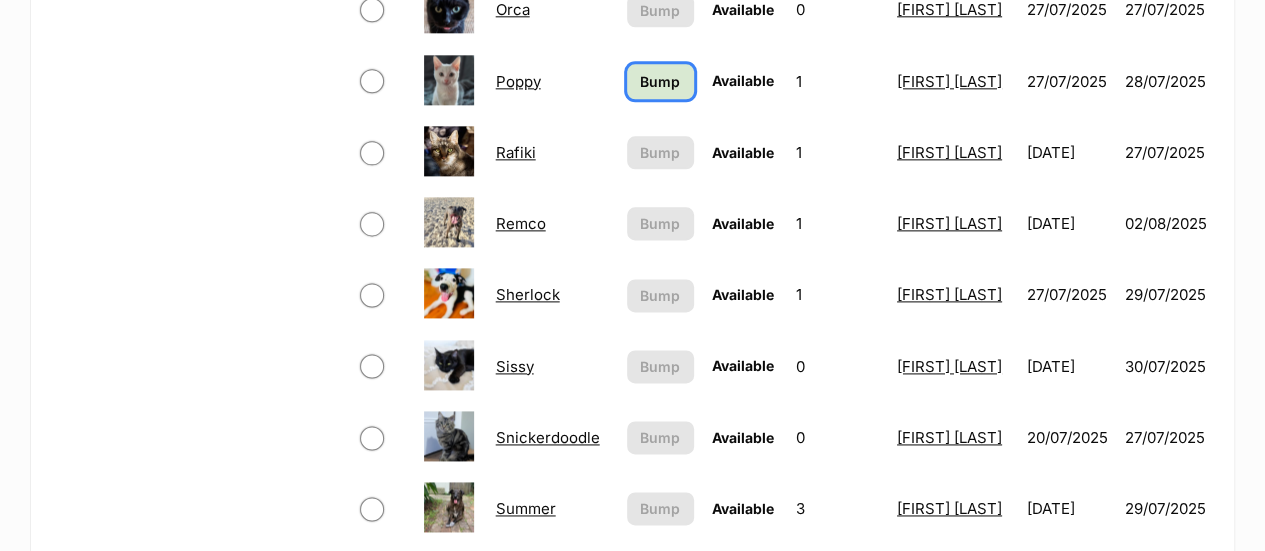click on "Bump" at bounding box center (660, 81) 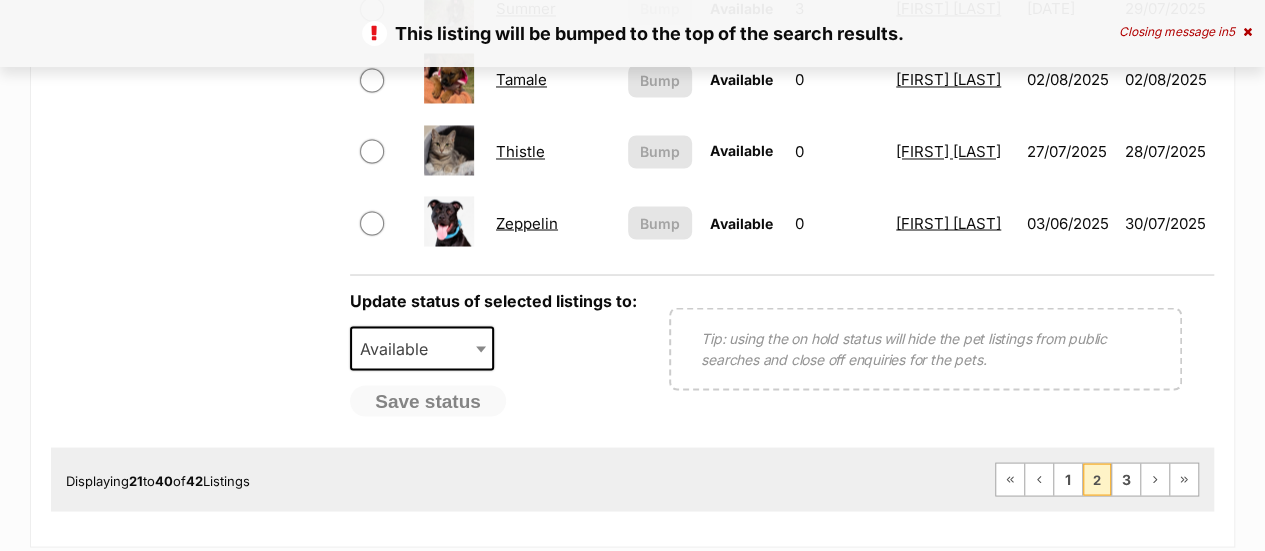 scroll, scrollTop: 0, scrollLeft: 0, axis: both 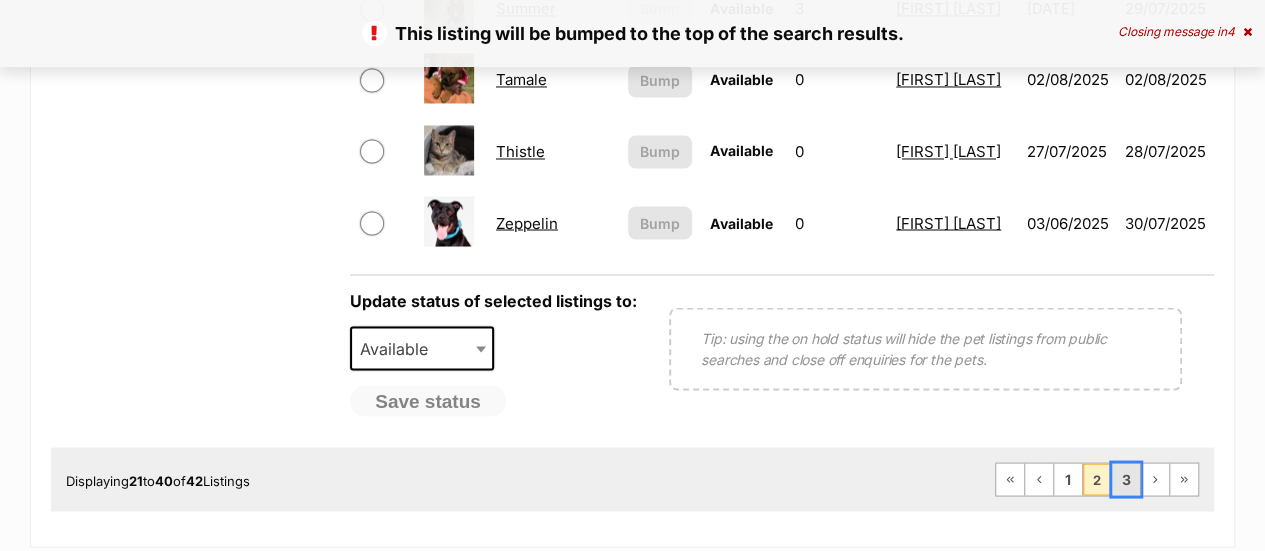 click on "3" at bounding box center (1126, 479) 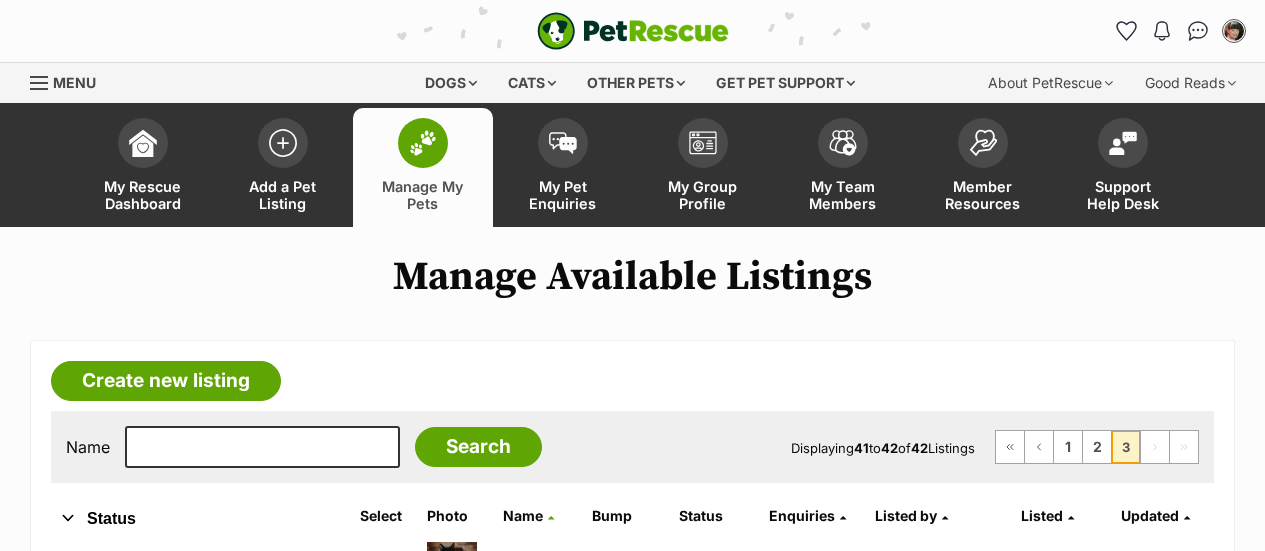scroll, scrollTop: 500, scrollLeft: 0, axis: vertical 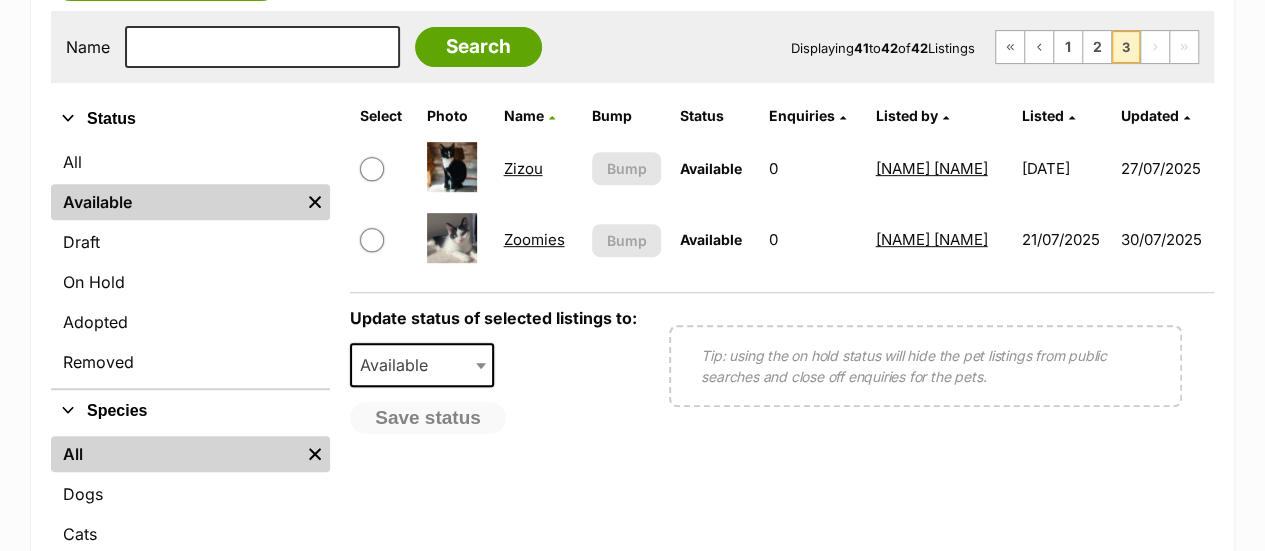 click on "Zoomies" at bounding box center [533, 239] 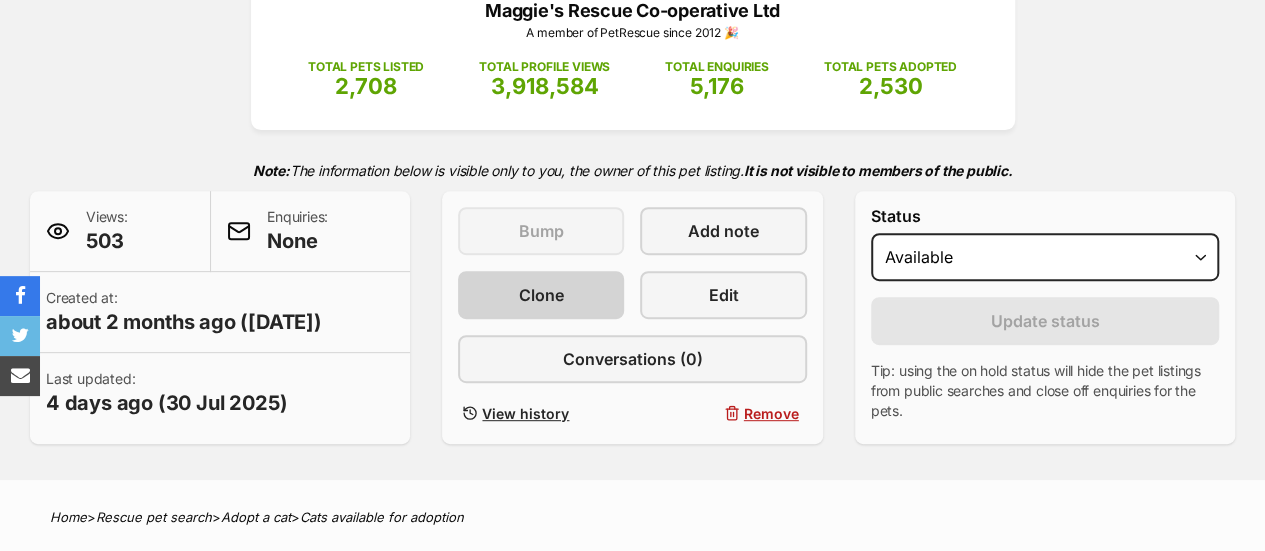 scroll, scrollTop: 0, scrollLeft: 0, axis: both 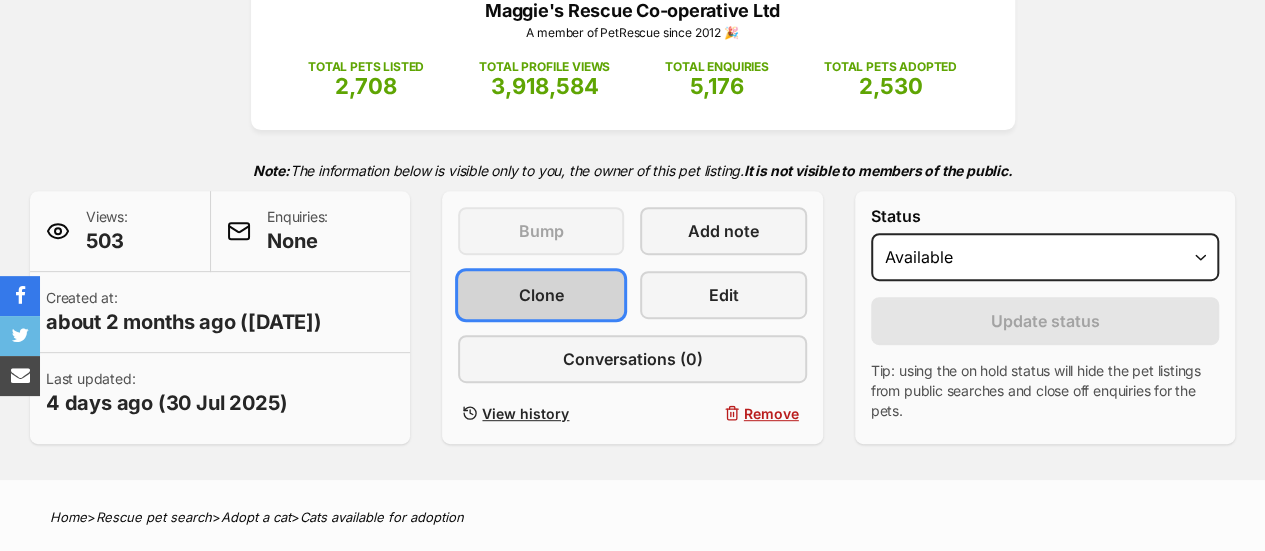 click on "Clone" at bounding box center [541, 295] 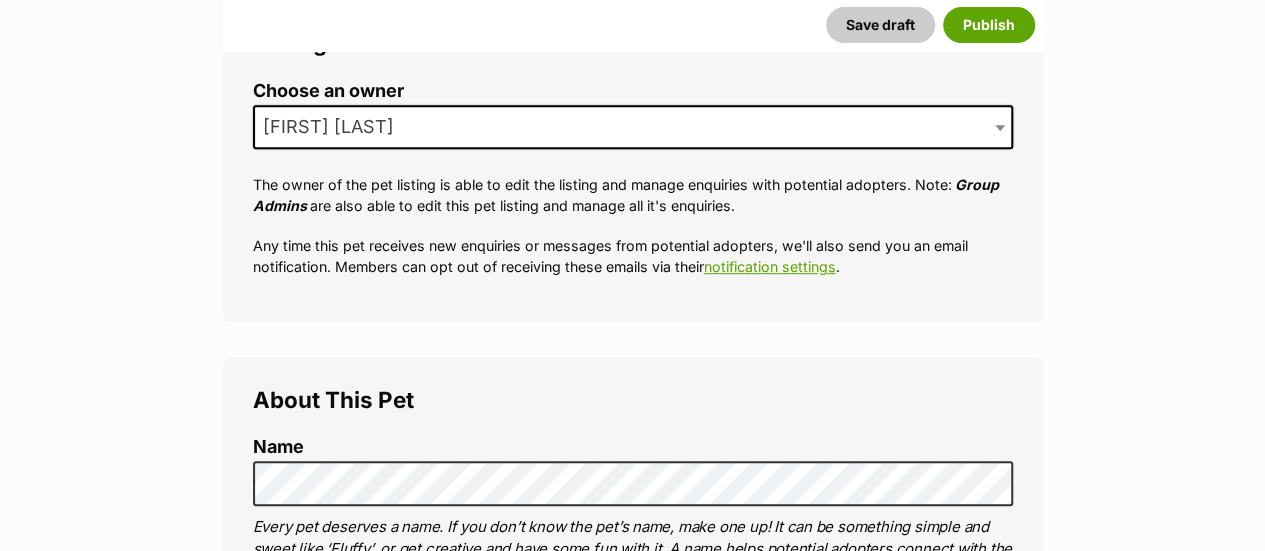 scroll, scrollTop: 0, scrollLeft: 0, axis: both 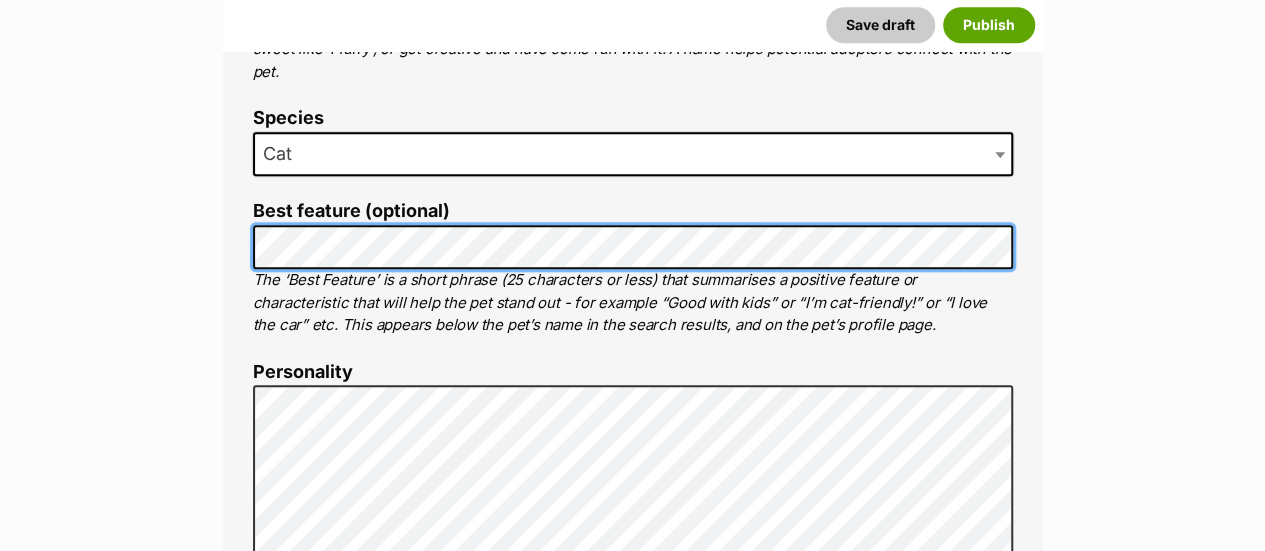 click on "About This Pet Name
Henlo there, it looks like you might be using the pet name field to indicate that this pet is now on hold - we recommend updating the status to on hold from the listing page instead!
Every pet deserves a name. If you don’t know the pet’s name, make one up! It can be something simple and sweet like ‘Fluffy’, or get creative and have some fun with it. A name helps potential adopters connect with the pet.
Species Cat
Best feature (optional)
The ‘Best Feature’ is a short phrase (25 characters or less) that summarises a positive feature or characteristic that will help the pet stand out - for example “Good with kids” or “I’m cat-friendly!” or “I love the car” etc. This appears below the pet’s name in the search results, and on the pet’s profile page.
Personality 6222  characters remaining
How to write a great pet profile  for more tips and our  Pet Listing Rules  for more info.
Generate a profile using AI
Beta
." at bounding box center (633, 881) 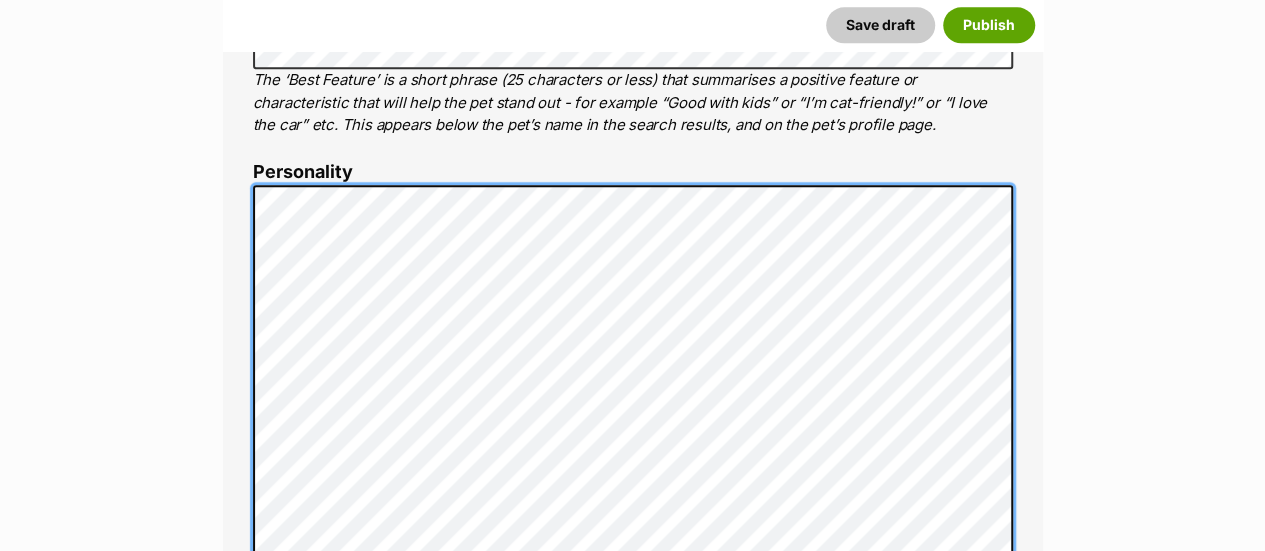 scroll, scrollTop: 0, scrollLeft: 0, axis: both 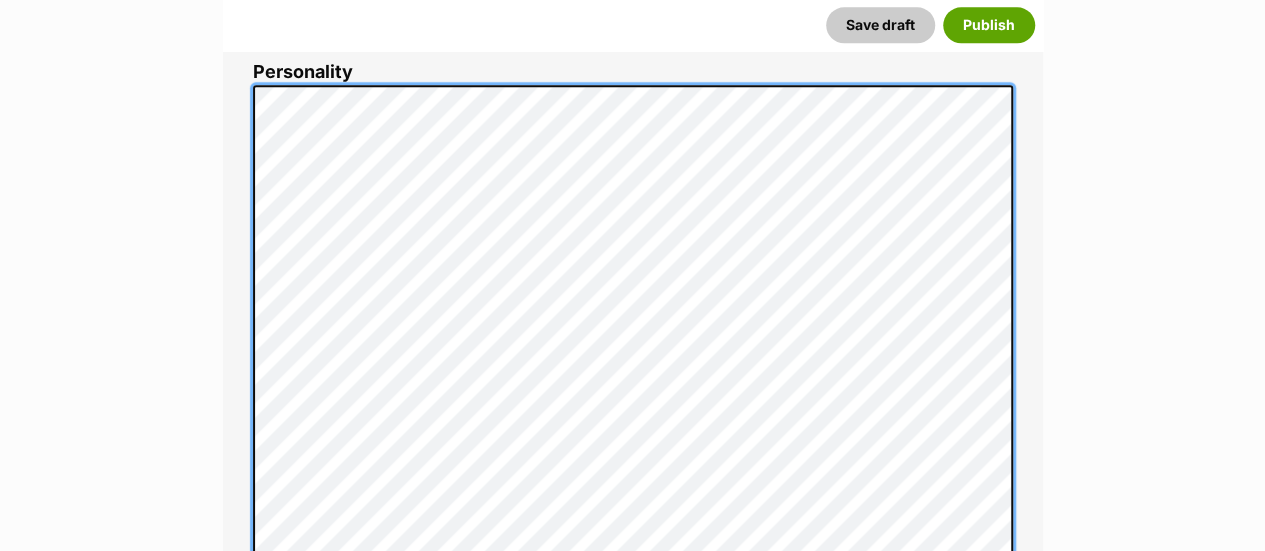 click on "About This Pet Name
Henlo there, it looks like you might be using the pet name field to indicate that this pet is now on hold - we recommend updating the status to on hold from the listing page instead!
Every pet deserves a name. If you don’t know the pet’s name, make one up! It can be something simple and sweet like ‘Fluffy’, or get creative and have some fun with it. A name helps potential adopters connect with the pet.
Species Cat
Best feature (optional)
The ‘Best Feature’ is a short phrase (25 characters or less) that summarises a positive feature or characteristic that will help the pet stand out - for example “Good with kids” or “I’m cat-friendly!” or “I love the car” etc. This appears below the pet’s name in the search results, and on the pet’s profile page.
Personality 6225  characters remaining
How to write a great pet profile  for more tips and our  Pet Listing Rules  for more info.
Generate a profile using AI
Beta
." at bounding box center [633, 581] 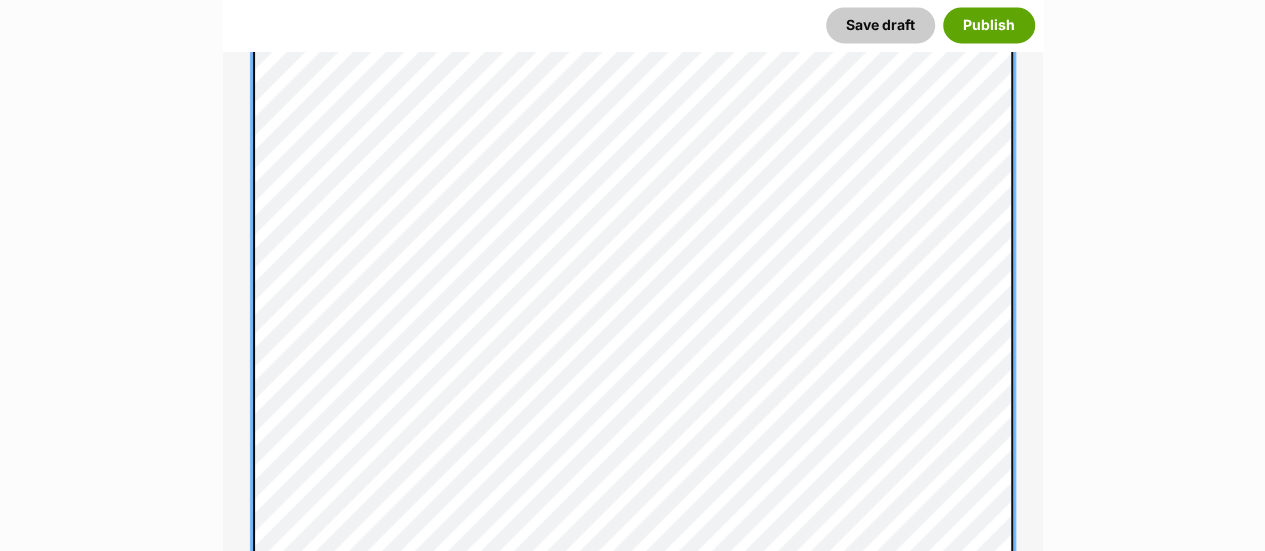 scroll, scrollTop: 1500, scrollLeft: 0, axis: vertical 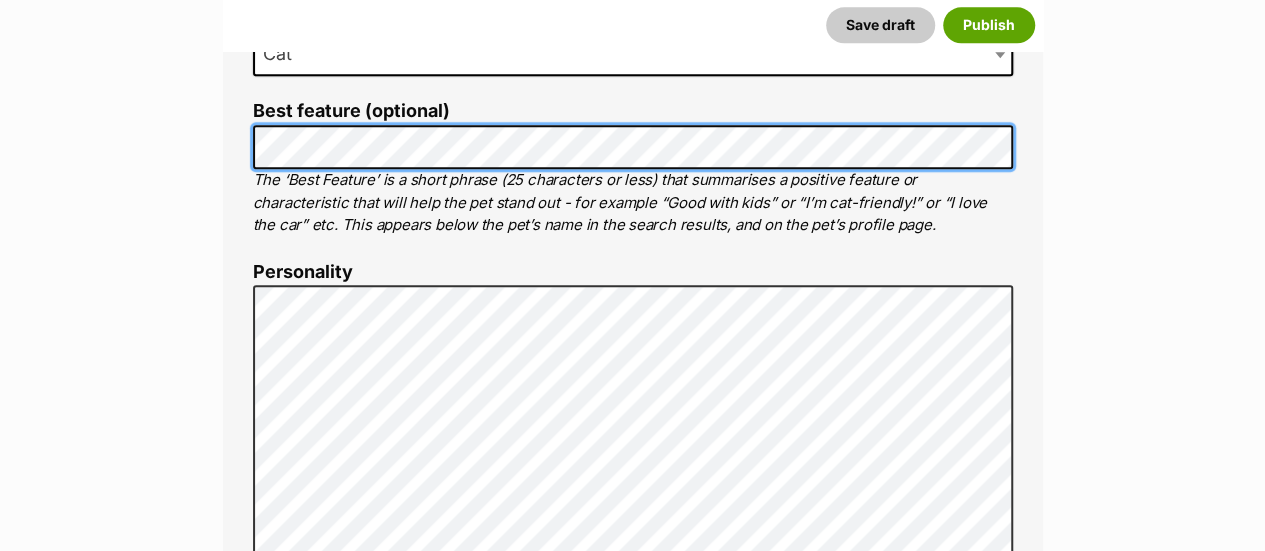 click on "About This Pet Name
Henlo there, it looks like you might be using the pet name field to indicate that this pet is now on hold - we recommend updating the status to on hold from the listing page instead!
Every pet deserves a name. If you don’t know the pet’s name, make one up! It can be something simple and sweet like ‘Fluffy’, or get creative and have some fun with it. A name helps potential adopters connect with the pet.
Species Cat
Best feature (optional)
The ‘Best Feature’ is a short phrase (25 characters or less) that summarises a positive feature or characteristic that will help the pet stand out - for example “Good with kids” or “I’m cat-friendly!” or “I love the car” etc. This appears below the pet’s name in the search results, and on the pet’s profile page.
Personality 6241  characters remaining
How to write a great pet profile  for more tips and our  Pet Listing Rules  for more info.
Generate a profile using AI
Beta
." at bounding box center [633, 749] 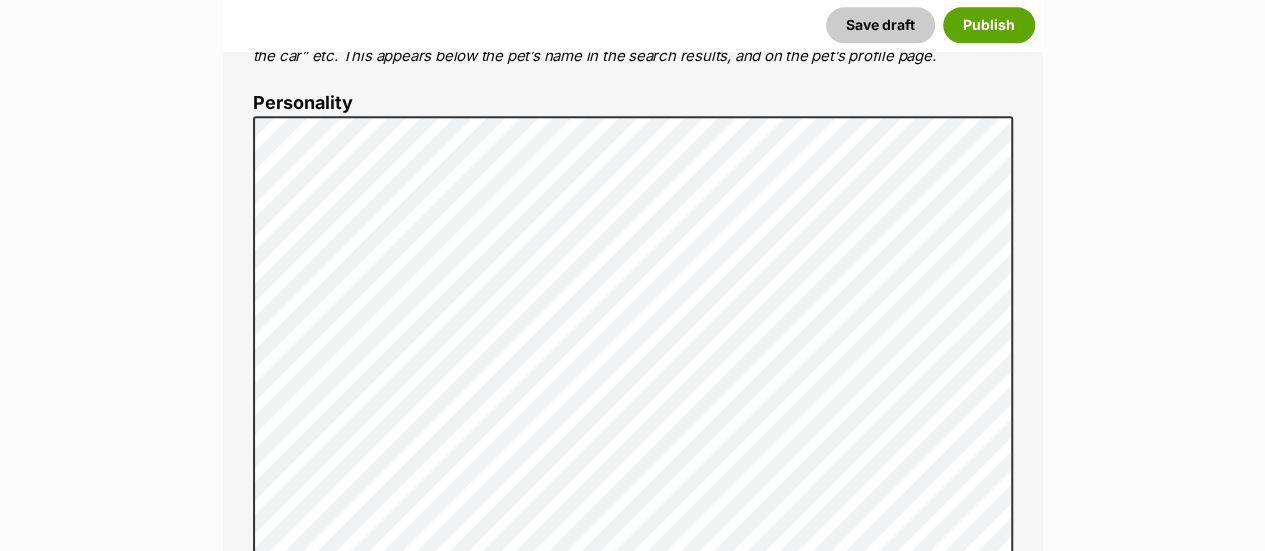 scroll, scrollTop: 1200, scrollLeft: 0, axis: vertical 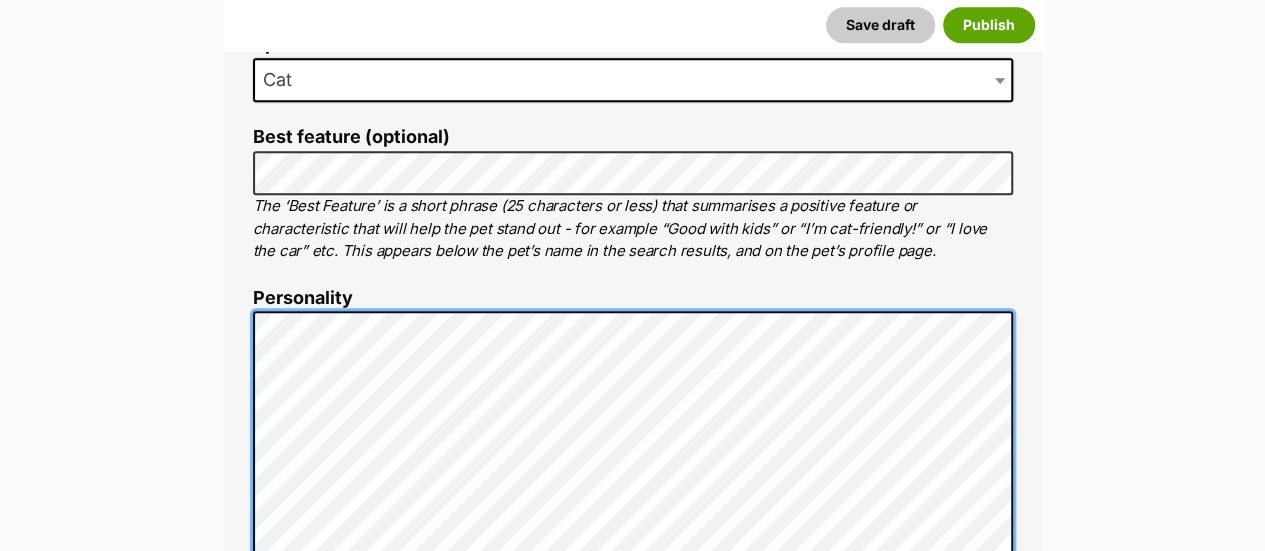 click on "About This Pet Name
Henlo there, it looks like you might be using the pet name field to indicate that this pet is now on hold - we recommend updating the status to on hold from the listing page instead!
Every pet deserves a name. If you don’t know the pet’s name, make one up! It can be something simple and sweet like ‘Fluffy’, or get creative and have some fun with it. A name helps potential adopters connect with the pet.
Species Cat
Best feature (optional)
The ‘Best Feature’ is a short phrase (25 characters or less) that summarises a positive feature or characteristic that will help the pet stand out - for example “Good with kids” or “I’m cat-friendly!” or “I love the car” etc. This appears below the pet’s name in the search results, and on the pet’s profile page.
Personality 6112  characters remaining
How to write a great pet profile  for more tips and our  Pet Listing Rules  for more info.
Generate a profile using AI
Beta
." at bounding box center [633, 765] 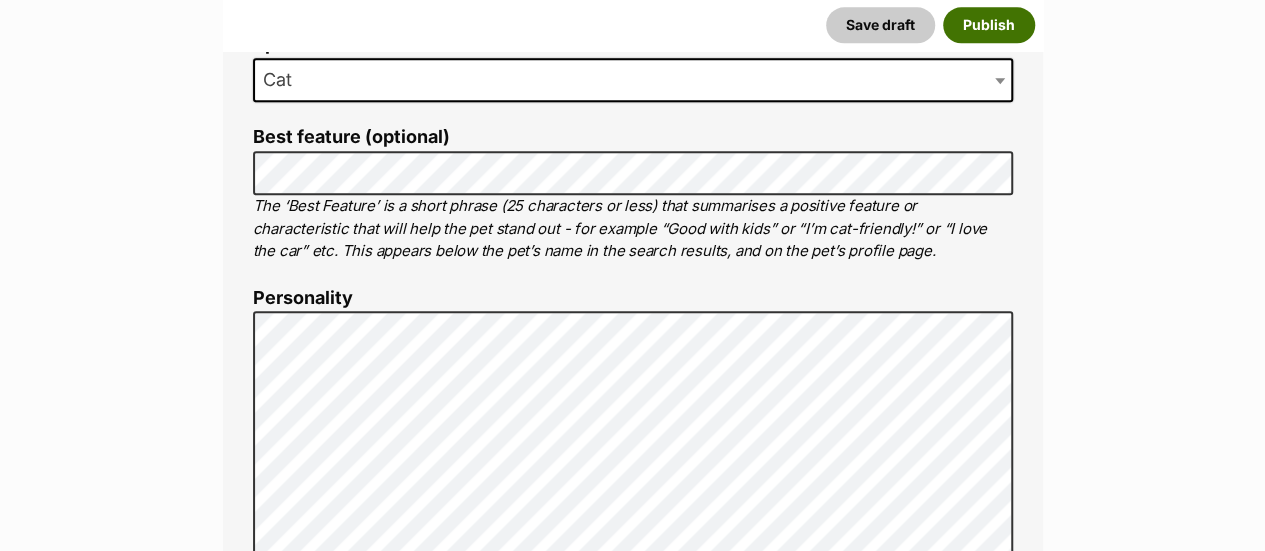 click on "Publish" at bounding box center [989, 25] 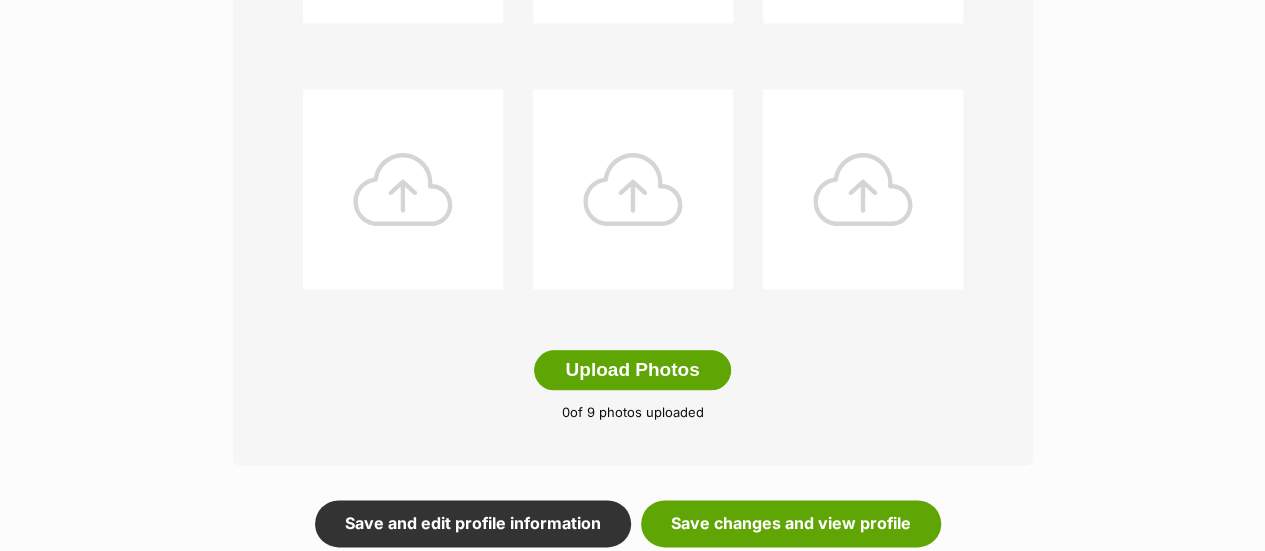 scroll, scrollTop: 1000, scrollLeft: 0, axis: vertical 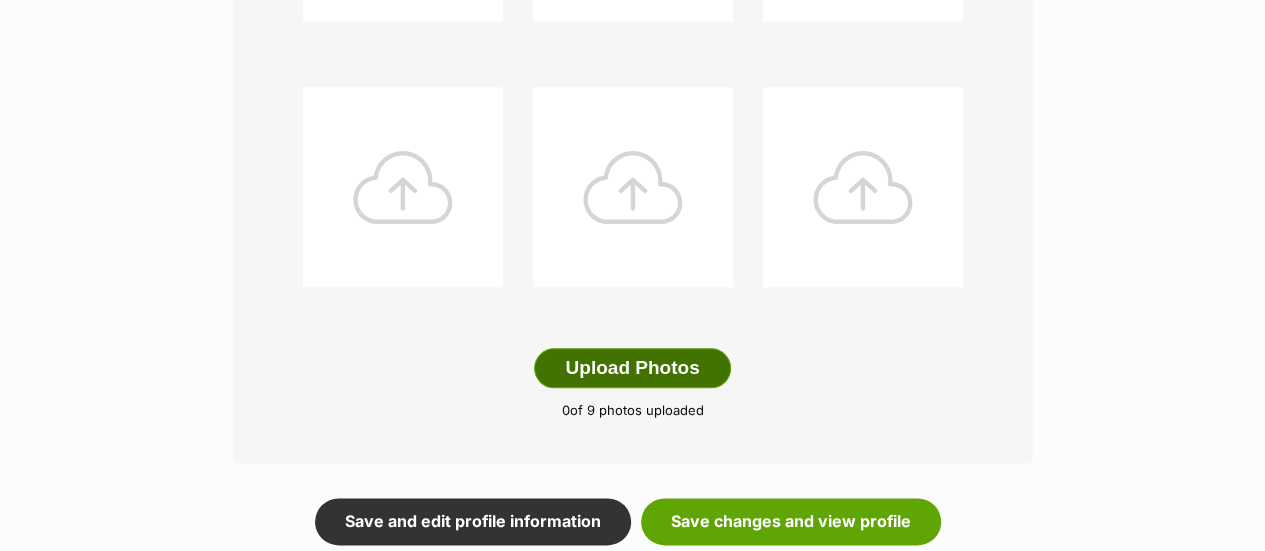 click on "Upload Photos" at bounding box center [632, 368] 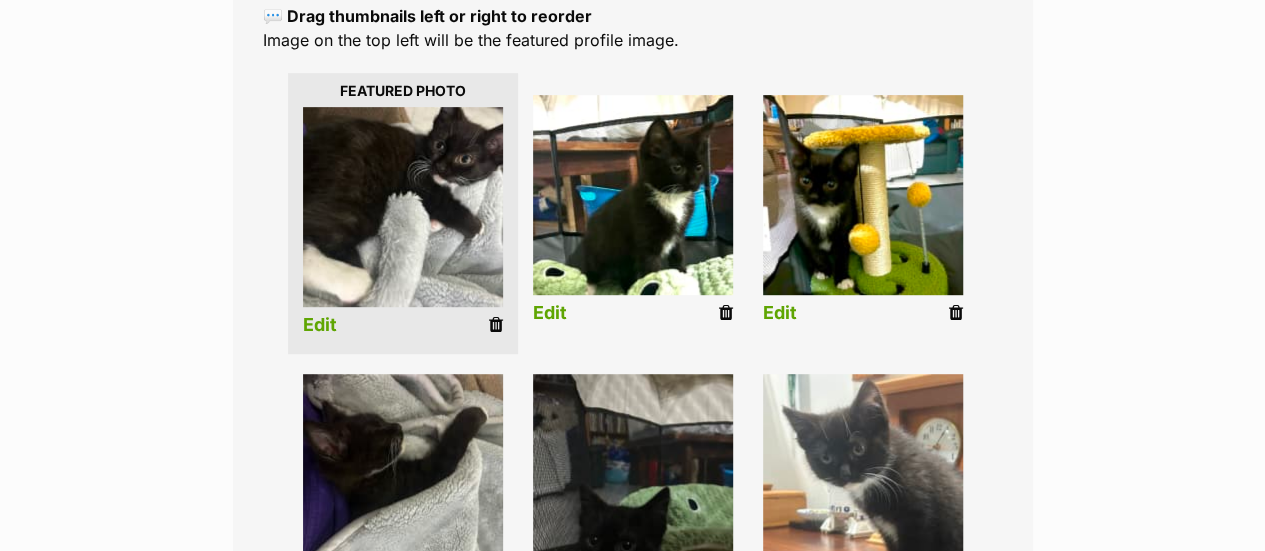scroll, scrollTop: 401, scrollLeft: 0, axis: vertical 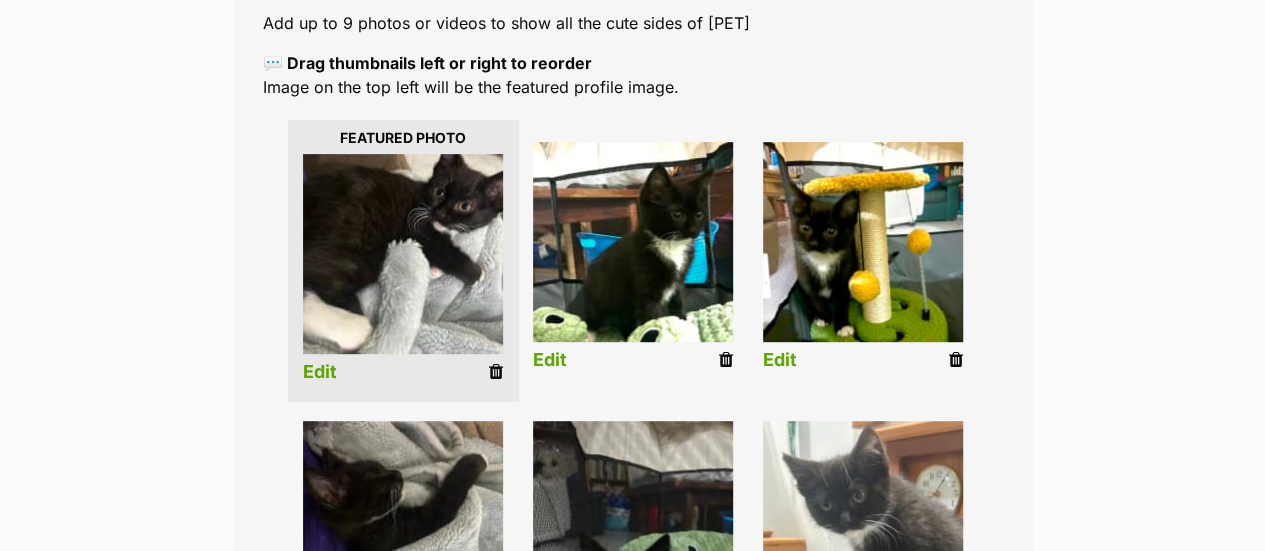 click on "Edit" at bounding box center (320, 372) 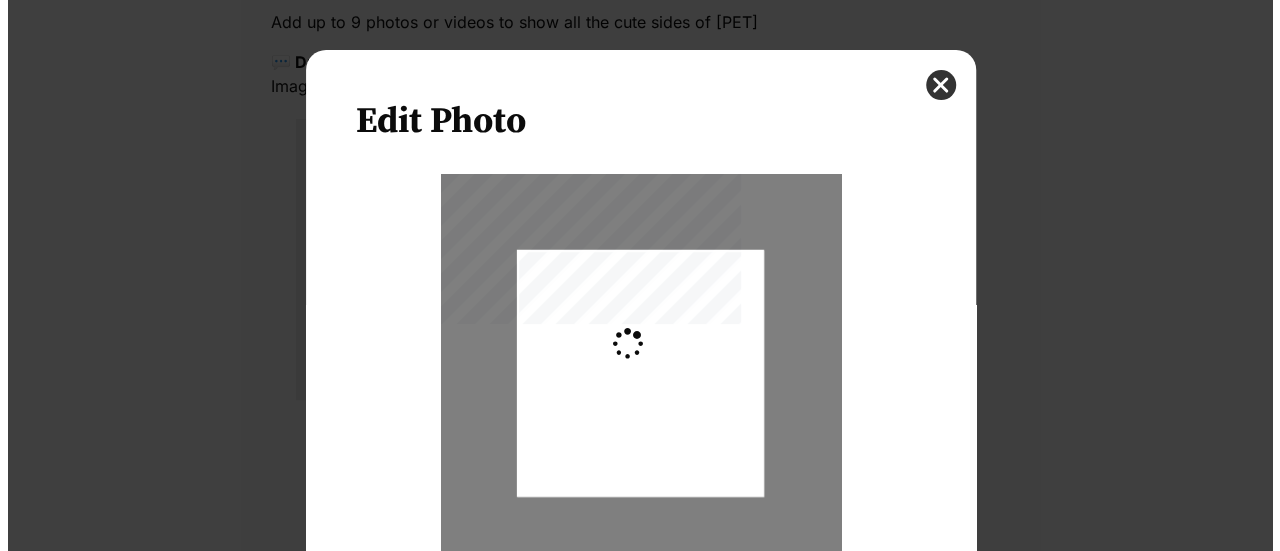 scroll, scrollTop: 0, scrollLeft: 0, axis: both 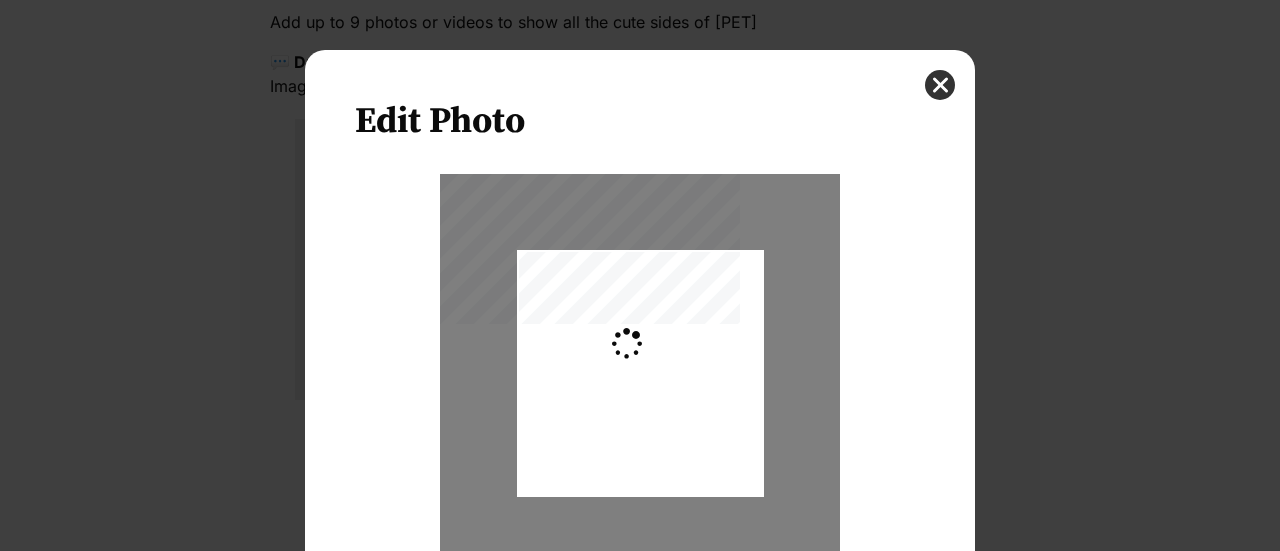 type on "0.3659" 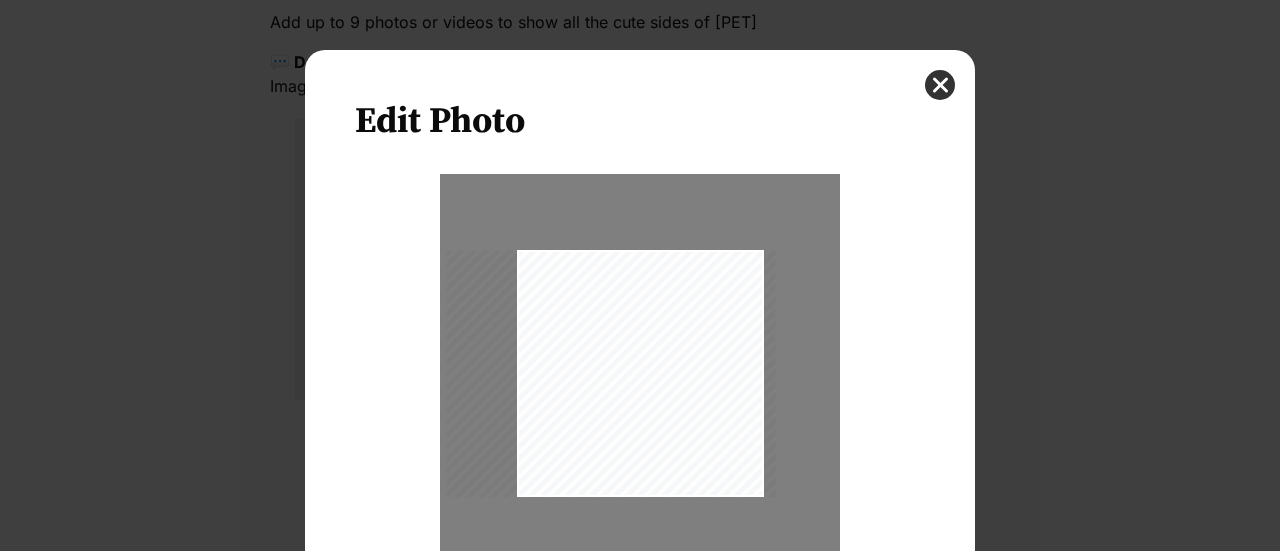 drag, startPoint x: 627, startPoint y: 390, endPoint x: 598, endPoint y: 417, distance: 39.623226 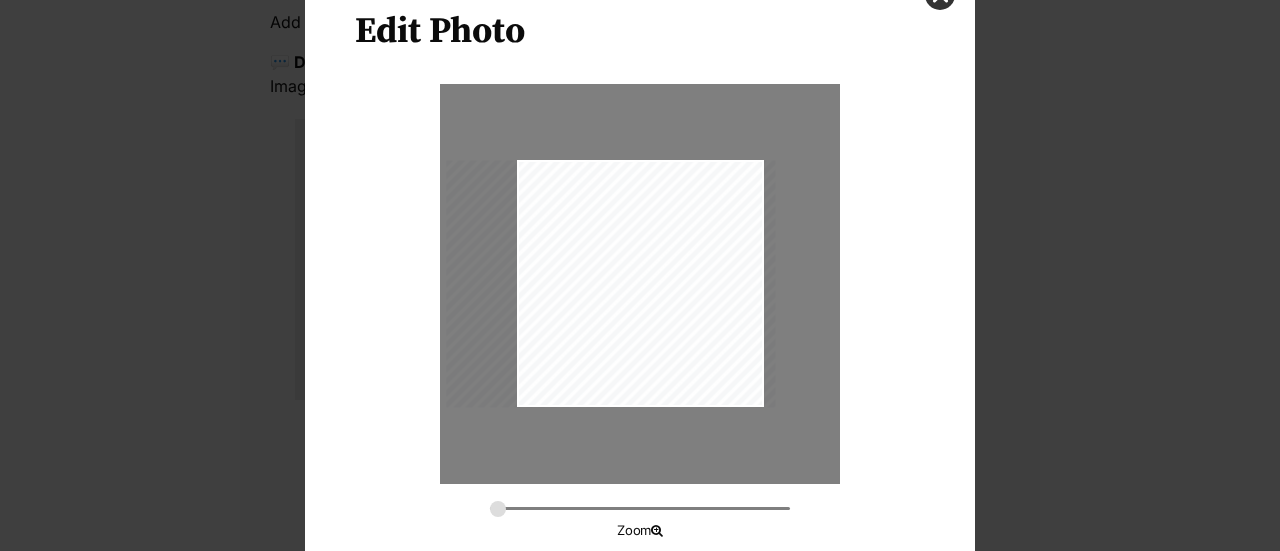 scroll, scrollTop: 194, scrollLeft: 0, axis: vertical 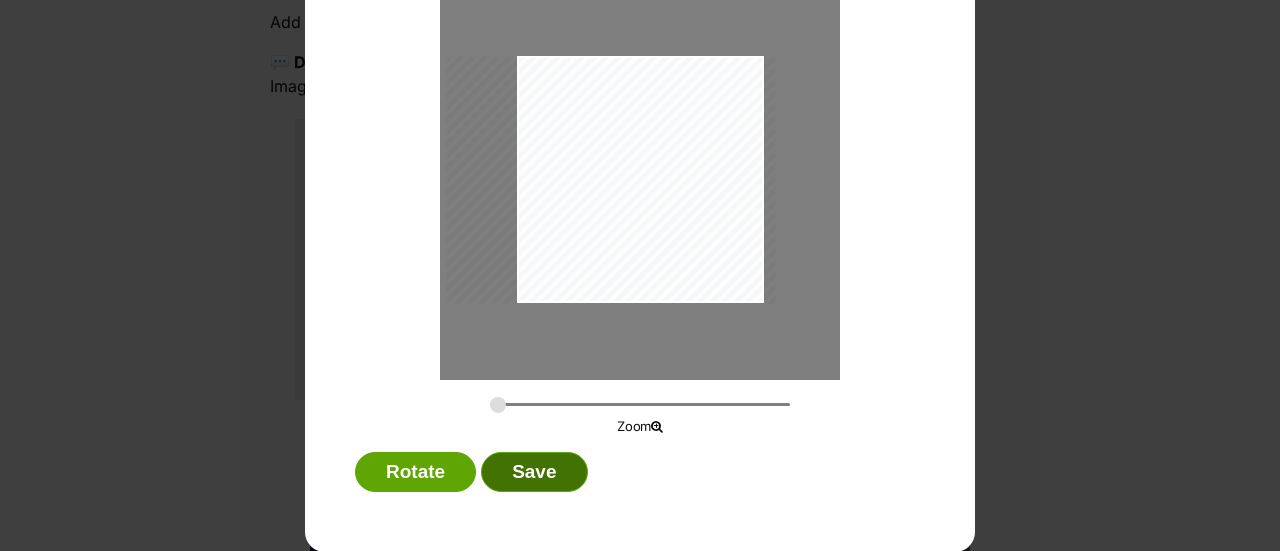 click on "Save" at bounding box center (534, 472) 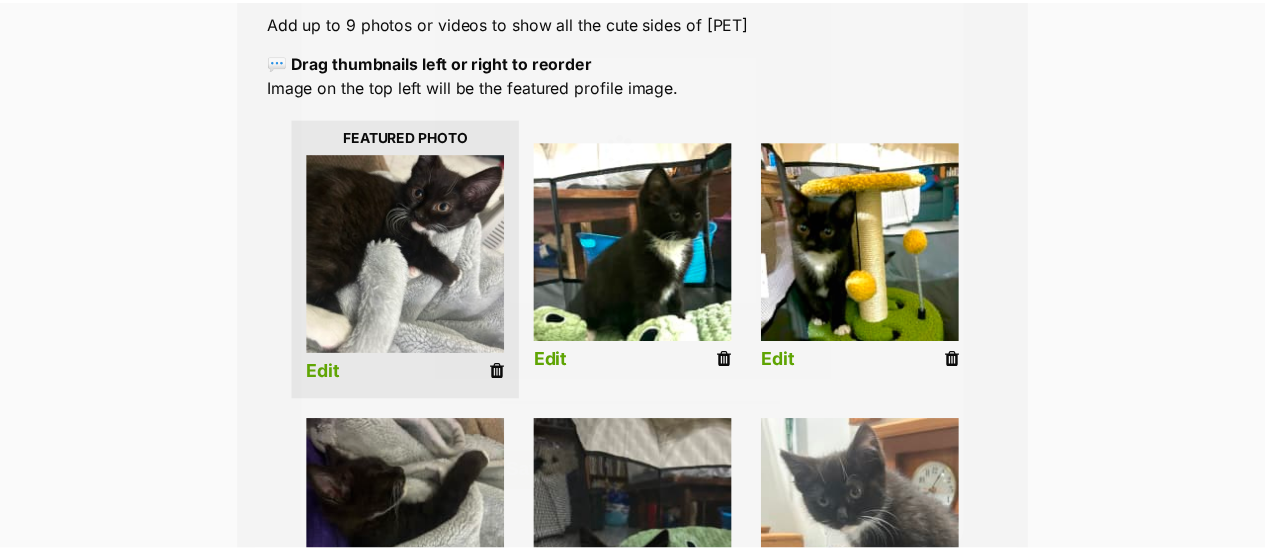 scroll, scrollTop: 401, scrollLeft: 0, axis: vertical 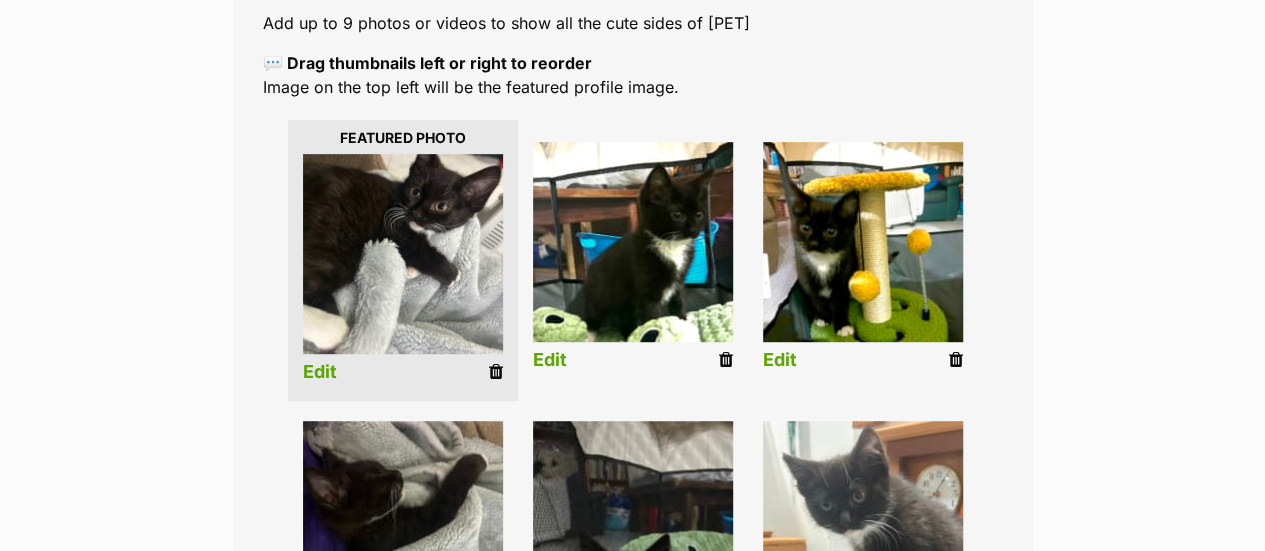 click on "Edit" at bounding box center (550, 360) 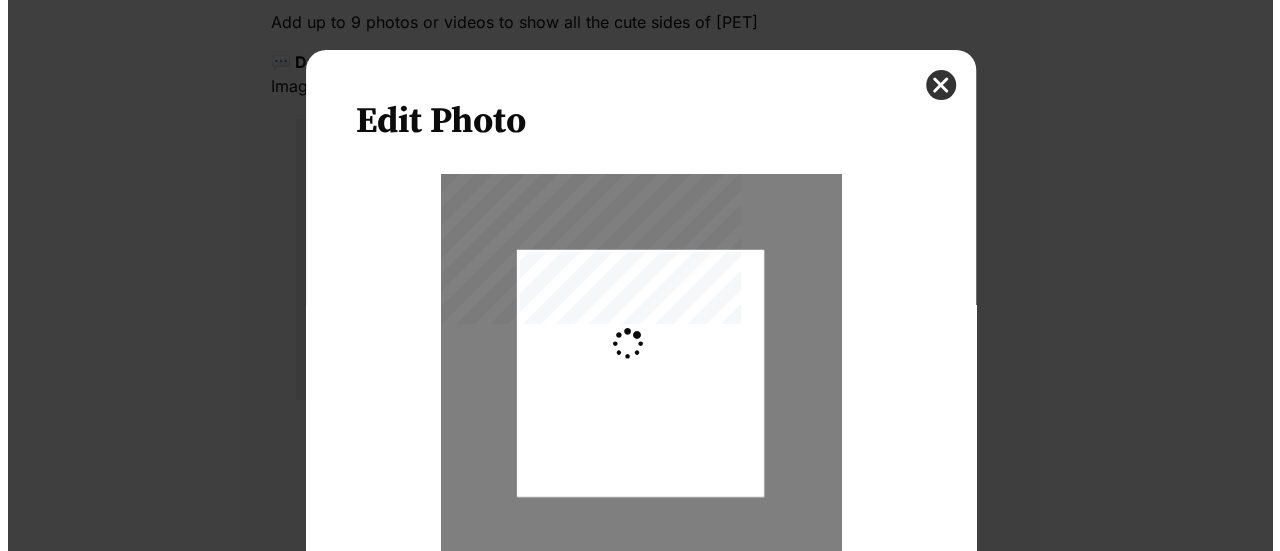 scroll, scrollTop: 0, scrollLeft: 0, axis: both 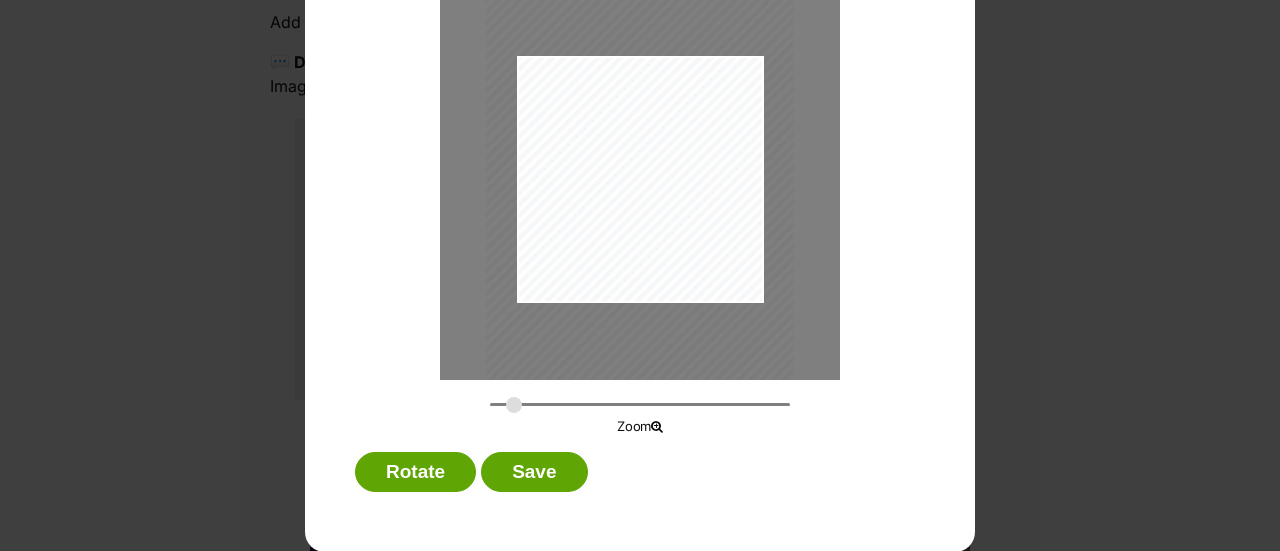 drag, startPoint x: 493, startPoint y: 406, endPoint x: 506, endPoint y: 407, distance: 13.038404 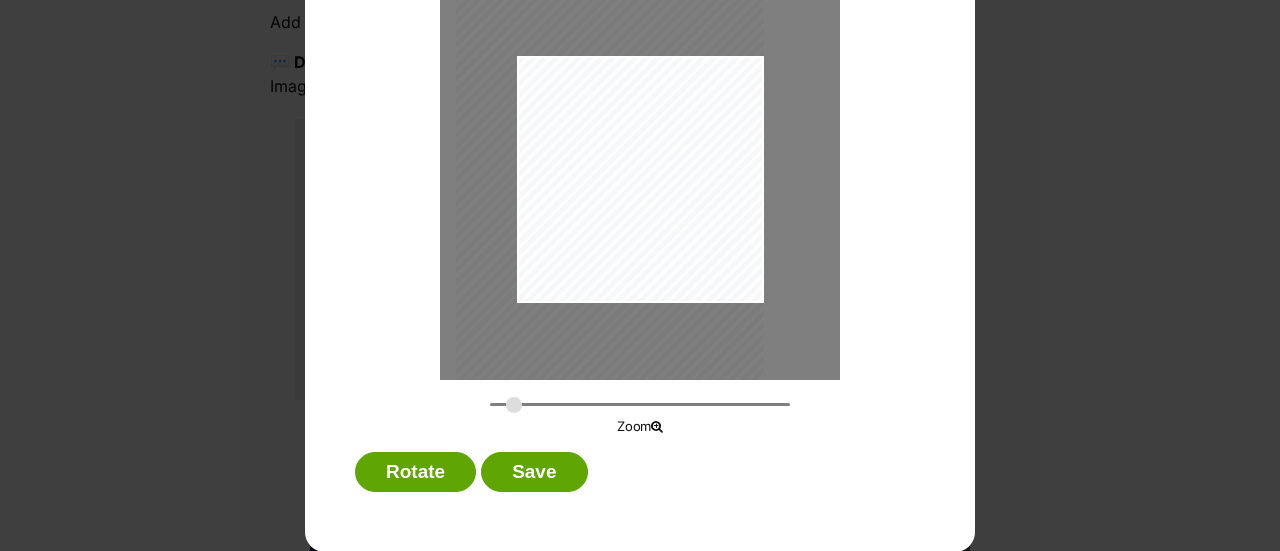 drag, startPoint x: 667, startPoint y: 225, endPoint x: 574, endPoint y: 247, distance: 95.566734 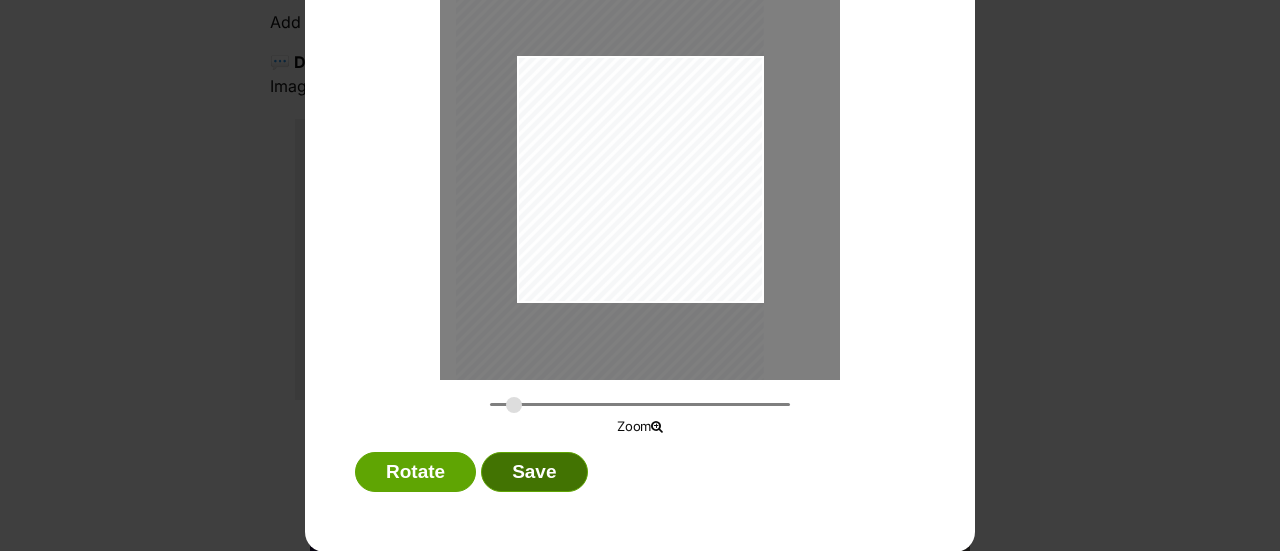 click on "Save" at bounding box center [534, 472] 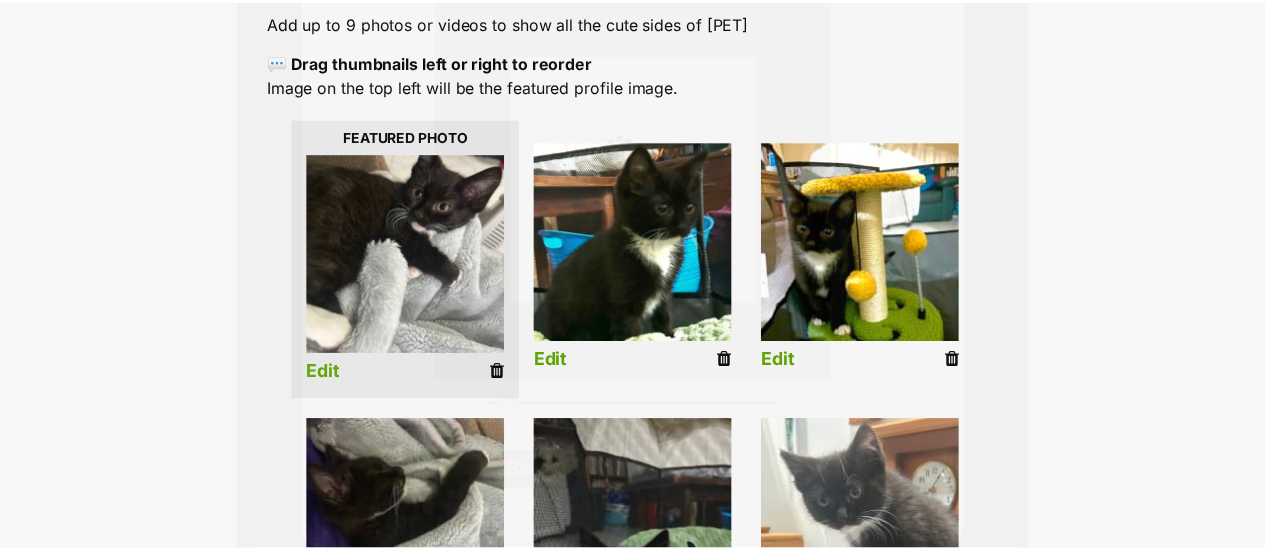 scroll, scrollTop: 401, scrollLeft: 0, axis: vertical 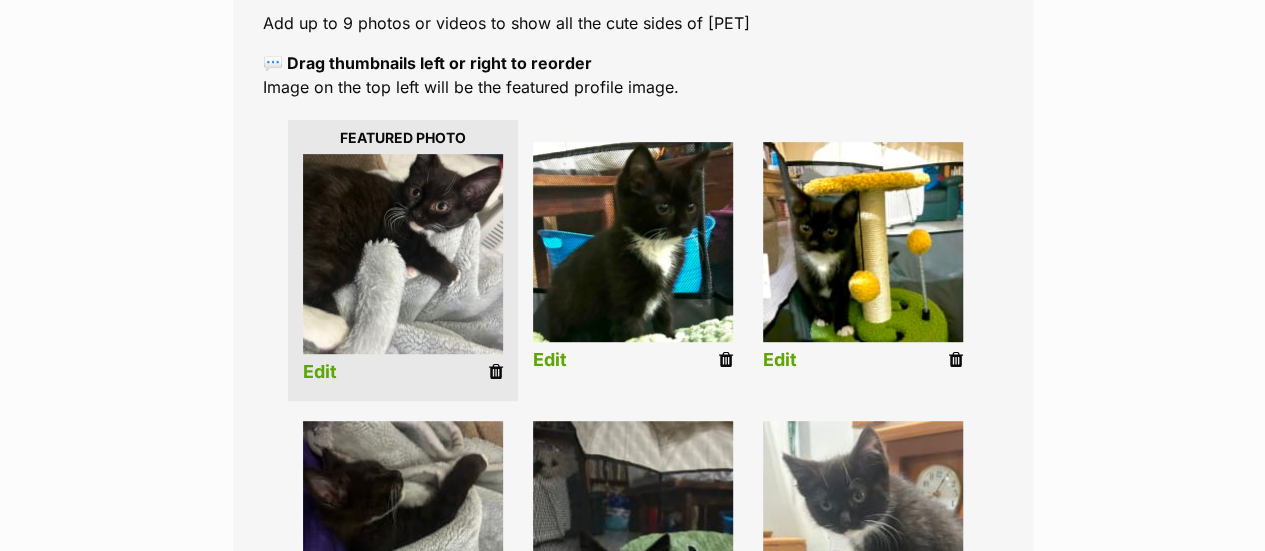 click on "Edit" at bounding box center [550, 360] 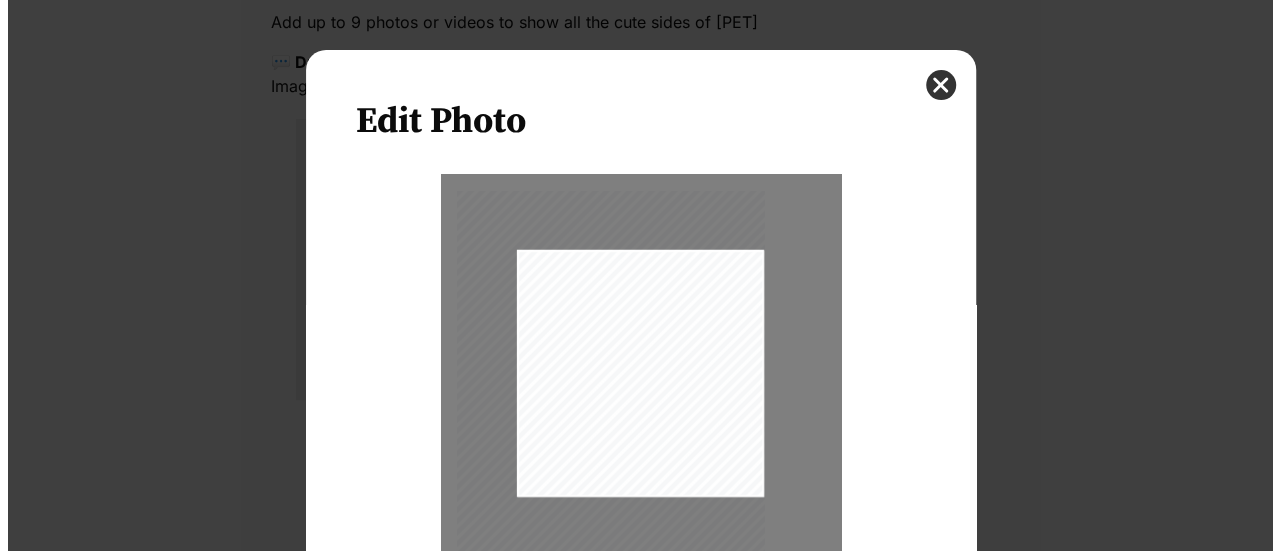 scroll, scrollTop: 0, scrollLeft: 0, axis: both 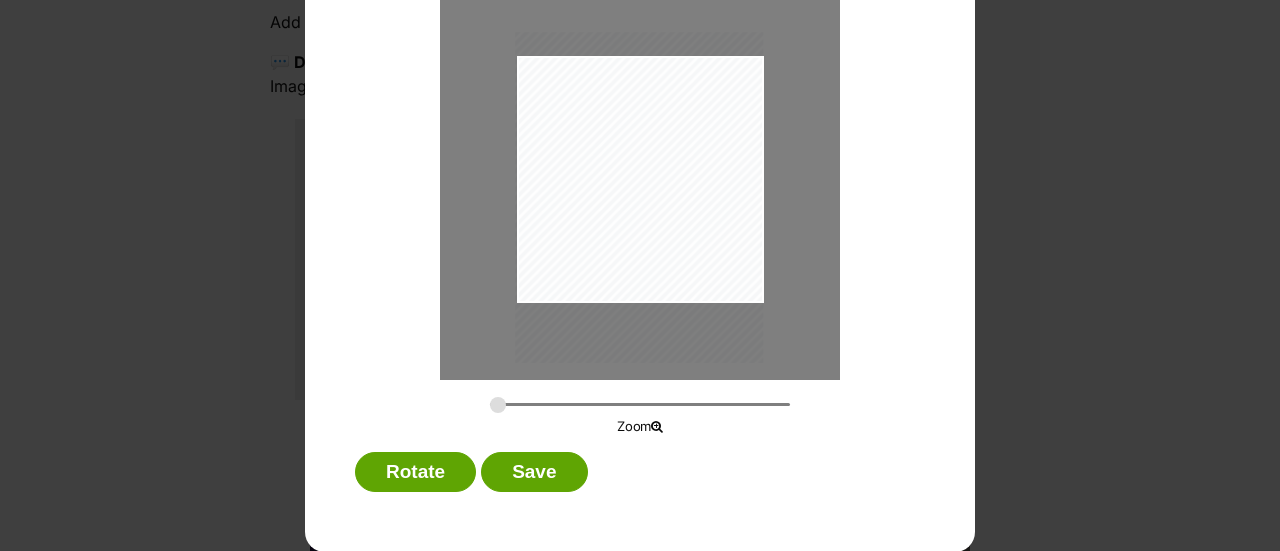 type on "0.2758" 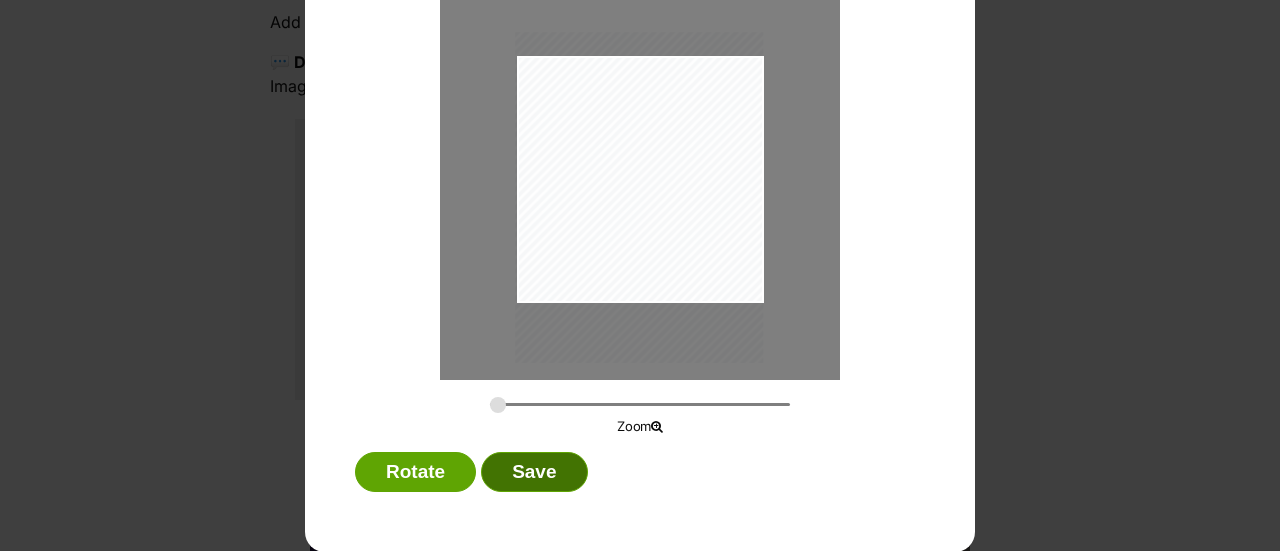 click on "Save" at bounding box center (534, 472) 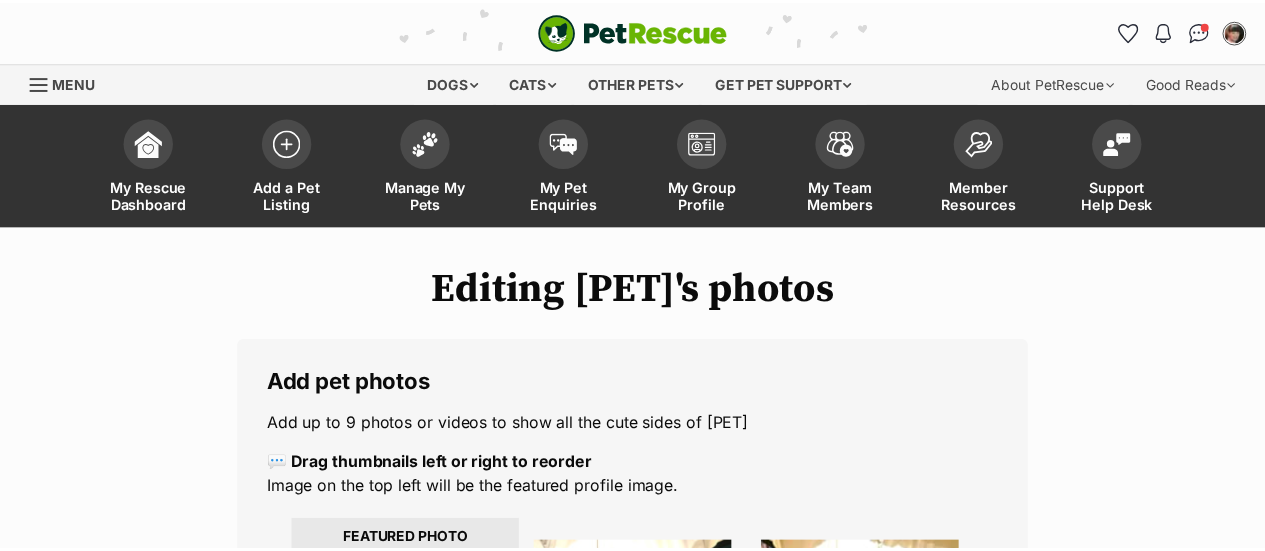 scroll, scrollTop: 401, scrollLeft: 0, axis: vertical 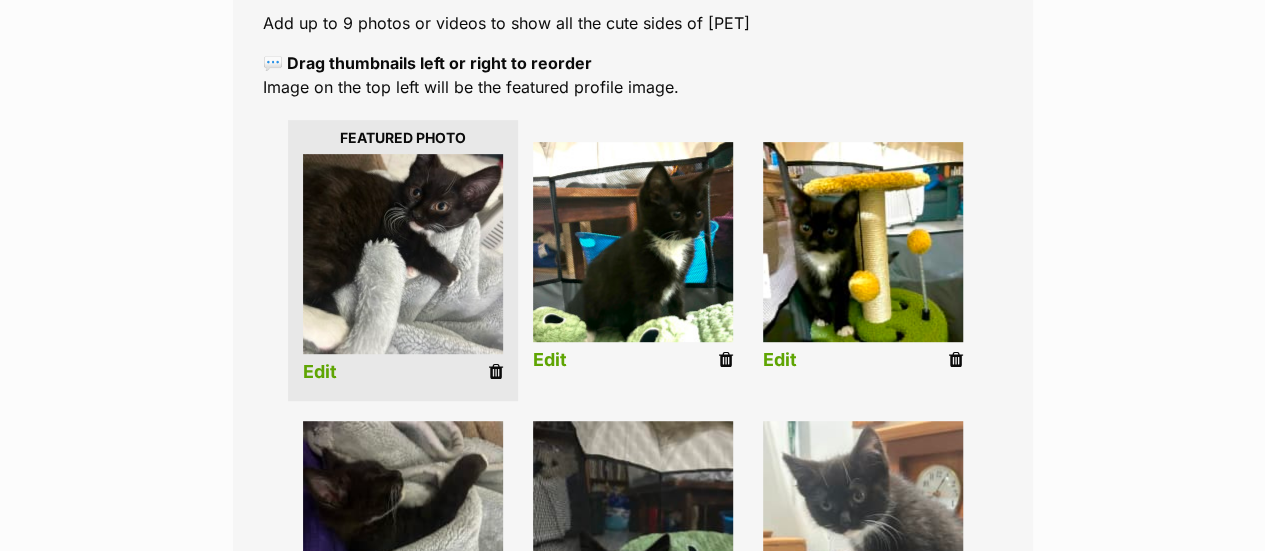 click on "Edit" at bounding box center [780, 360] 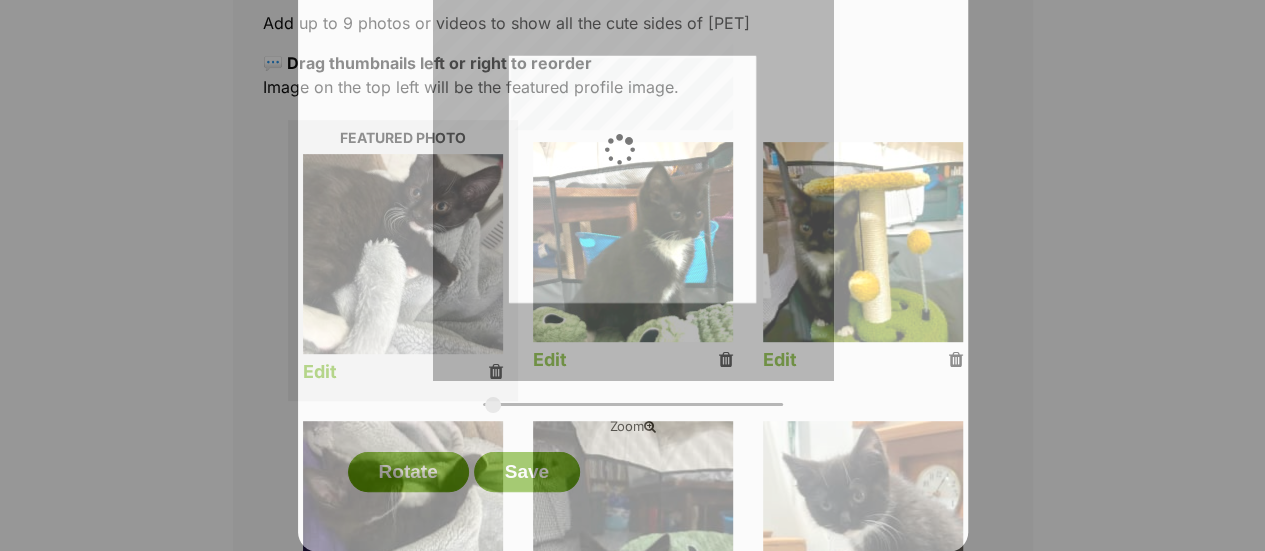 scroll, scrollTop: 0, scrollLeft: 0, axis: both 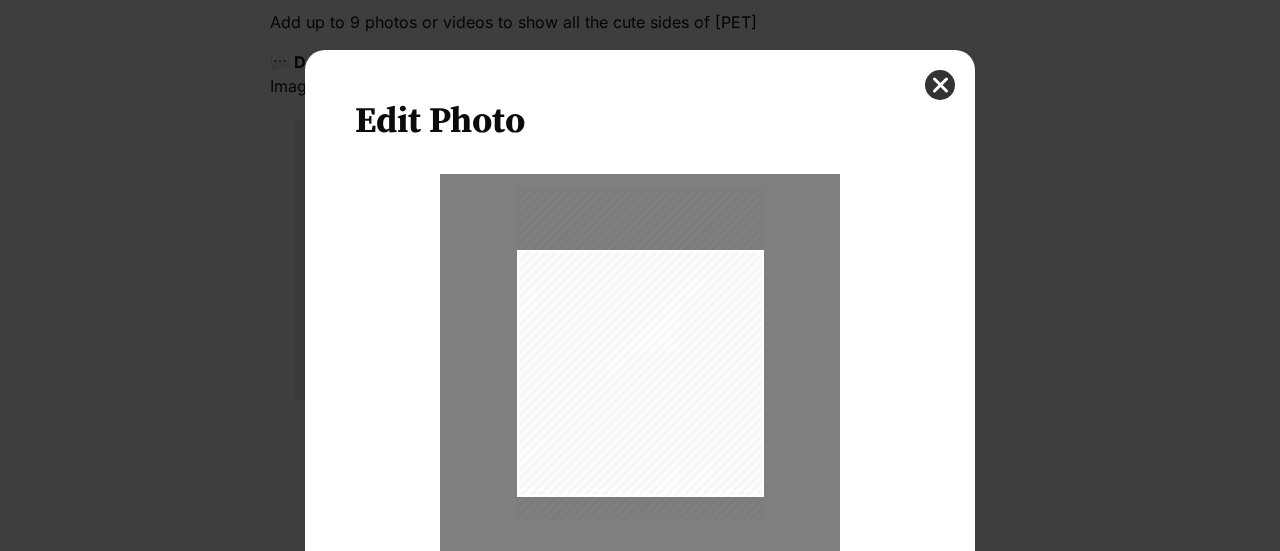 drag, startPoint x: 568, startPoint y: 463, endPoint x: 557, endPoint y: 443, distance: 22.825424 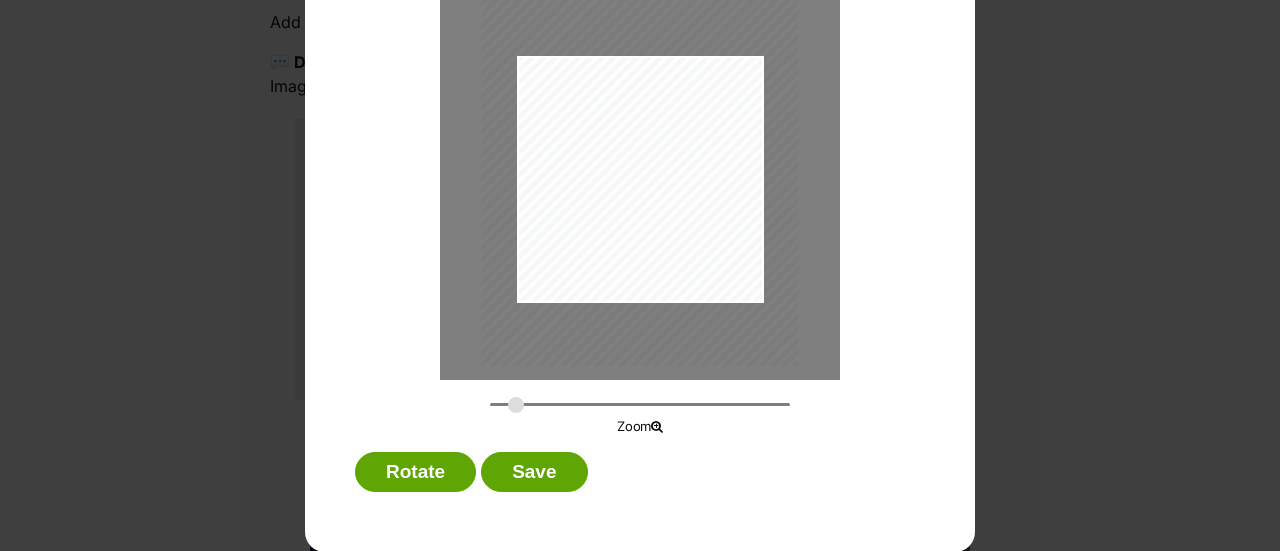 drag, startPoint x: 490, startPoint y: 406, endPoint x: 508, endPoint y: 405, distance: 18.027756 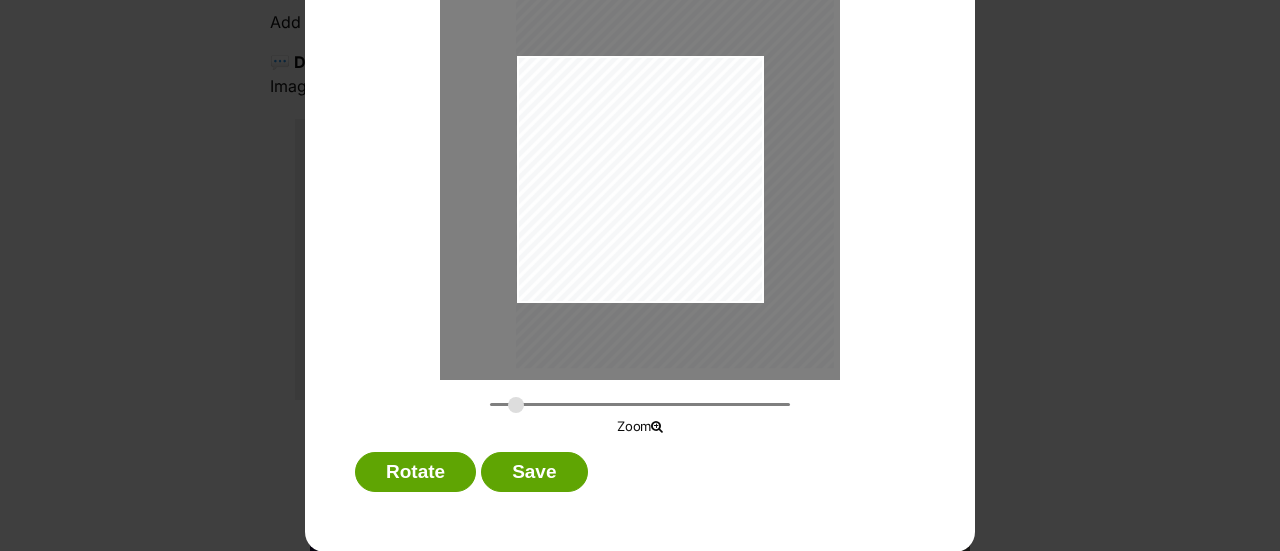 drag, startPoint x: 664, startPoint y: 245, endPoint x: 745, endPoint y: 247, distance: 81.02469 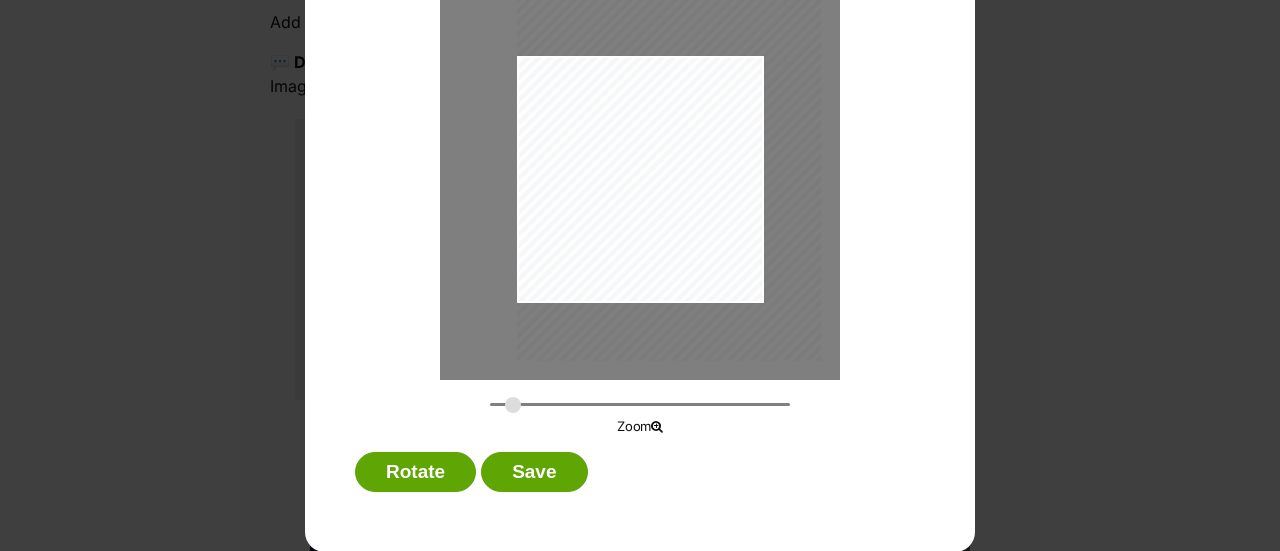 type on "0.3391" 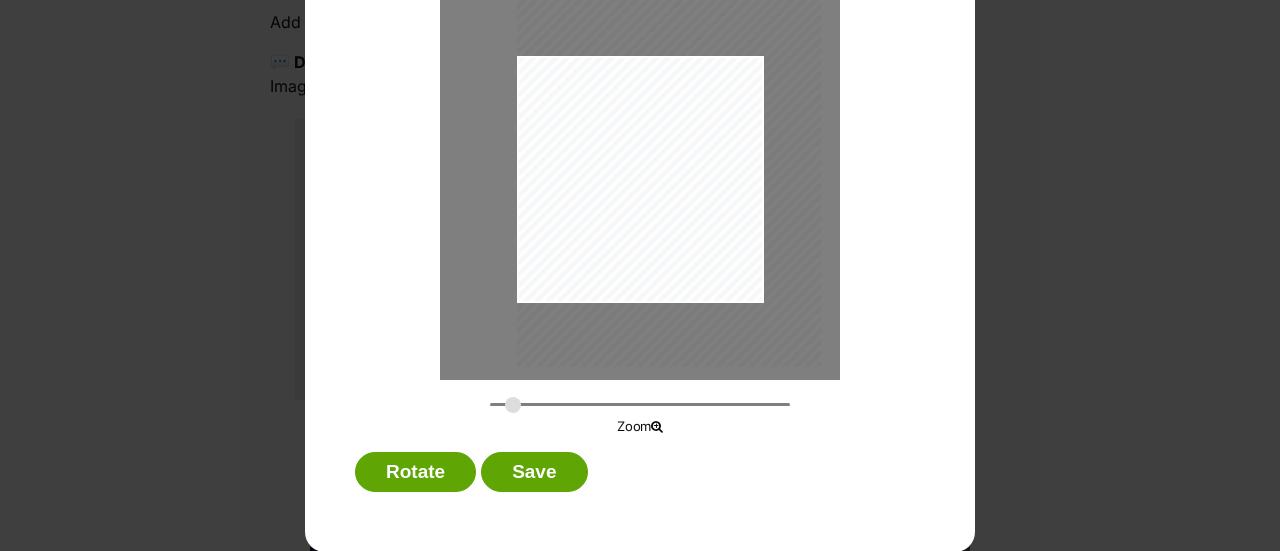 click at bounding box center (669, 163) 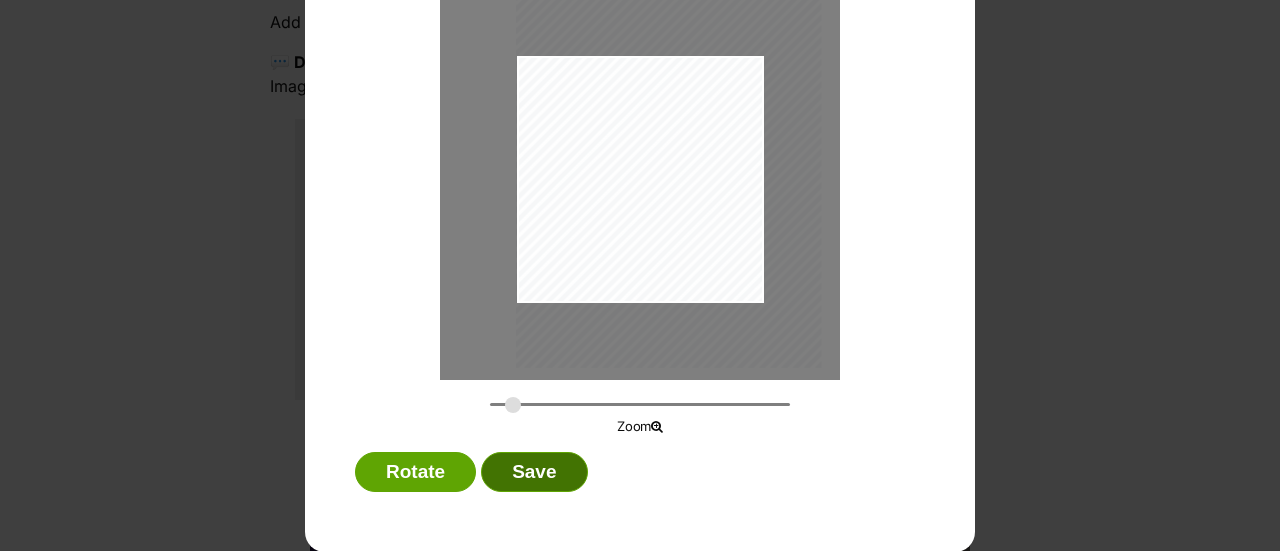 click on "Save" at bounding box center (534, 472) 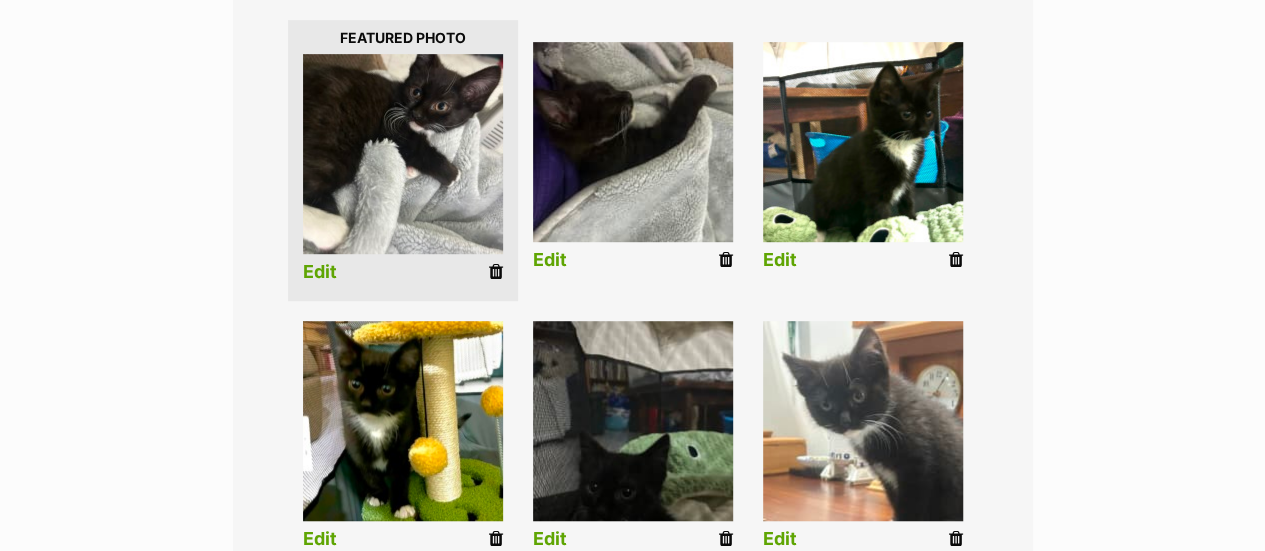 scroll, scrollTop: 601, scrollLeft: 0, axis: vertical 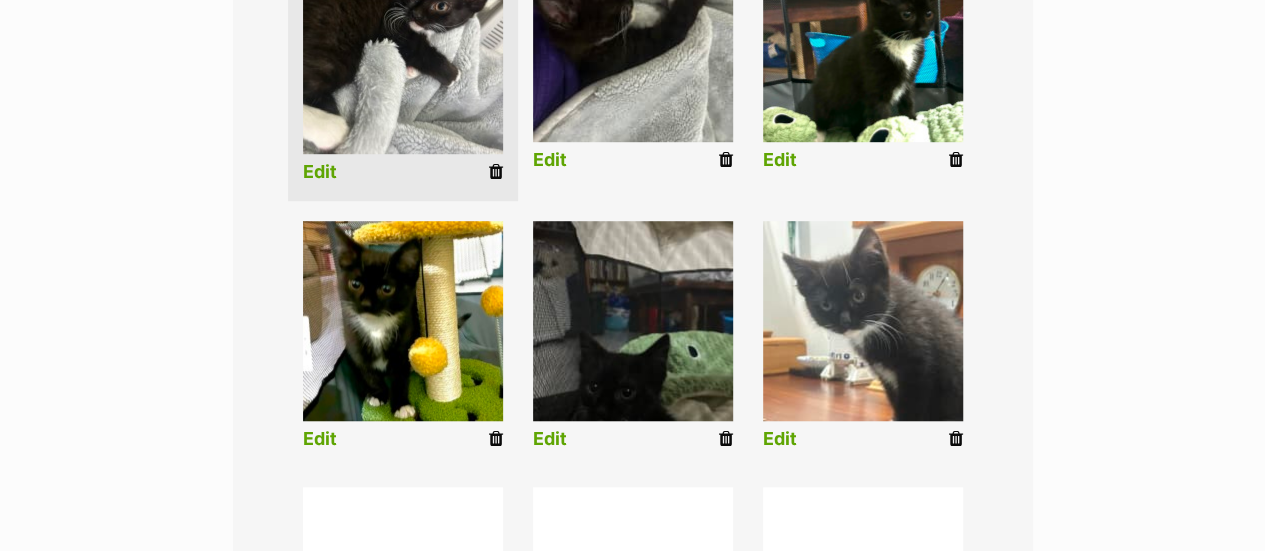 click on "Edit" at bounding box center [550, 439] 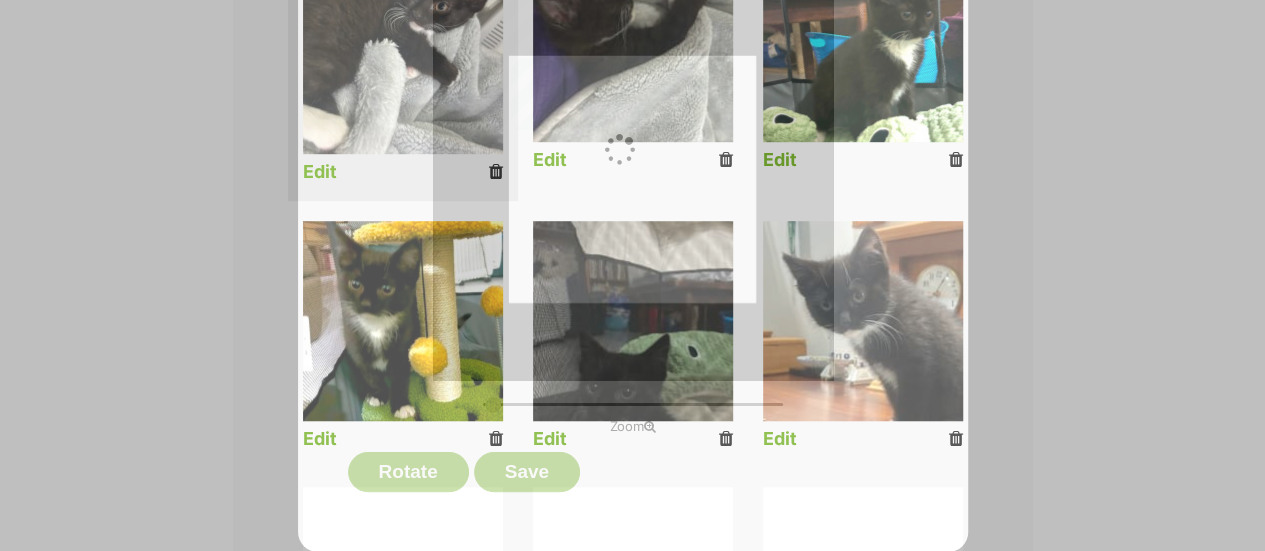 scroll, scrollTop: 0, scrollLeft: 0, axis: both 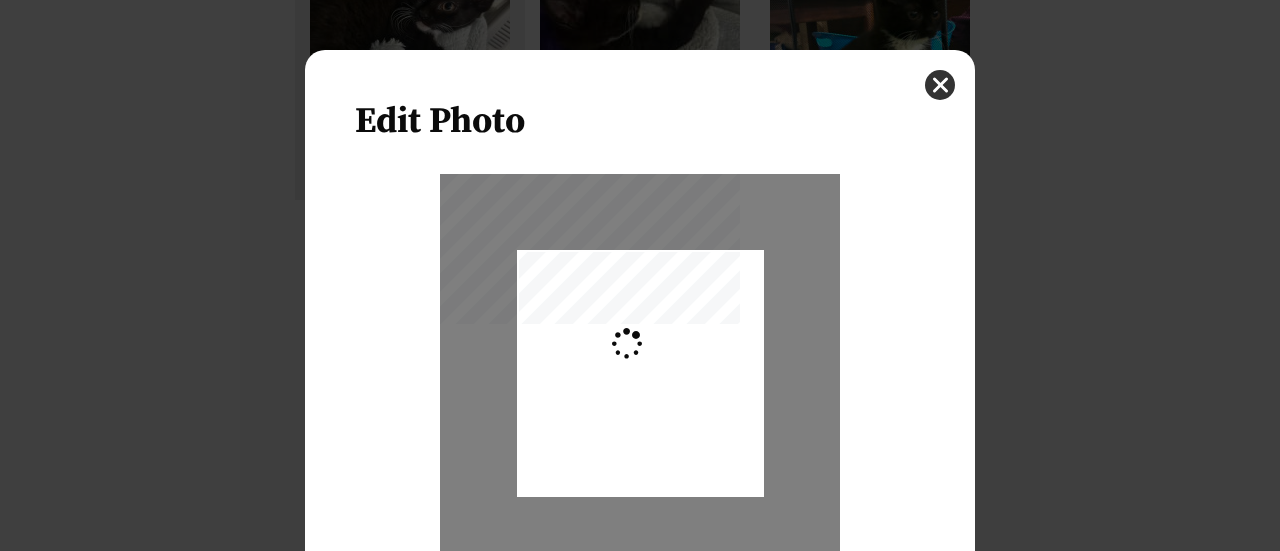 type on "0.2744" 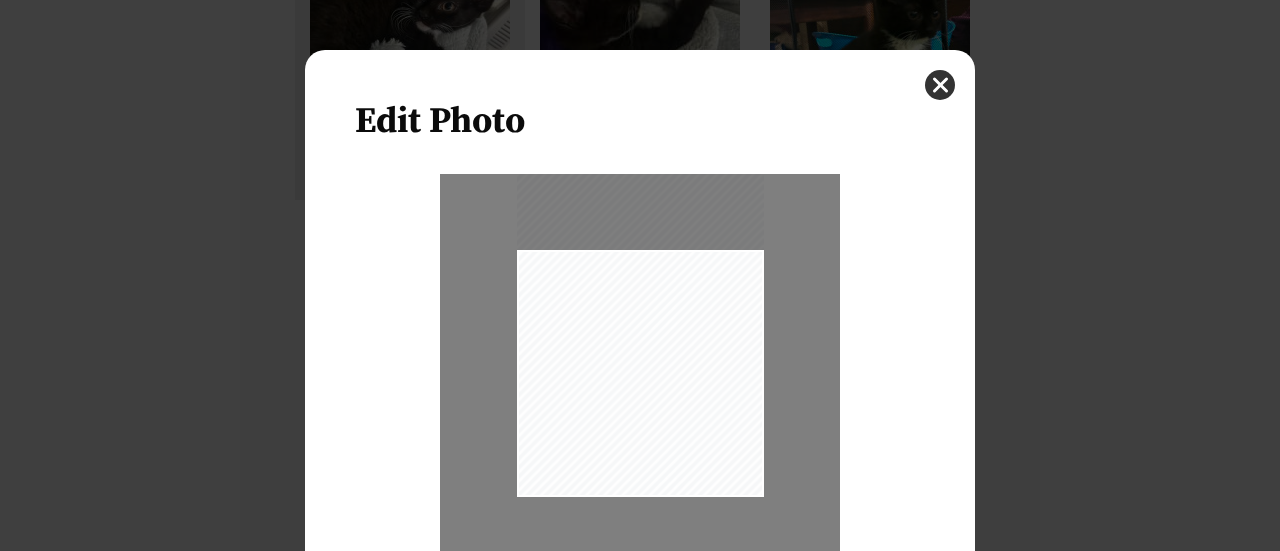 drag, startPoint x: 581, startPoint y: 463, endPoint x: 582, endPoint y: 395, distance: 68.007355 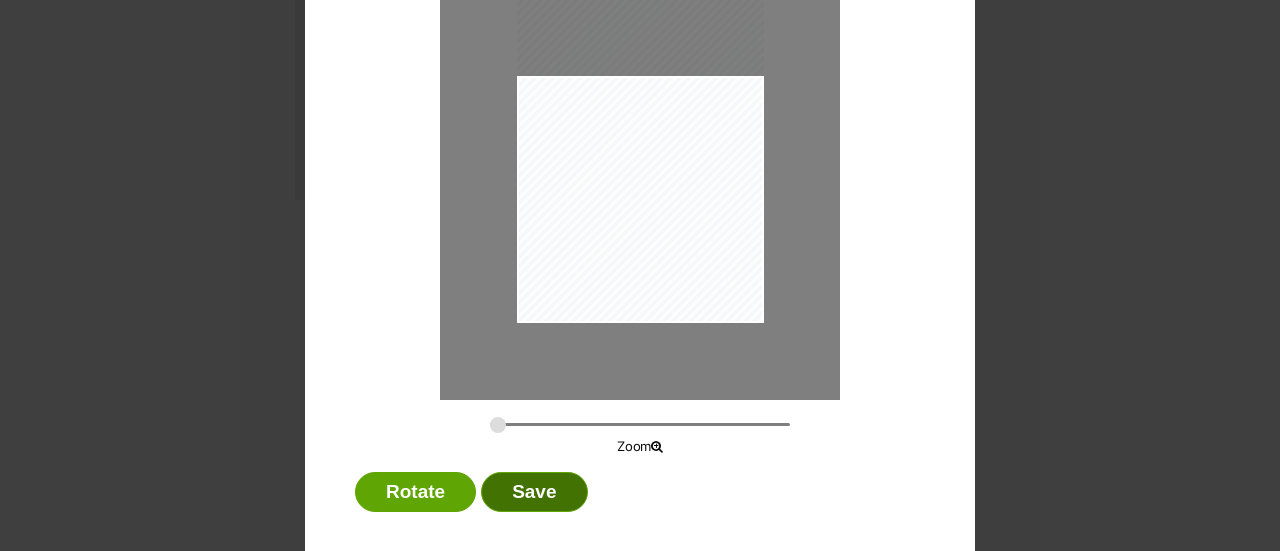 scroll, scrollTop: 194, scrollLeft: 0, axis: vertical 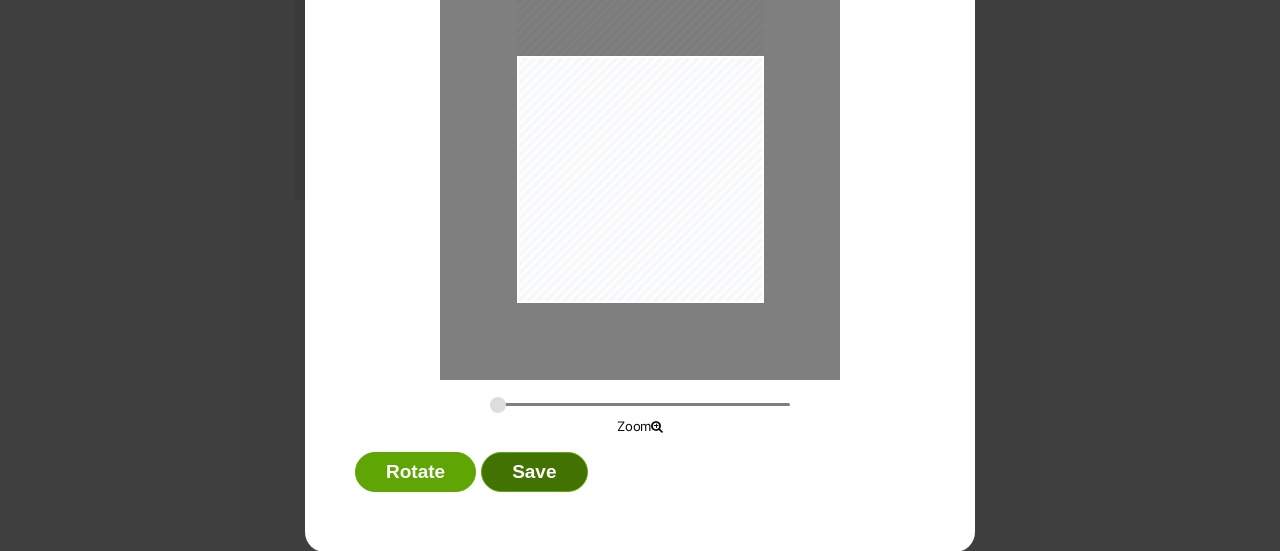 click on "Save" at bounding box center (534, 472) 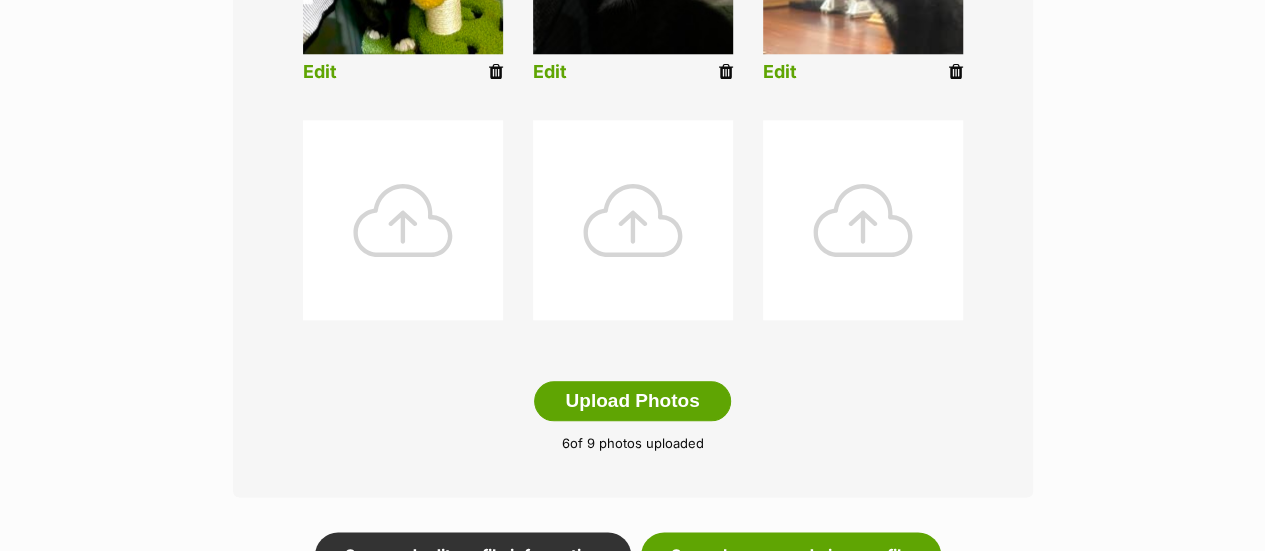 scroll, scrollTop: 1001, scrollLeft: 0, axis: vertical 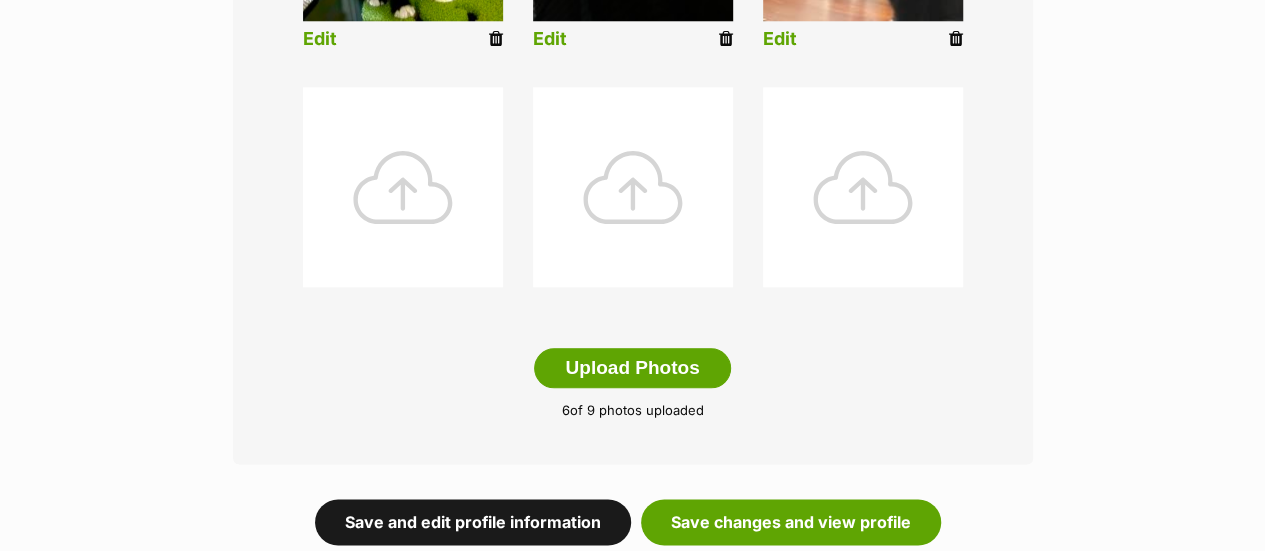 click on "Save and edit profile information" at bounding box center (473, 522) 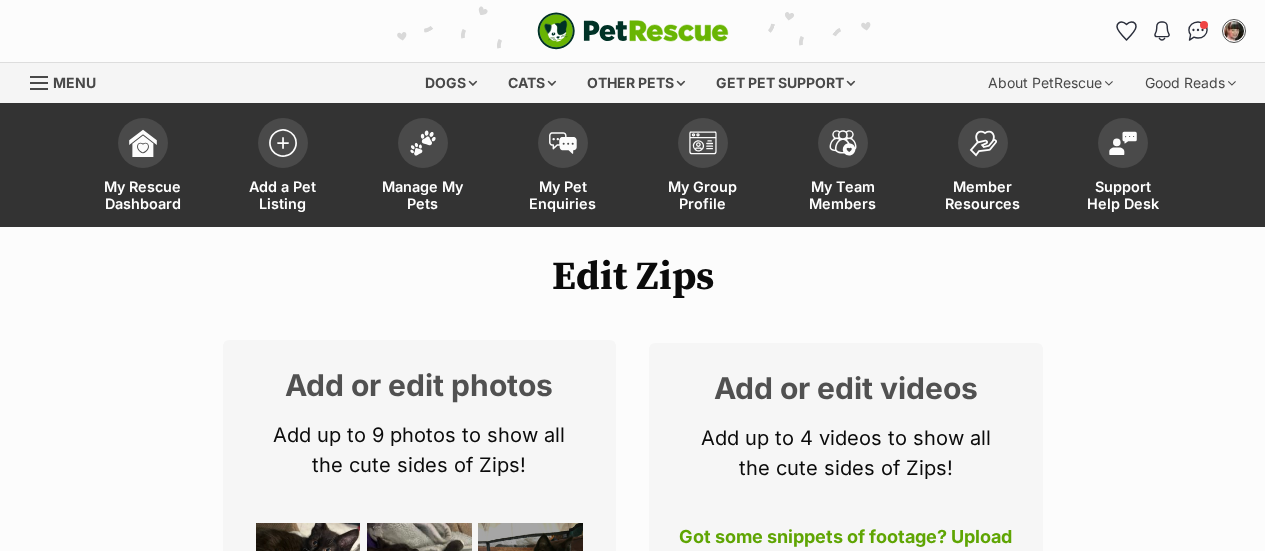 scroll, scrollTop: 1100, scrollLeft: 0, axis: vertical 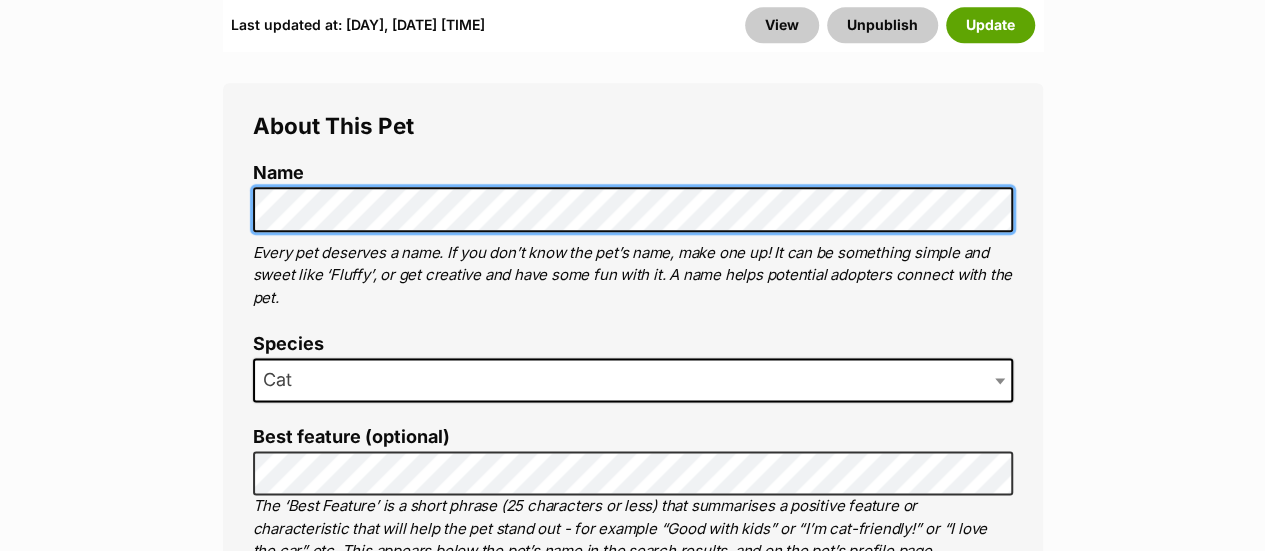 click on "About This Pet Name
Henlo there, it looks like you might be using the pet name field to indicate that this pet is now on hold - we recommend updating the status to on hold from the  listing page  instead!
Every pet deserves a name. If you don’t know the pet’s name, make one up! It can be something simple and sweet like ‘Fluffy’, or get creative and have some fun with it. A name helps potential adopters connect with the pet.
Species Cat
Best feature (optional)
The ‘Best Feature’ is a short phrase (25 characters or less) that summarises a positive feature or characteristic that will help the pet stand out - for example “Good with kids” or “I’m cat-friendly!” or “I love the car” etc. This appears below the pet’s name in the search results, and on the pet’s profile page.
Personality 6112  characters remaining
How to write a great pet profile  for more tips and our  Pet Listing Rules  for more info.
Generate a profile using AI
Beta" at bounding box center (633, 1065) 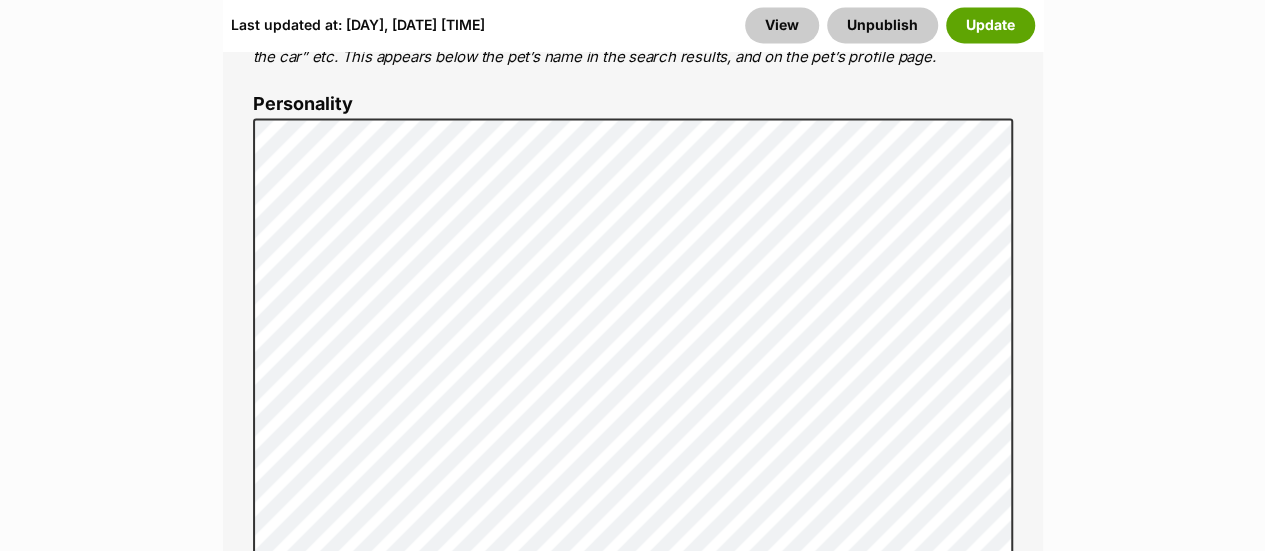 scroll, scrollTop: 1600, scrollLeft: 0, axis: vertical 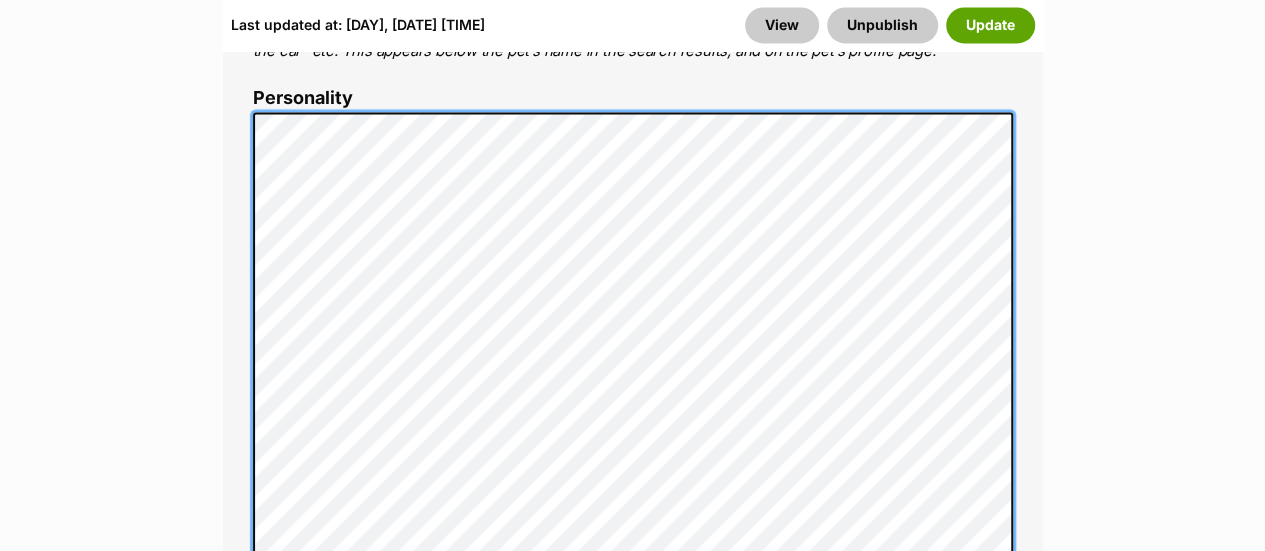 click on "About This Pet Name
Henlo there, it looks like you might be using the pet name field to indicate that this pet is now on hold - we recommend updating the status to on hold from the  listing page  instead!
Every pet deserves a name. If you don’t know the pet’s name, make one up! It can be something simple and sweet like ‘Fluffy’, or get creative and have some fun with it. A name helps potential adopters connect with the pet.
Species Cat
Best feature (optional)
The ‘Best Feature’ is a short phrase (25 characters or less) that summarises a positive feature or characteristic that will help the pet stand out - for example “Good with kids” or “I’m cat-friendly!” or “I love the car” etc. This appears below the pet’s name in the search results, and on the pet’s profile page.
Personality 6112  characters remaining
How to write a great pet profile  for more tips and our  Pet Listing Rules  for more info.
Generate a profile using AI
Beta" at bounding box center (633, 565) 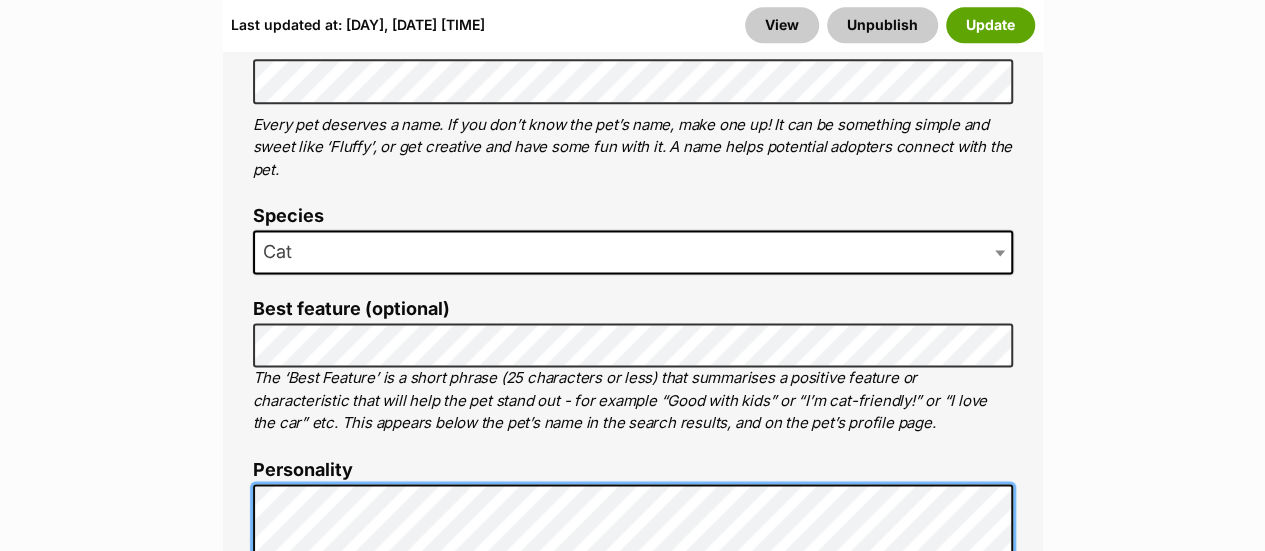 scroll, scrollTop: 1100, scrollLeft: 0, axis: vertical 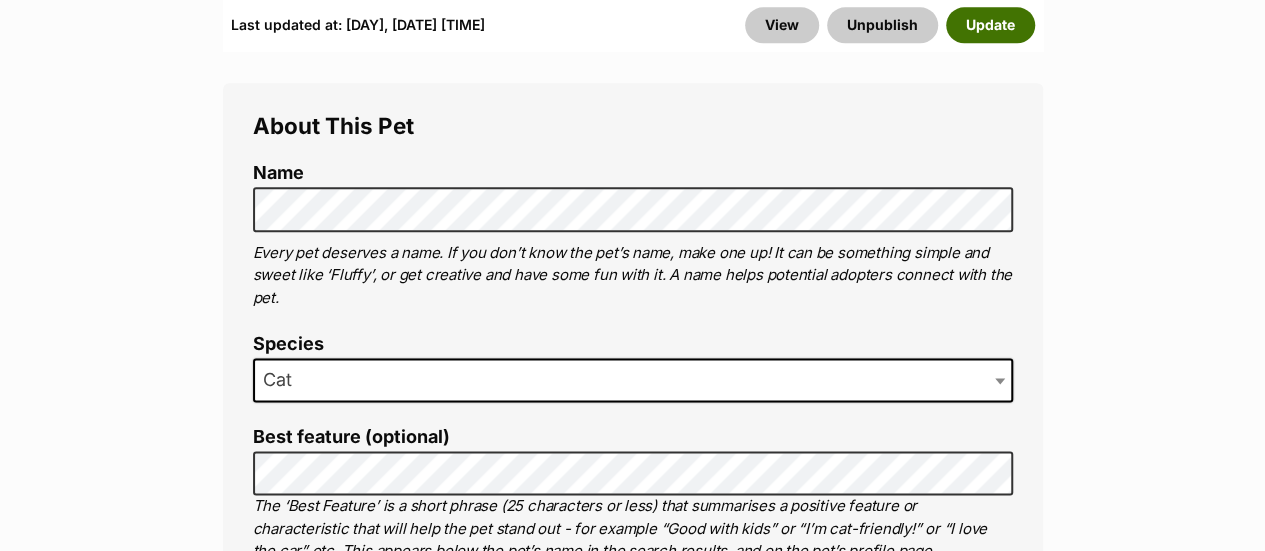 click on "Update" at bounding box center (990, 25) 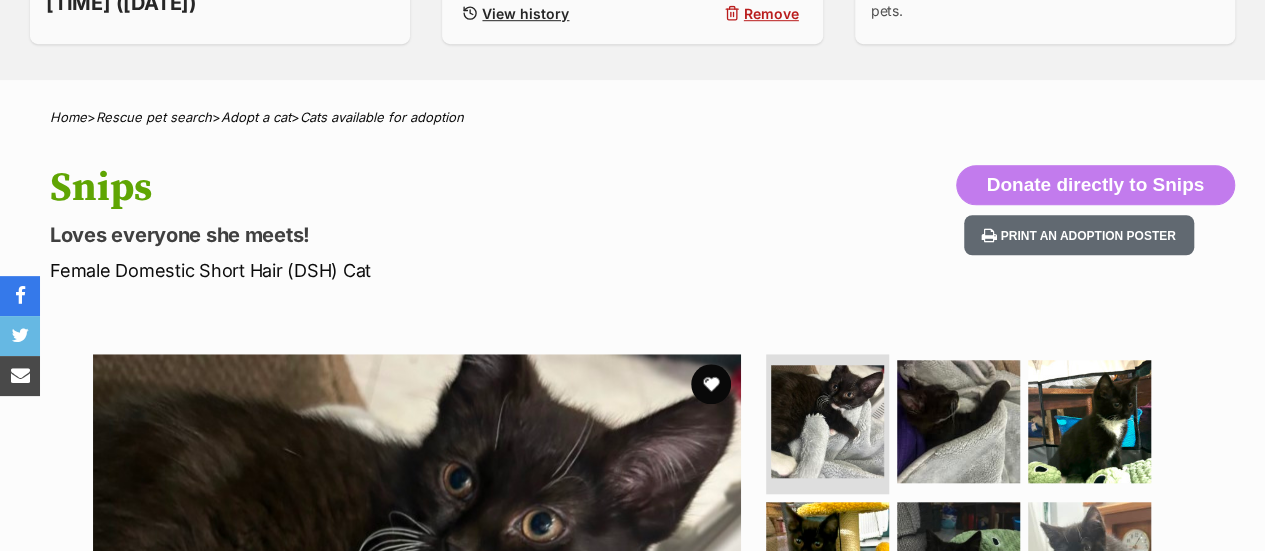 scroll, scrollTop: 700, scrollLeft: 0, axis: vertical 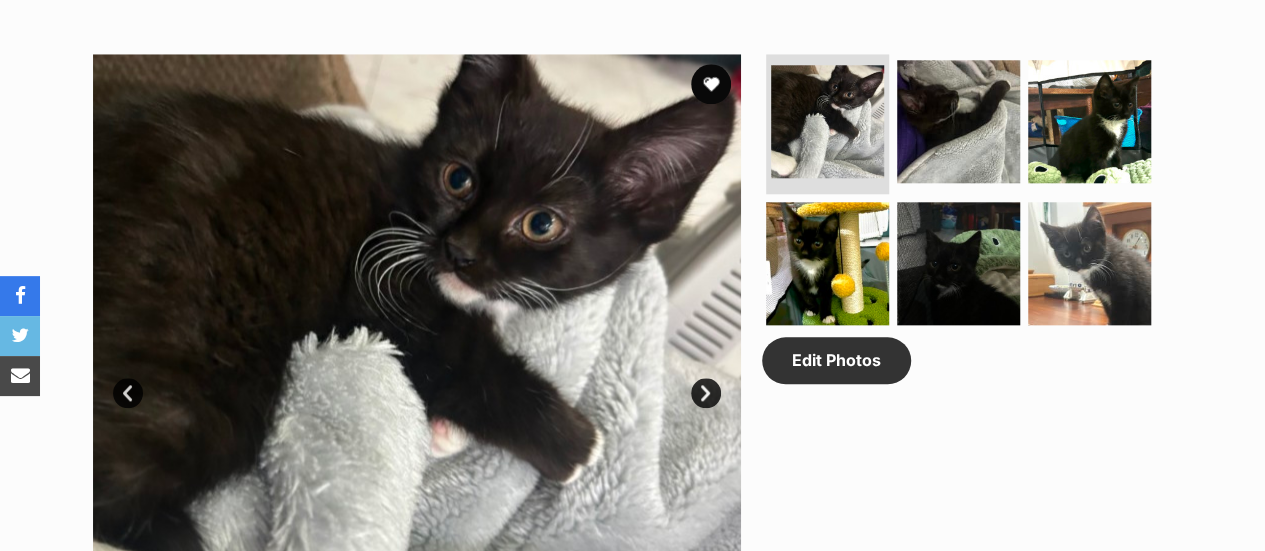click on "Next" at bounding box center (706, 393) 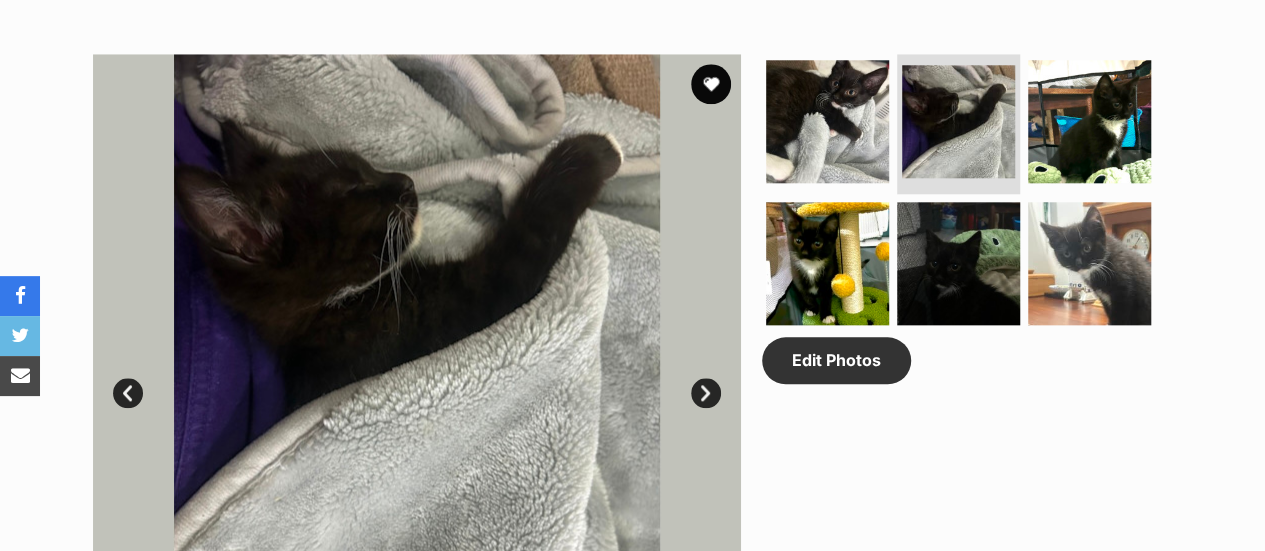 scroll, scrollTop: 0, scrollLeft: 0, axis: both 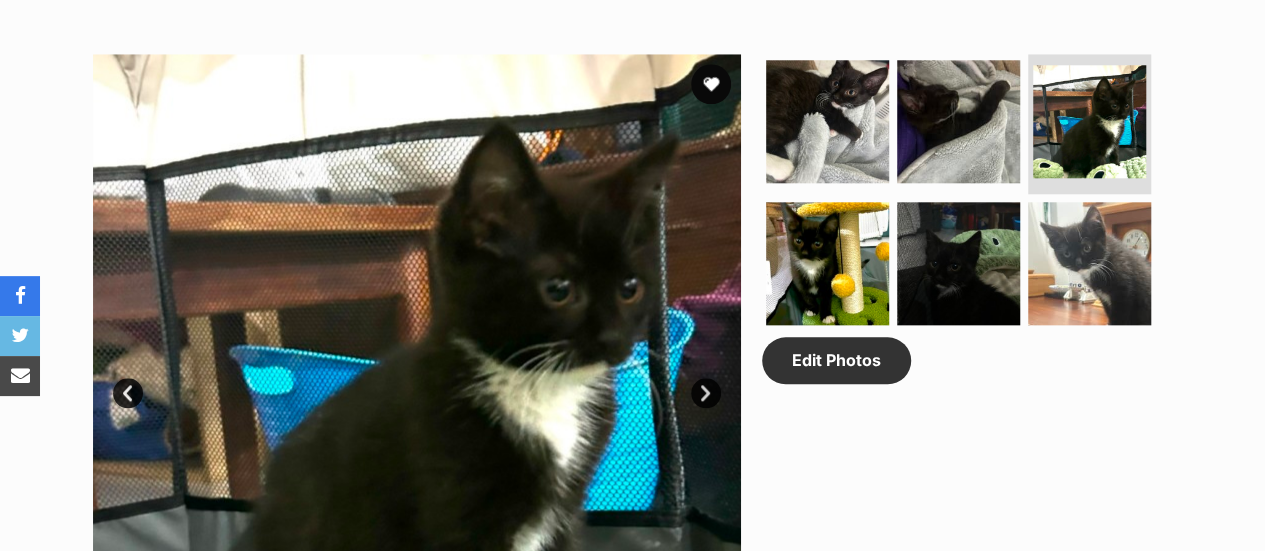 click on "Next" at bounding box center (706, 393) 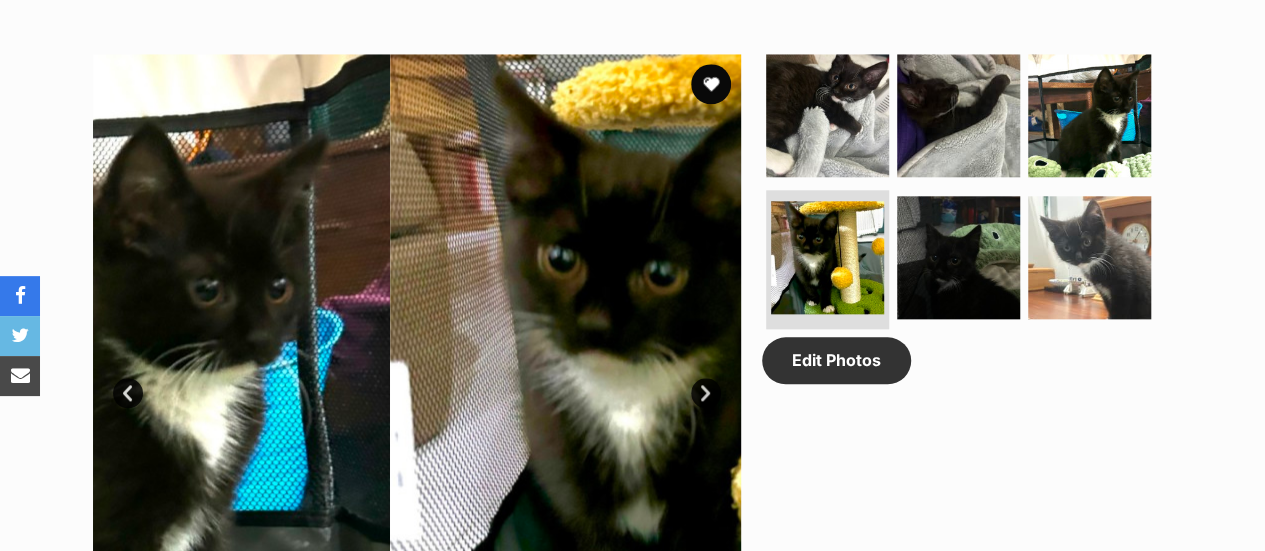 scroll, scrollTop: 0, scrollLeft: 0, axis: both 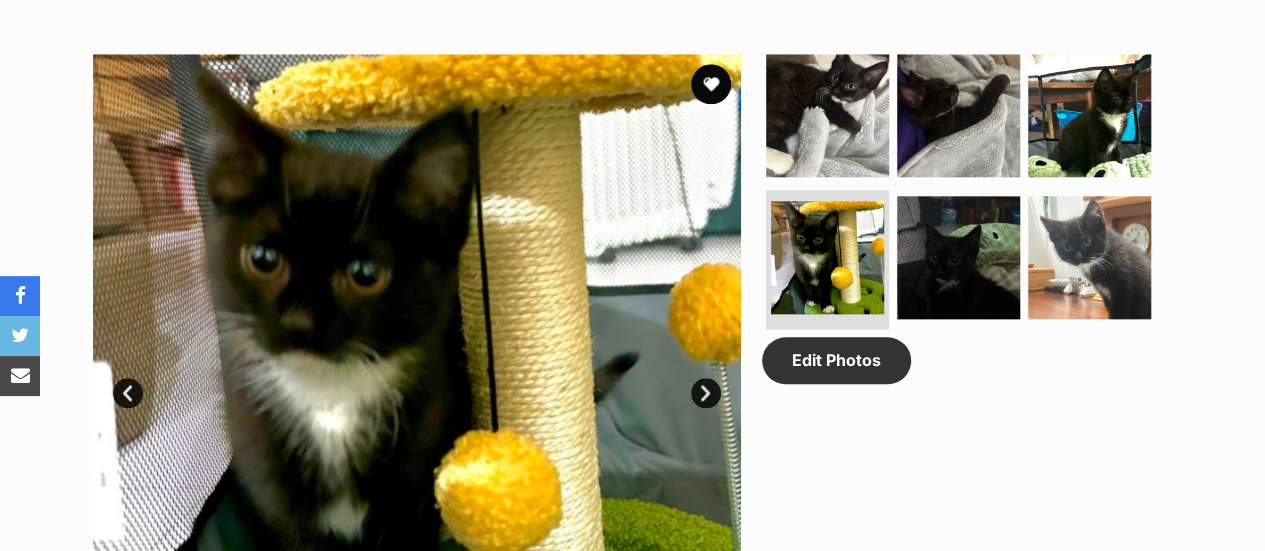 click on "Next" at bounding box center [706, 393] 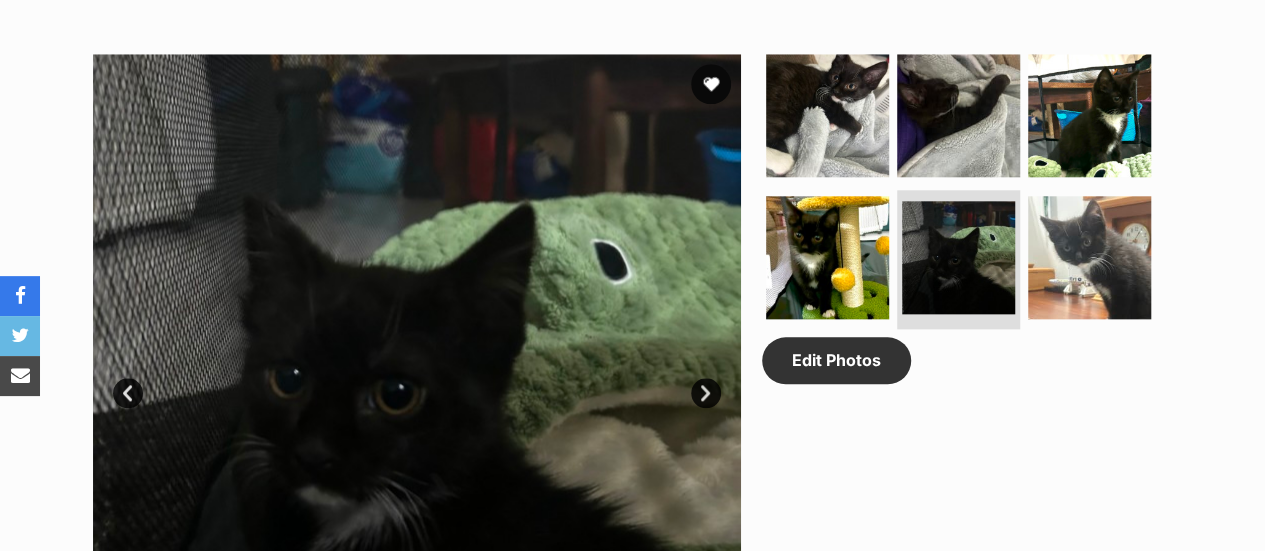 click on "Next" at bounding box center [706, 393] 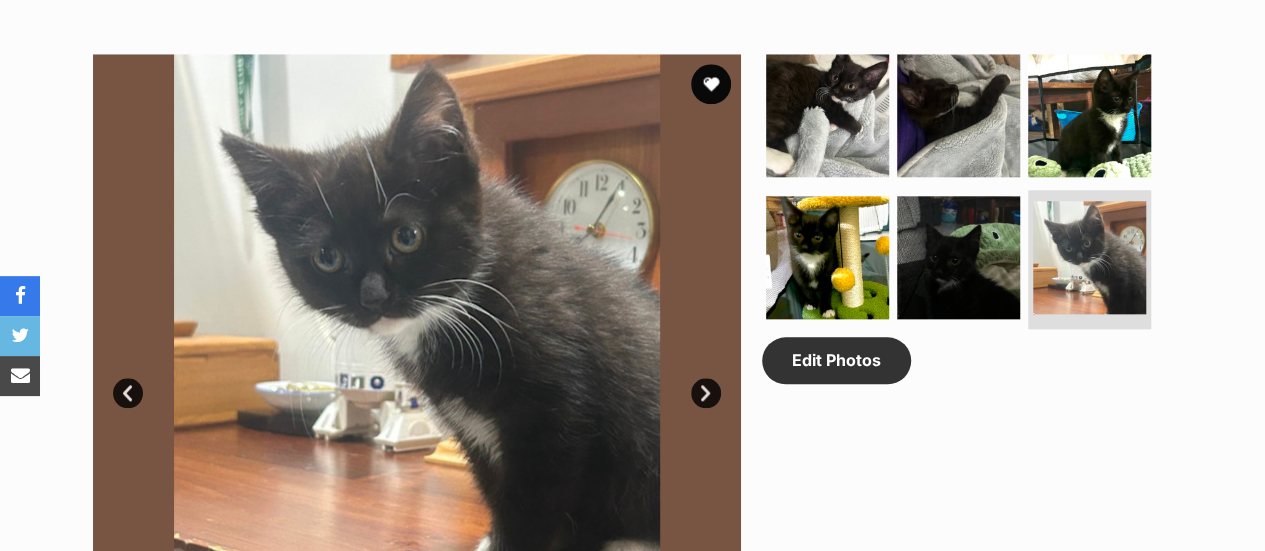 click on "Next" at bounding box center [706, 393] 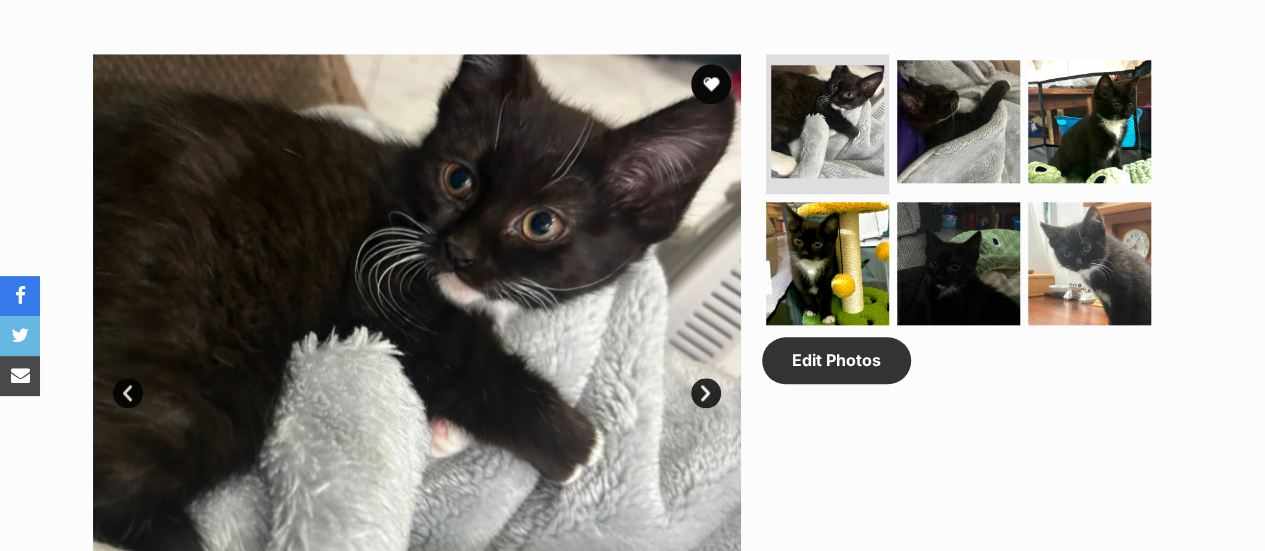 scroll, scrollTop: 1058, scrollLeft: 0, axis: vertical 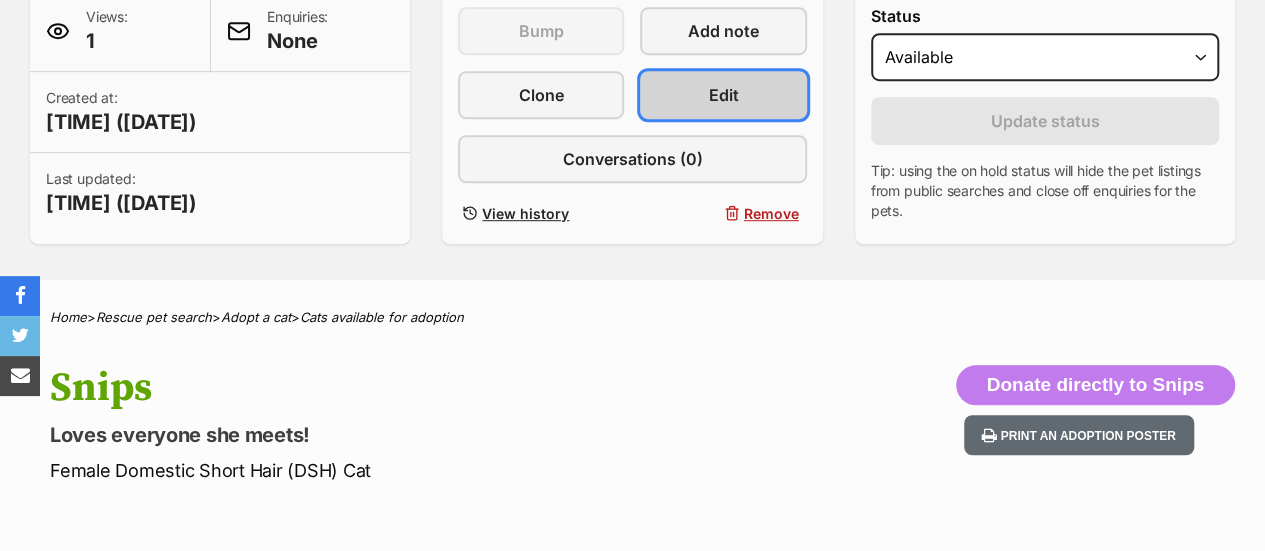 click on "Edit" at bounding box center [724, 95] 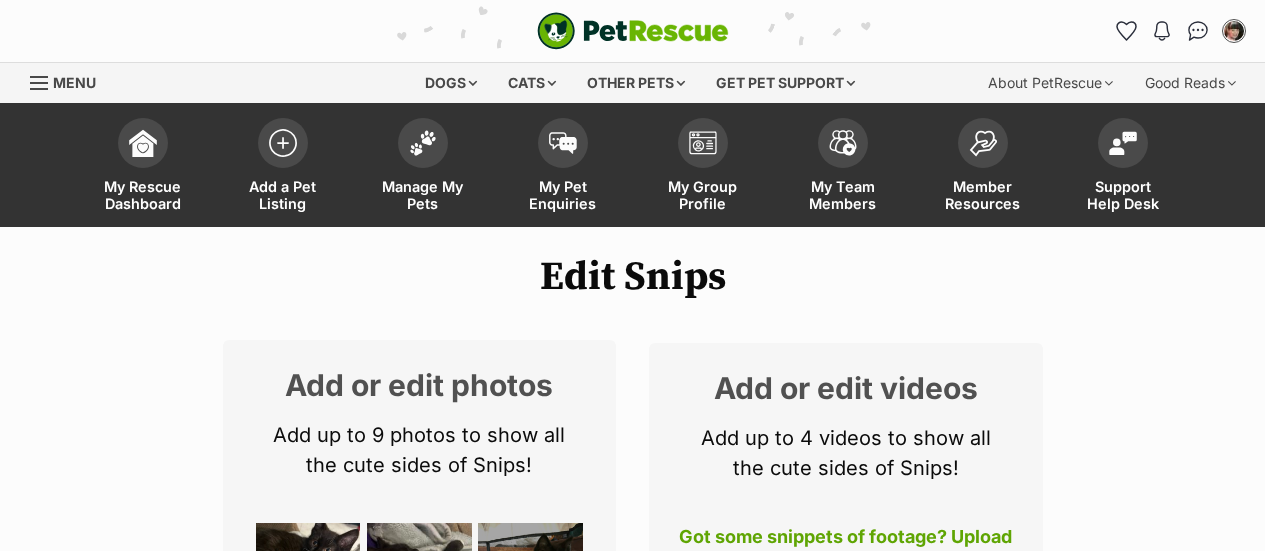 scroll, scrollTop: 1300, scrollLeft: 0, axis: vertical 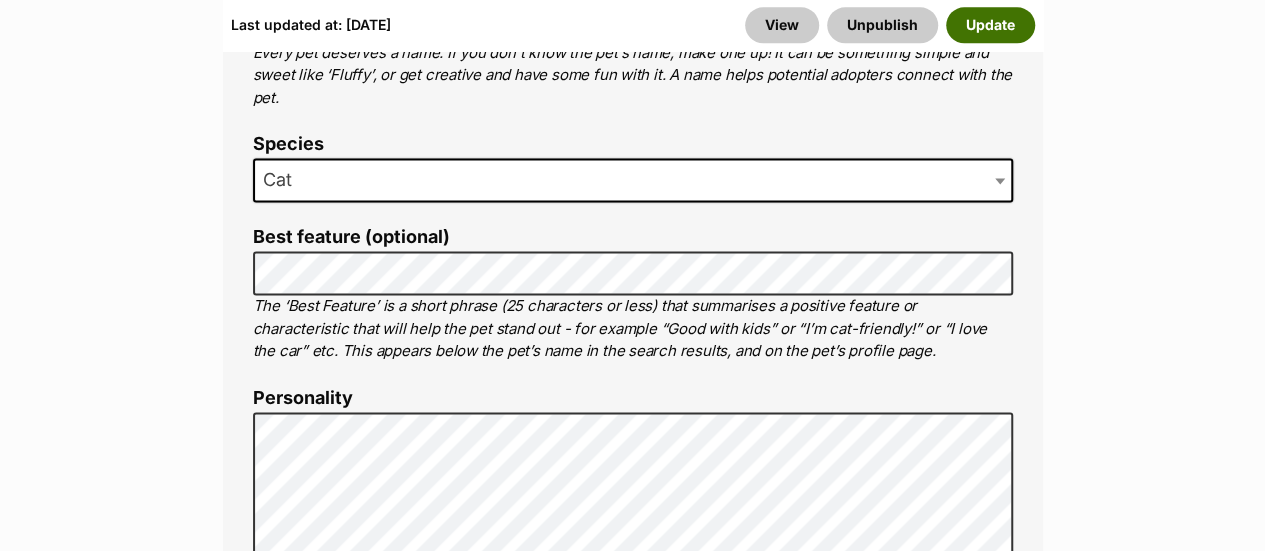 click on "Update" at bounding box center (990, 25) 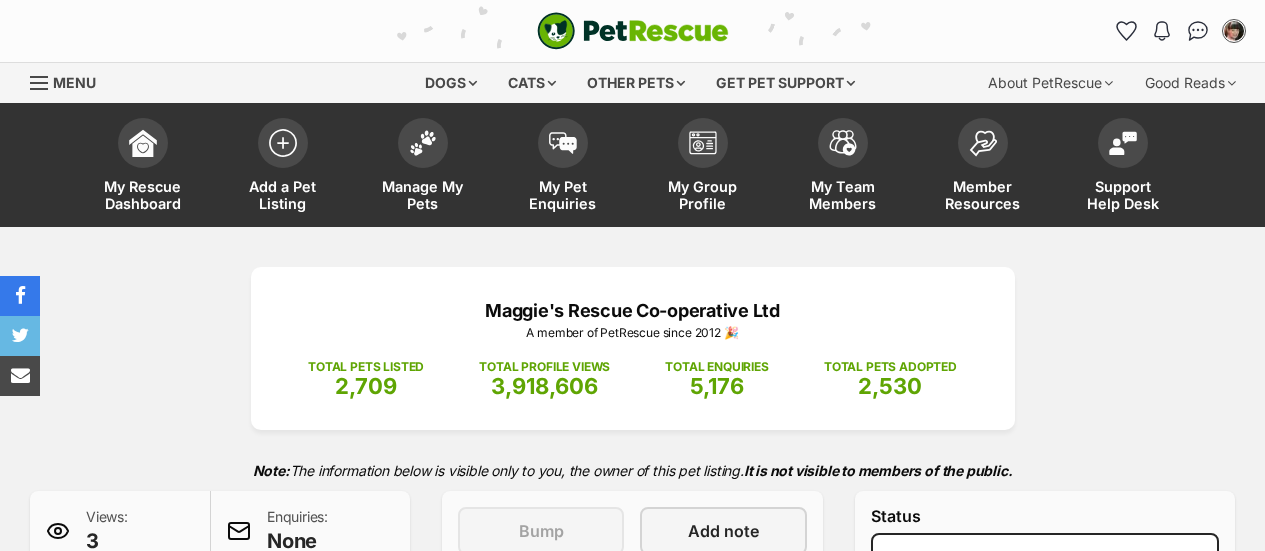 scroll, scrollTop: 700, scrollLeft: 0, axis: vertical 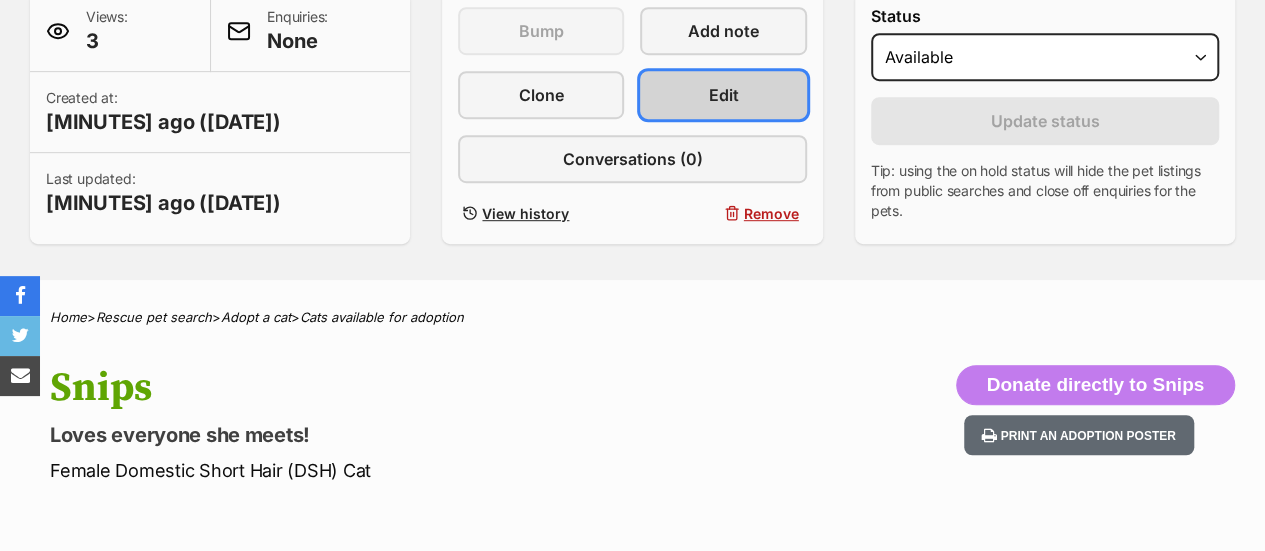 click on "Edit" at bounding box center [724, 95] 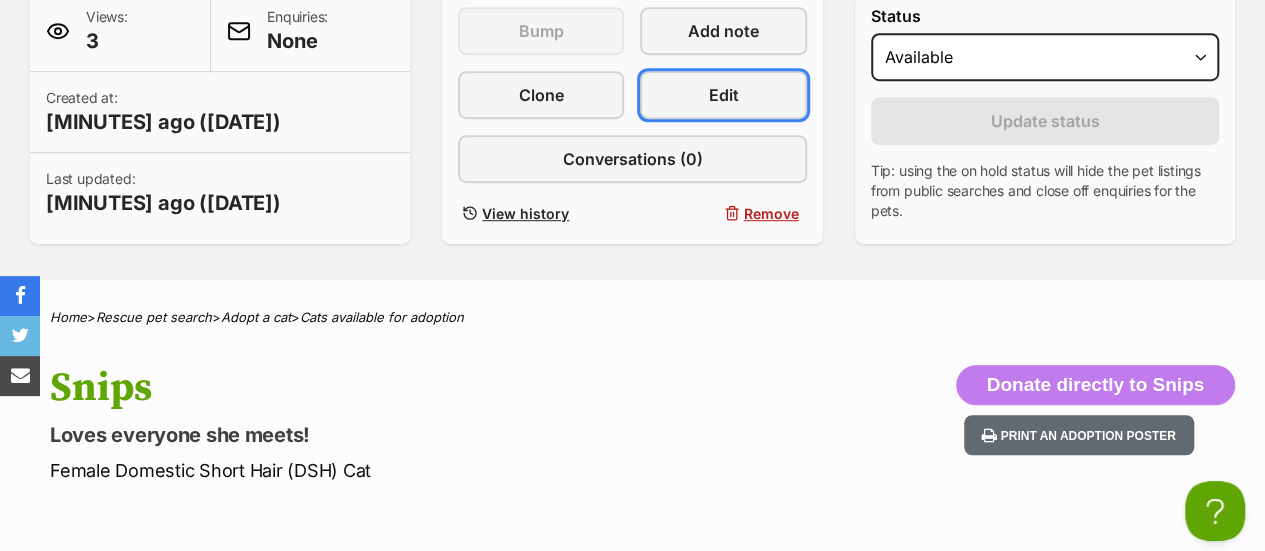 scroll, scrollTop: 0, scrollLeft: 0, axis: both 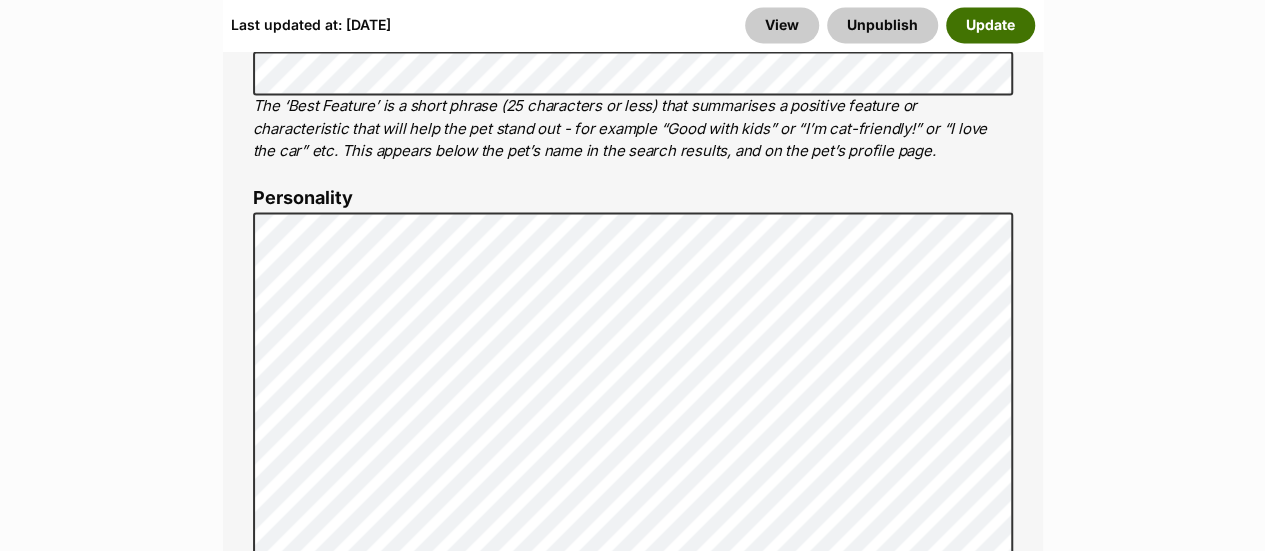 click on "Update" at bounding box center [990, 25] 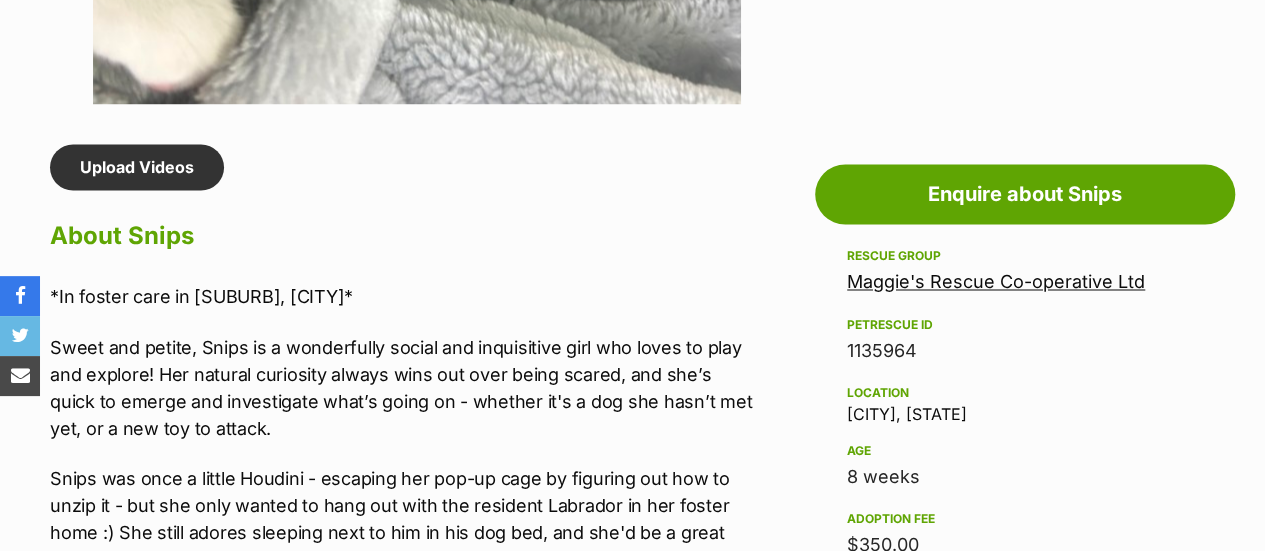 scroll, scrollTop: 1600, scrollLeft: 0, axis: vertical 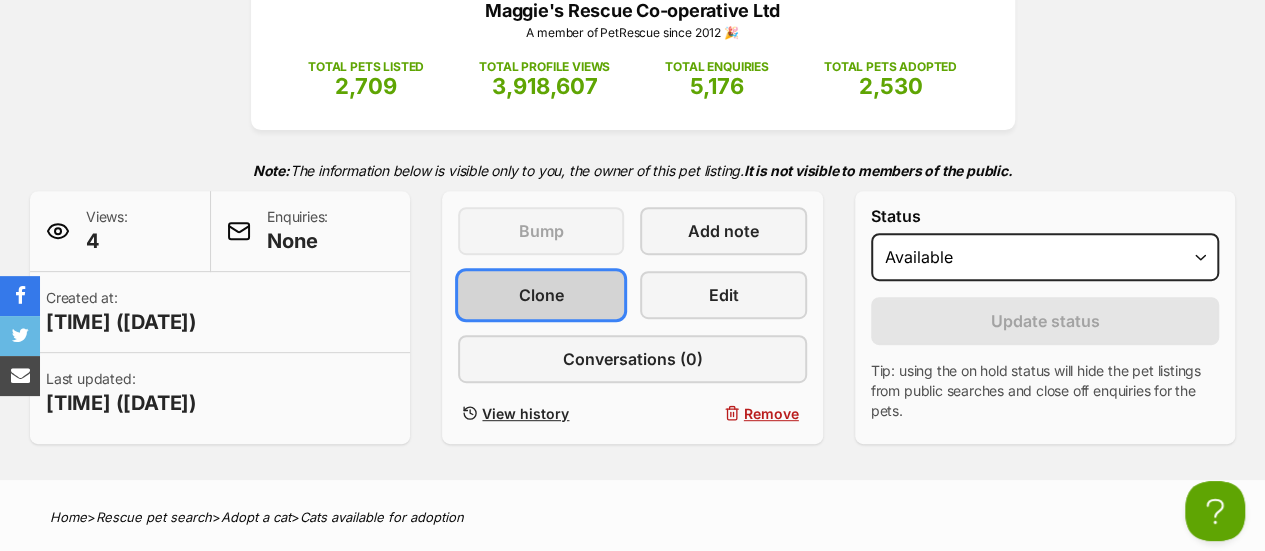 click on "Clone" at bounding box center (541, 295) 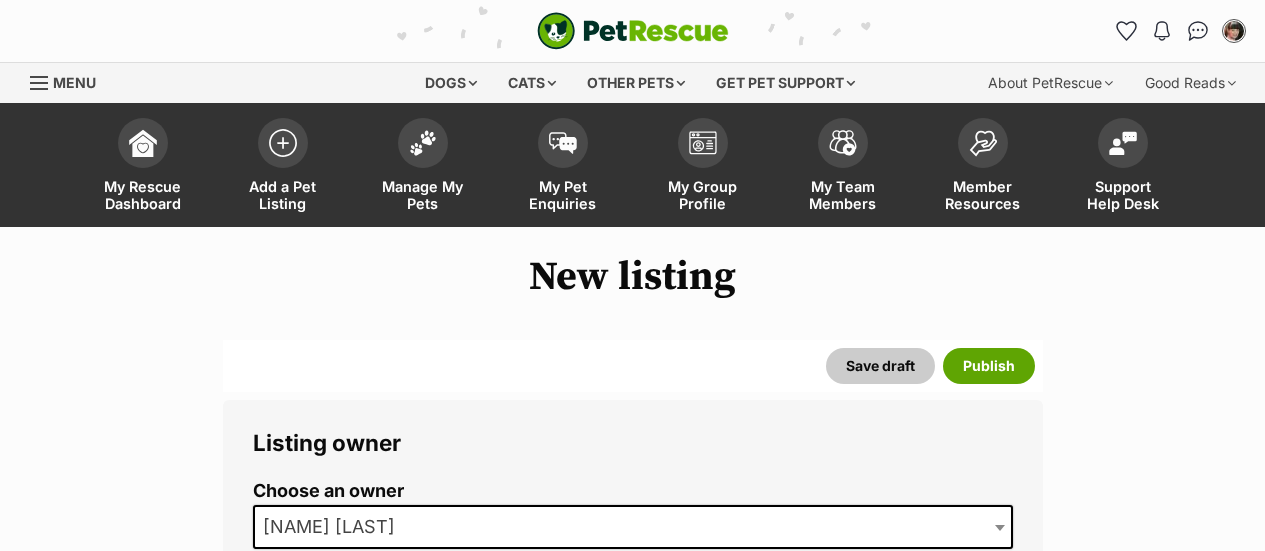 scroll, scrollTop: 0, scrollLeft: 0, axis: both 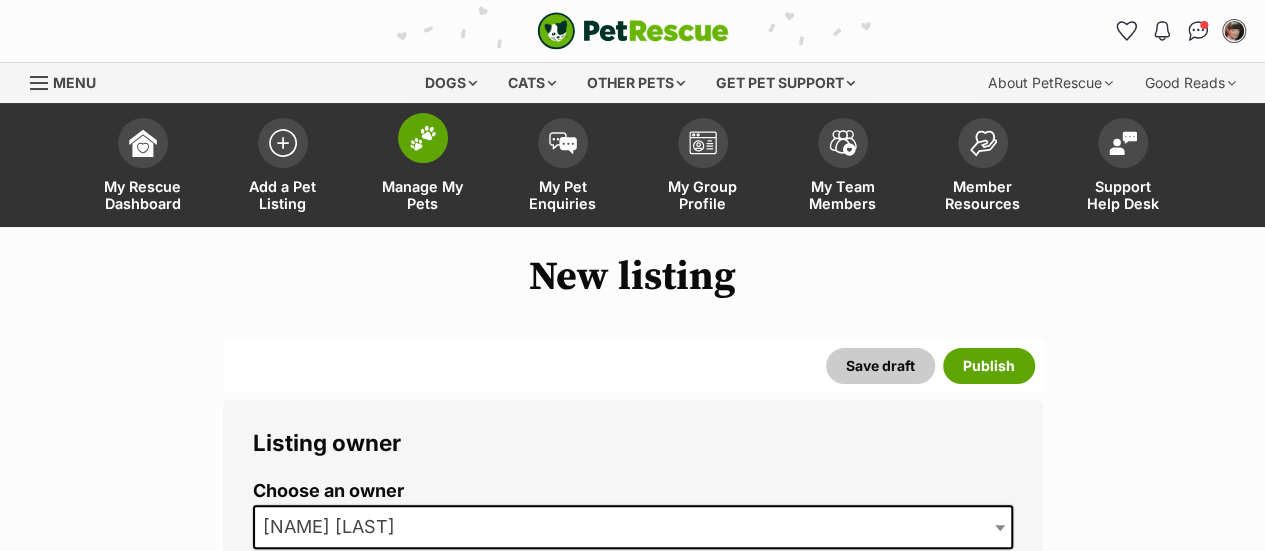 click on "Manage My Pets" at bounding box center (423, 195) 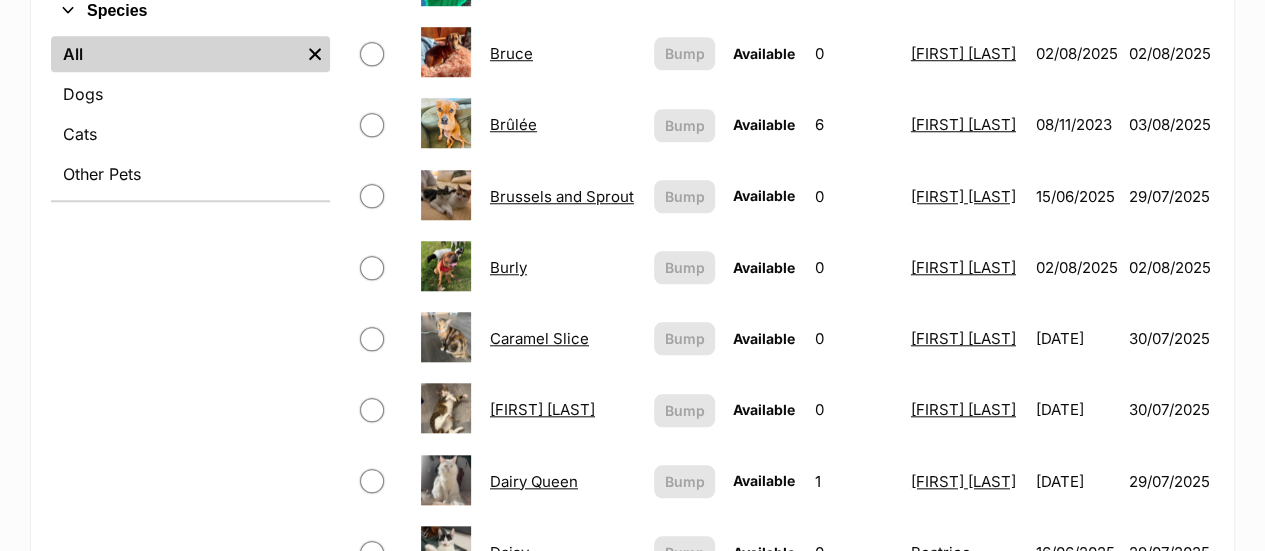 scroll, scrollTop: 800, scrollLeft: 0, axis: vertical 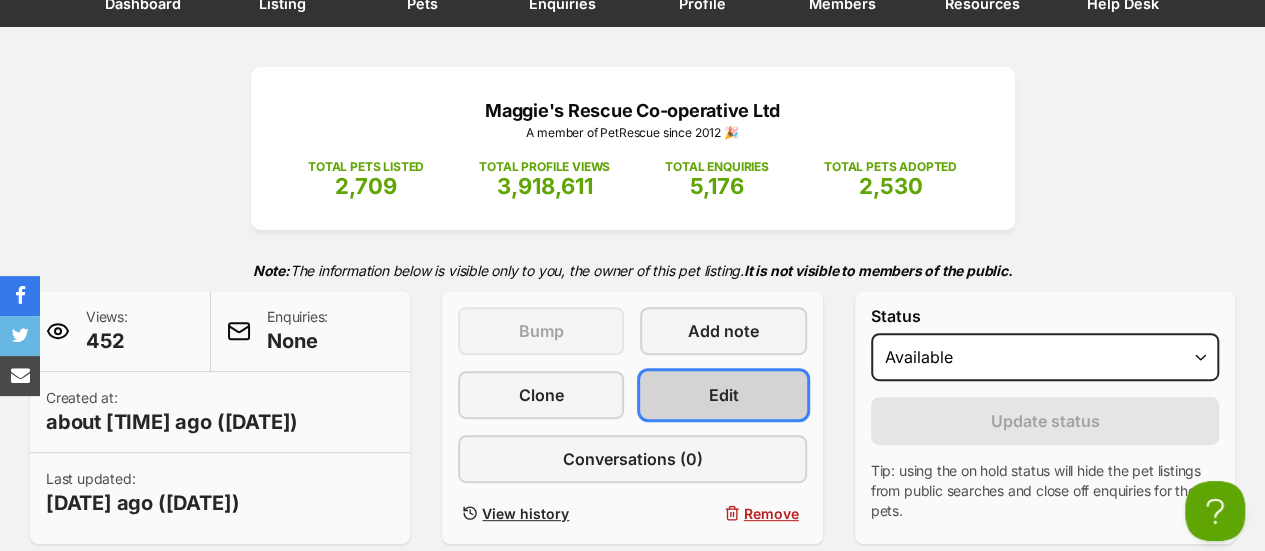 click on "Edit" at bounding box center (724, 395) 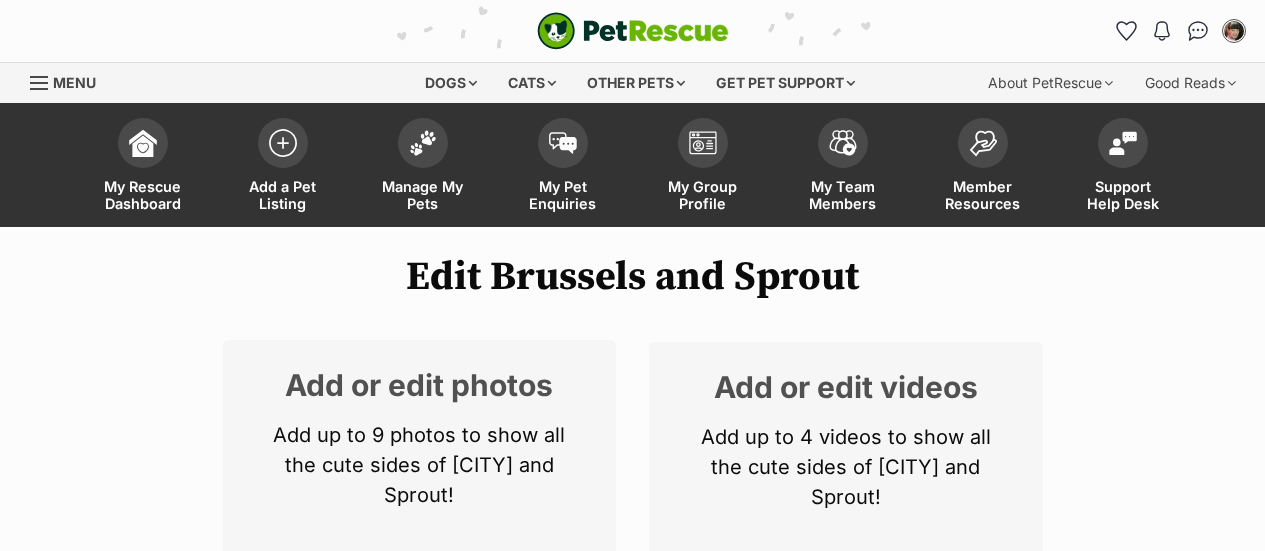 scroll, scrollTop: 1300, scrollLeft: 0, axis: vertical 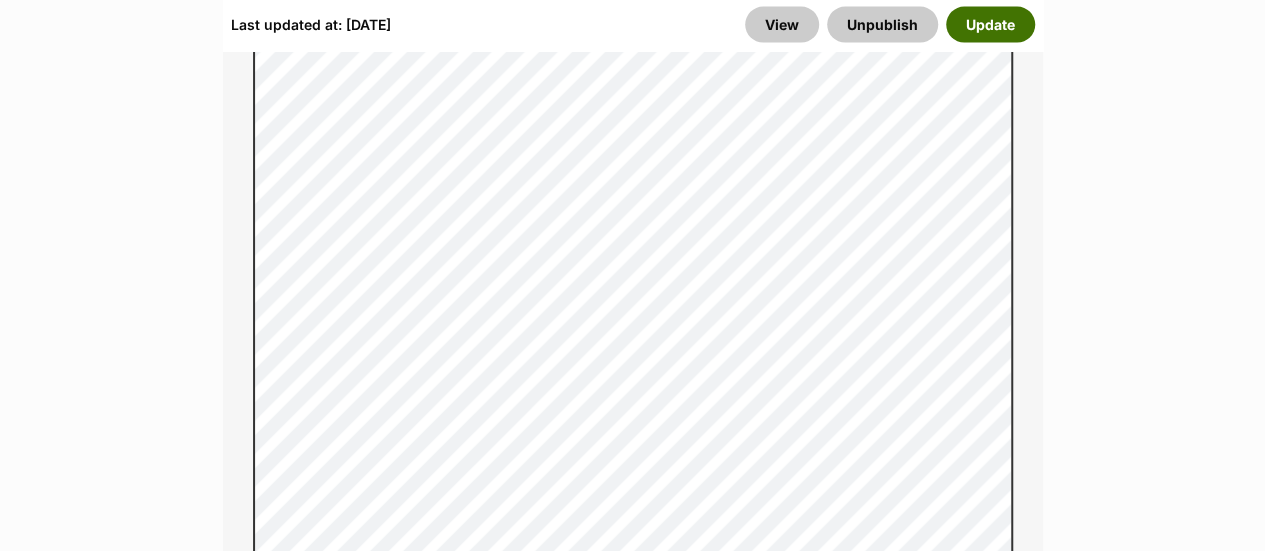 click on "Update" at bounding box center (990, 25) 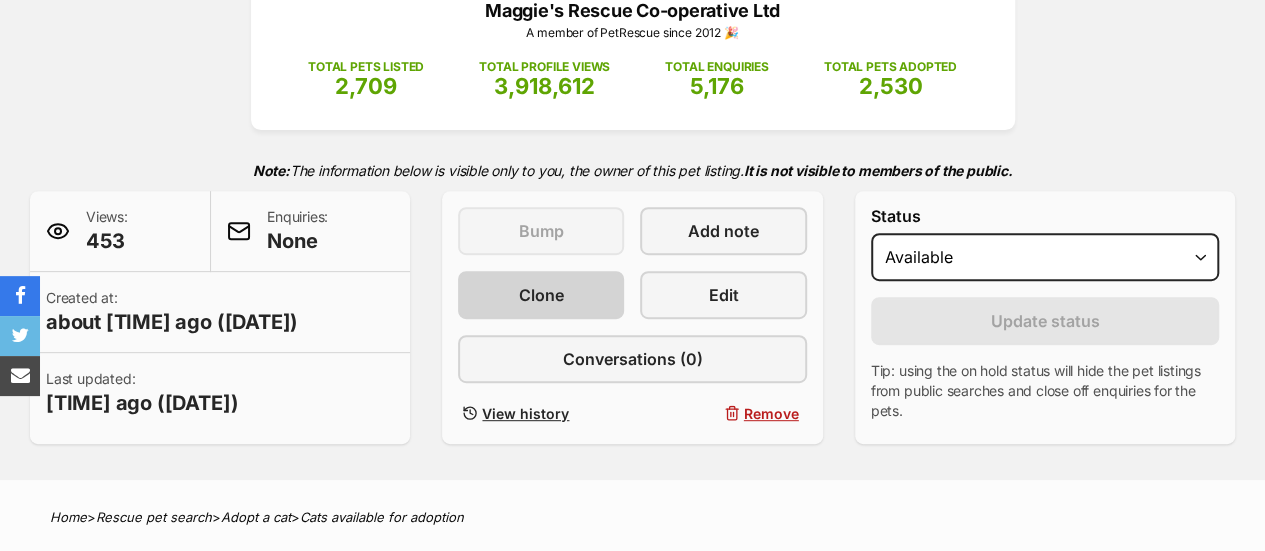 scroll, scrollTop: 300, scrollLeft: 0, axis: vertical 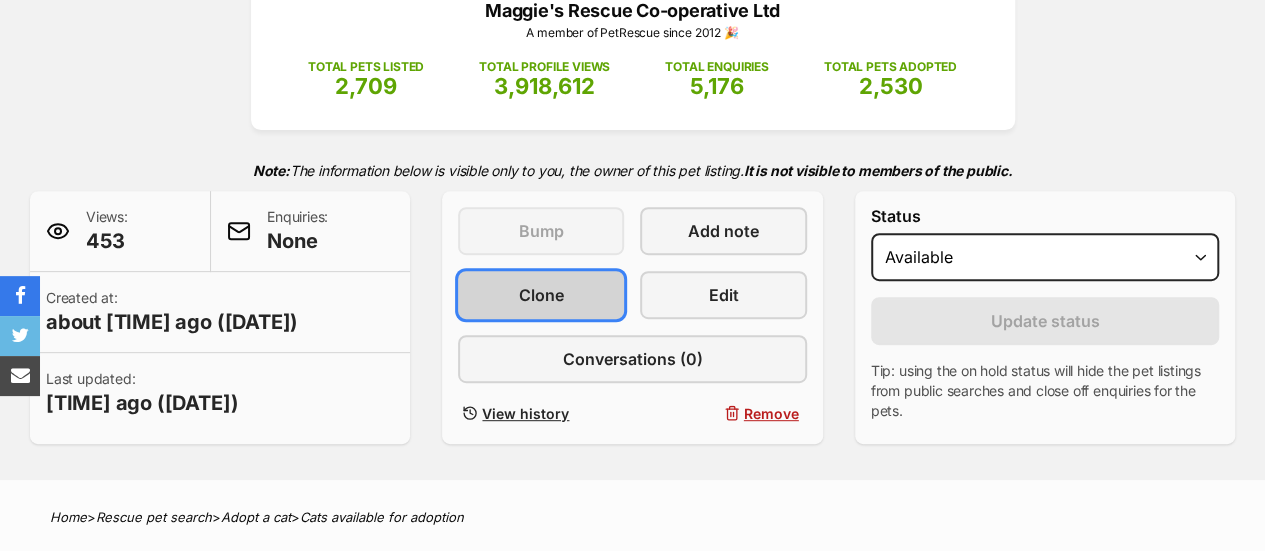 click on "Clone" at bounding box center [541, 295] 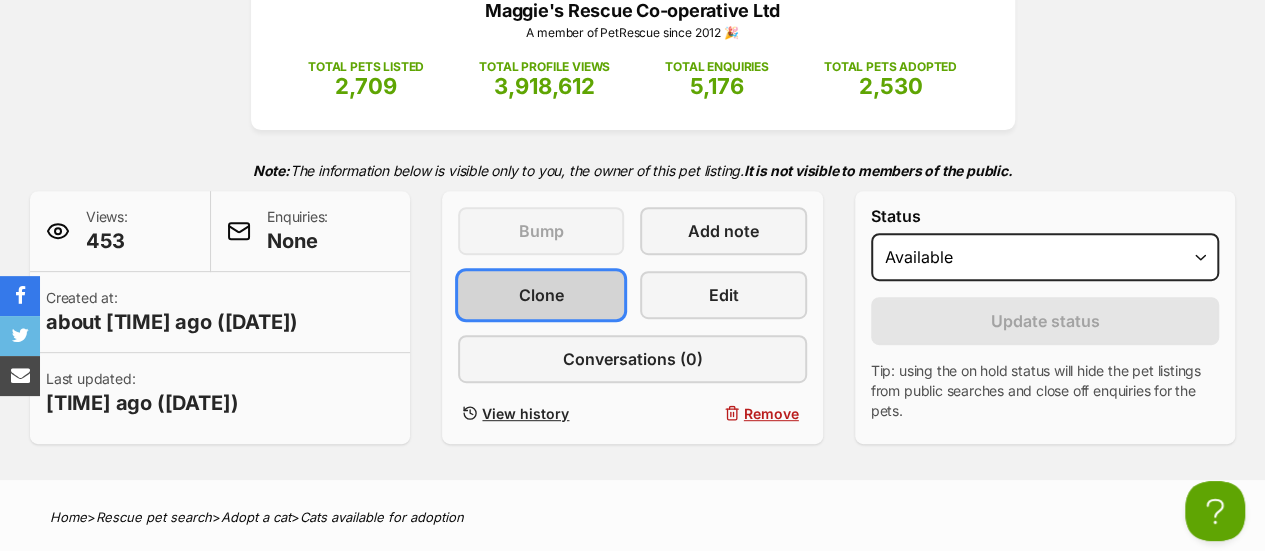 scroll, scrollTop: 0, scrollLeft: 0, axis: both 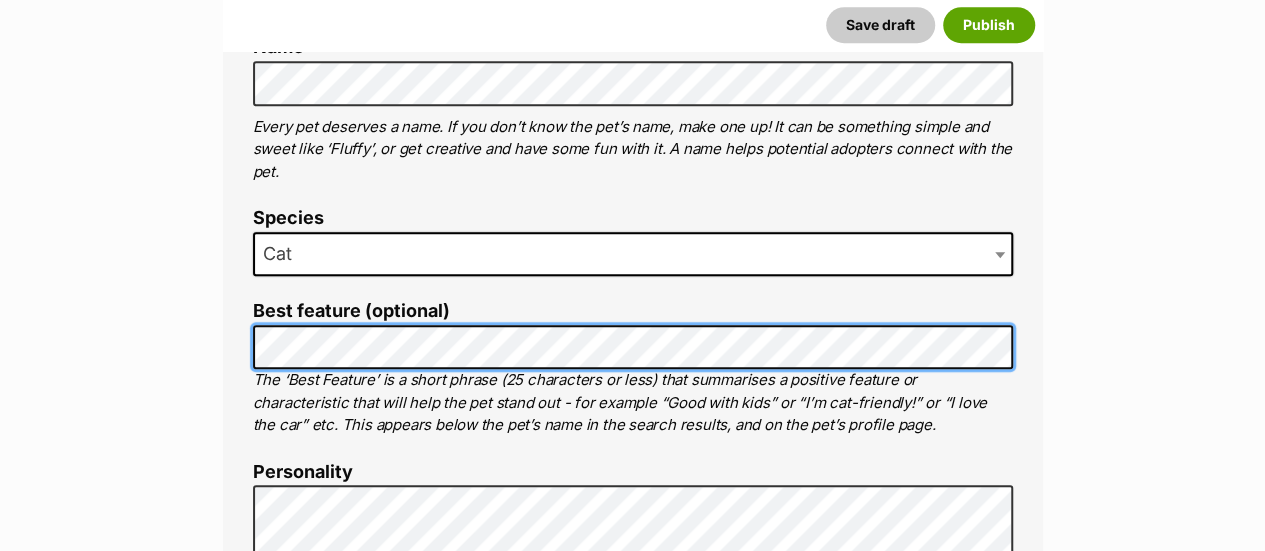 click on "Listing owner Choose an owner Elisha Wadick
The owner of the pet listing is able to edit the listing and manage enquiries with potential adopters. Note:
Group Admins
are also able to edit this pet listing and manage all it's enquiries.
Any time this pet receives new enquiries or messages from potential adopters, we'll also send you an email notification. Members can opt out of receiving these emails via their
notification settings .
About This Pet Name
Henlo there, it looks like you might be using the pet name field to indicate that this pet is now on hold - we recommend updating the status to on hold from the listing page instead!
Every pet deserves a name. If you don’t know the pet’s name, make one up! It can be something simple and sweet like ‘Fluffy’, or get creative and have some fun with it. A name helps potential adopters connect with the pet.
Species Cat
Best feature (optional)
Personality 5358  characters remaining
for more tips and our" at bounding box center (633, 3923) 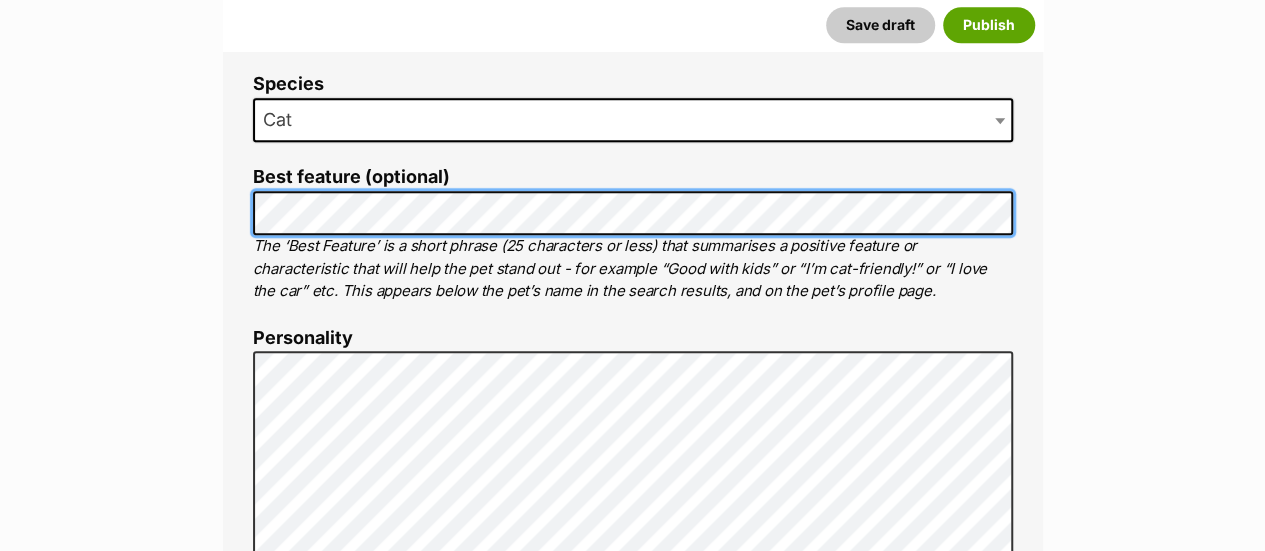 scroll, scrollTop: 1000, scrollLeft: 0, axis: vertical 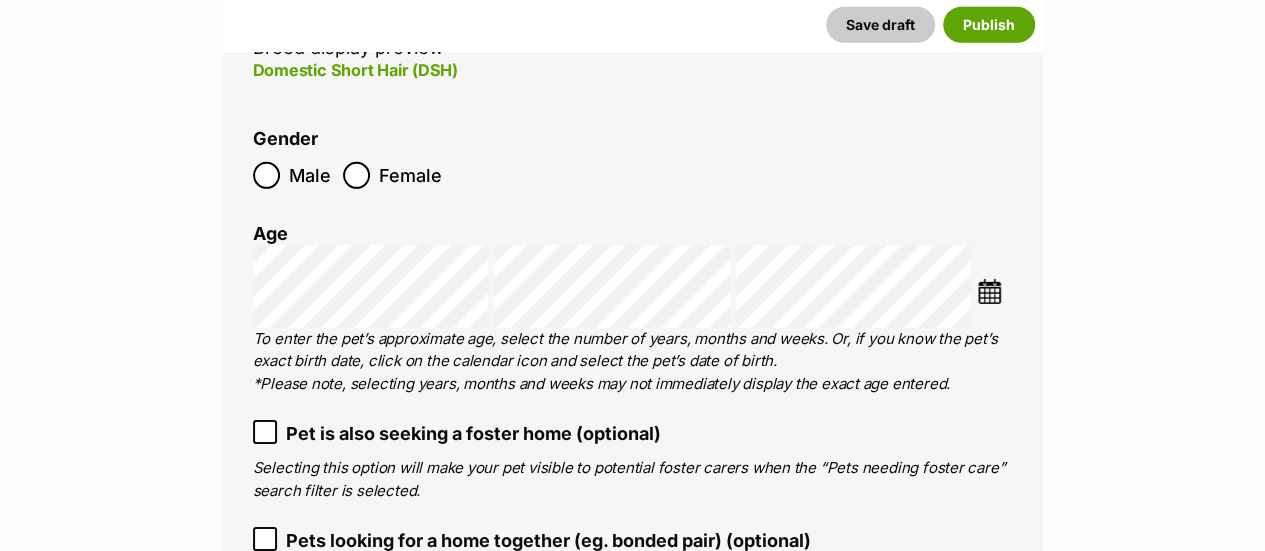 click on "New listing
Listing owner Choose an owner Elisha Wadick
The owner of the pet listing is able to edit the listing and manage enquiries with potential adopters. Note:
Group Admins
are also able to edit this pet listing and manage all it's enquiries.
Any time this pet receives new enquiries or messages from potential adopters, we'll also send you an email notification. Members can opt out of receiving these emails via their
notification settings .
About This Pet Name
Henlo there, it looks like you might be using the pet name field to indicate that this pet is now on hold - we recommend updating the status to on hold from the listing page instead!
Every pet deserves a name. If you don’t know the pet’s name, make one up! It can be something simple and sweet like ‘Fluffy’, or get creative and have some fun with it. A name helps potential adopters connect with the pet.
Species Cat
Best feature (optional)
Personality 5664  characters remaining" at bounding box center [632, 1528] 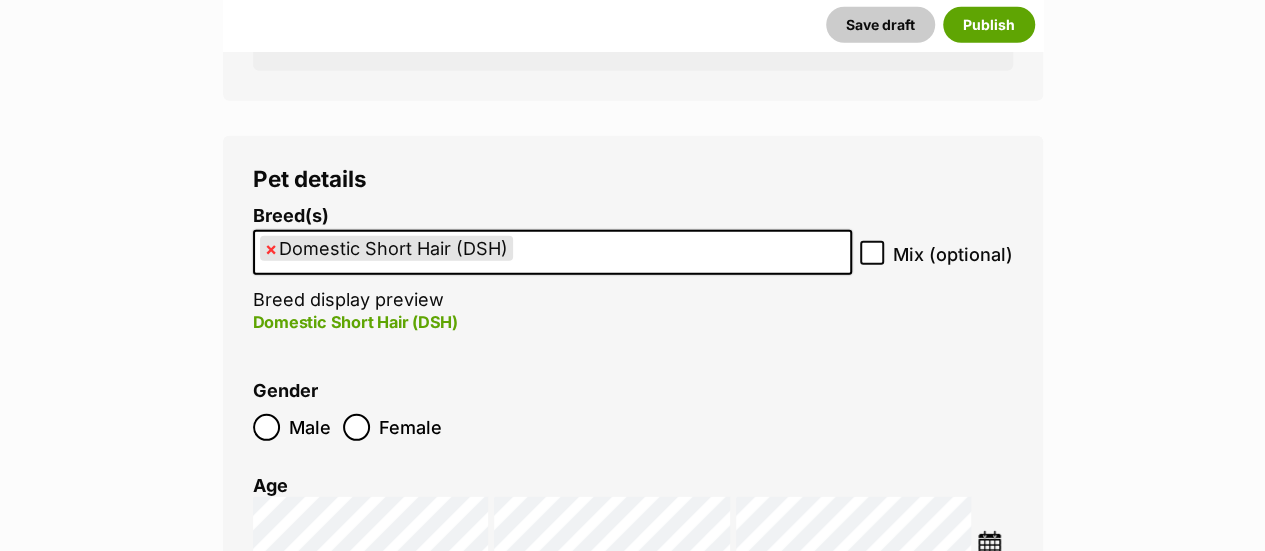 scroll, scrollTop: 2738, scrollLeft: 0, axis: vertical 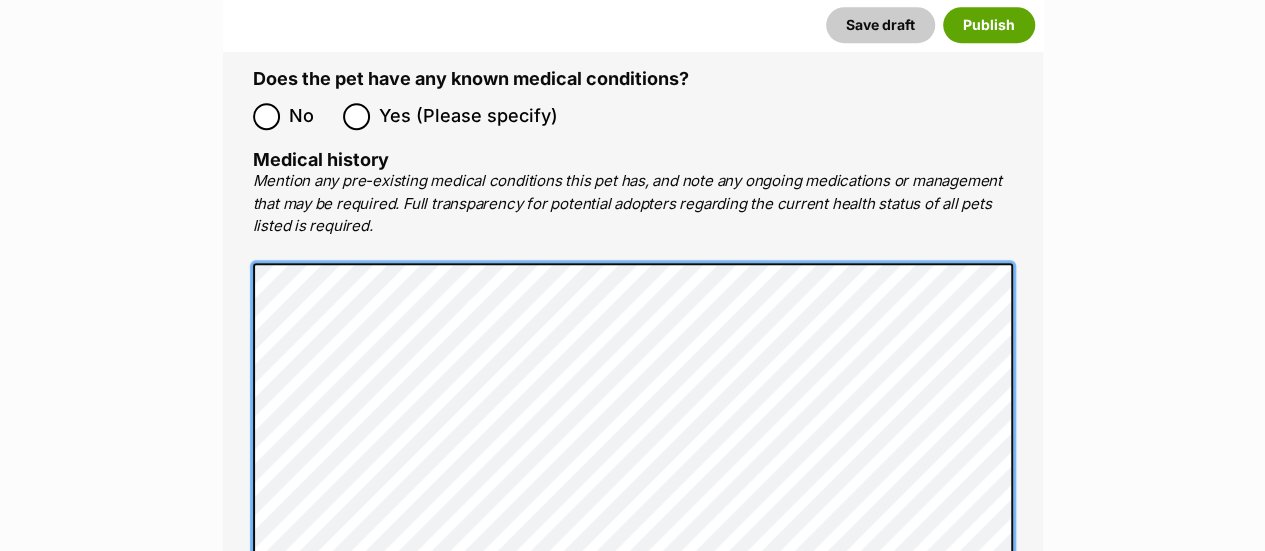click on "New listing
Listing owner Choose an owner Elisha Wadick
The owner of the pet listing is able to edit the listing and manage enquiries with potential adopters. Note:
Group Admins
are also able to edit this pet listing and manage all it's enquiries.
Any time this pet receives new enquiries or messages from potential adopters, we'll also send you an email notification. Members can opt out of receiving these emails via their
notification settings .
About This Pet Name
Henlo there, it looks like you might be using the pet name field to indicate that this pet is now on hold - we recommend updating the status to on hold from the listing page instead!
Every pet deserves a name. If you don’t know the pet’s name, make one up! It can be something simple and sweet like ‘Fluffy’, or get creative and have some fun with it. A name helps potential adopters connect with the pet.
Species Cat
Best feature (optional)
Personality 5664  characters remaining" at bounding box center (632, 128) 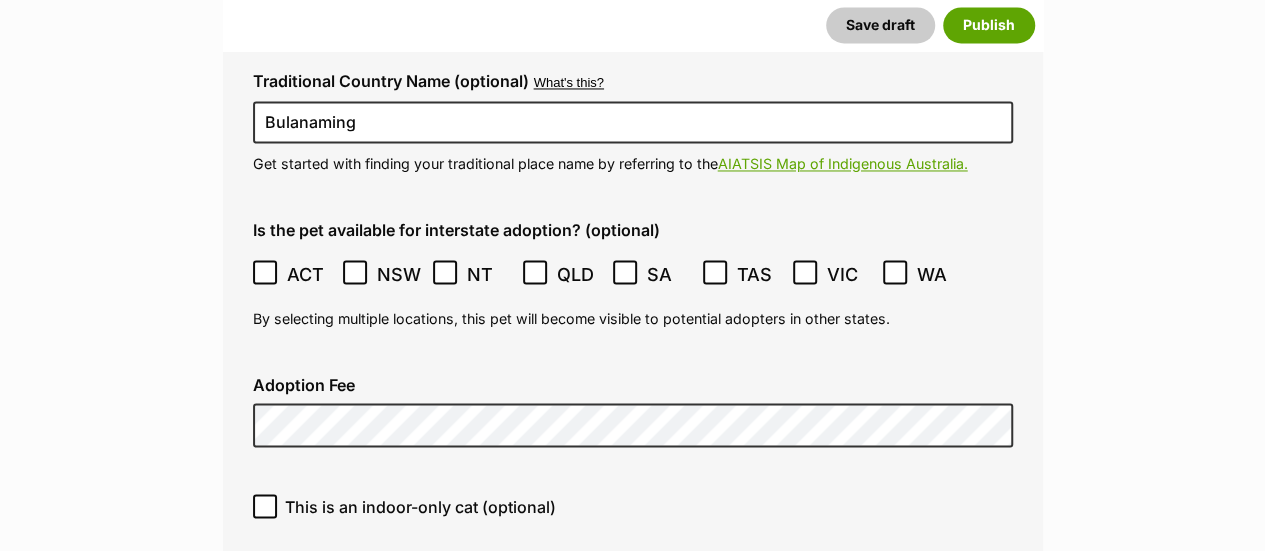 scroll, scrollTop: 5438, scrollLeft: 0, axis: vertical 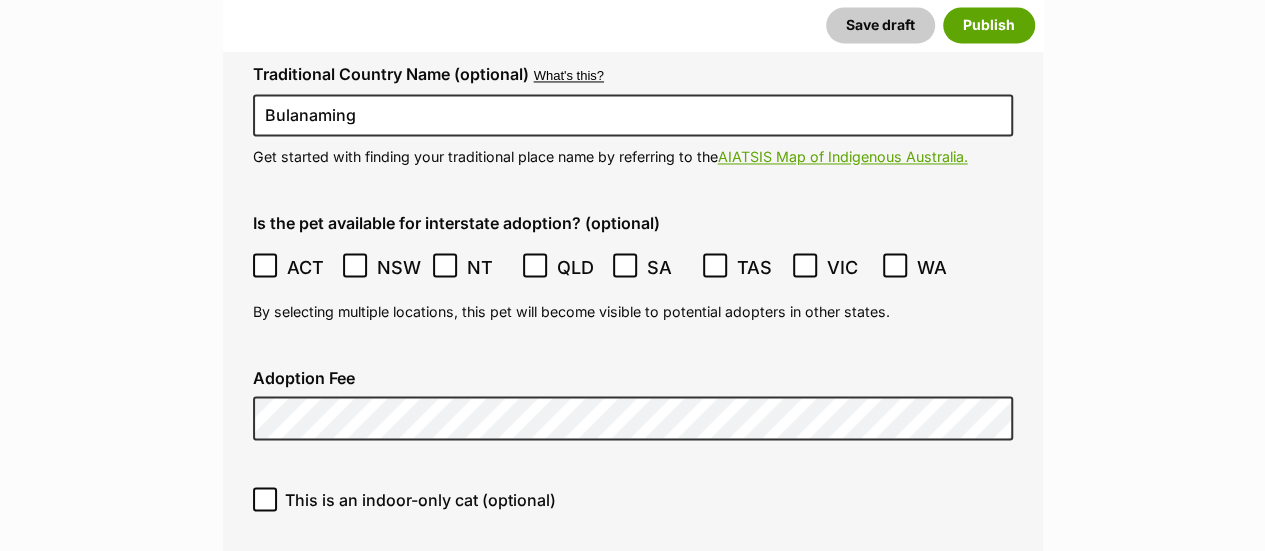 click on "New listing
Listing owner Choose an owner Elisha Wadick
The owner of the pet listing is able to edit the listing and manage enquiries with potential adopters. Note:
Group Admins
are also able to edit this pet listing and manage all it's enquiries.
Any time this pet receives new enquiries or messages from potential adopters, we'll also send you an email notification. Members can opt out of receiving these emails via their
notification settings .
About This Pet Name
Henlo there, it looks like you might be using the pet name field to indicate that this pet is now on hold - we recommend updating the status to on hold from the listing page instead!
Every pet deserves a name. If you don’t know the pet’s name, make one up! It can be something simple and sweet like ‘Fluffy’, or get creative and have some fun with it. A name helps potential adopters connect with the pet.
Species Cat
Best feature (optional)
Personality 5664  characters remaining" at bounding box center [632, -872] 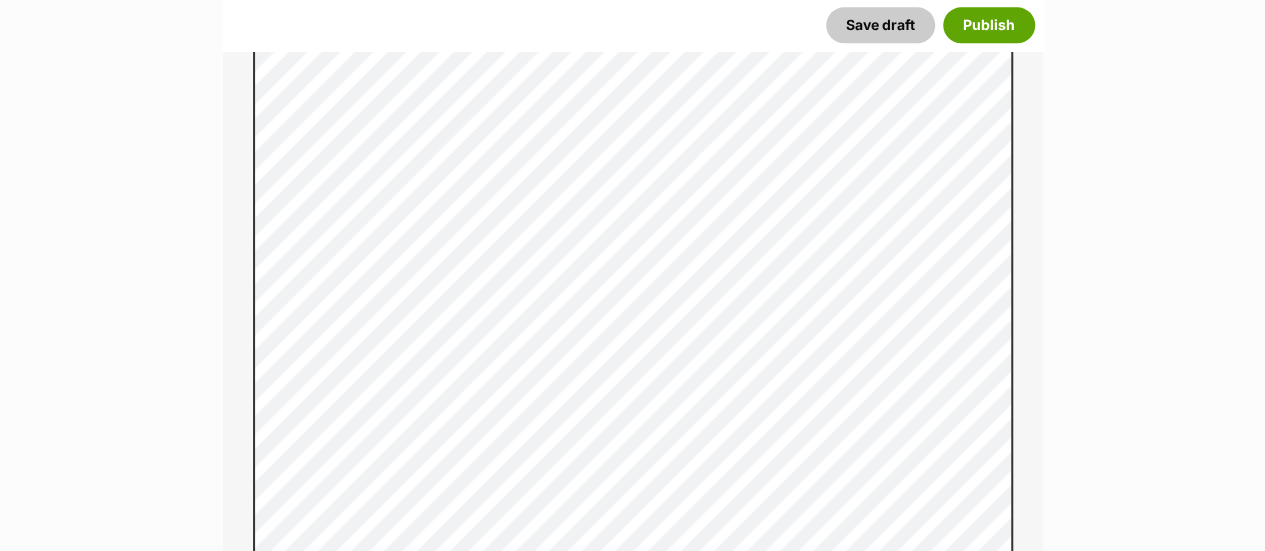 scroll, scrollTop: 1238, scrollLeft: 0, axis: vertical 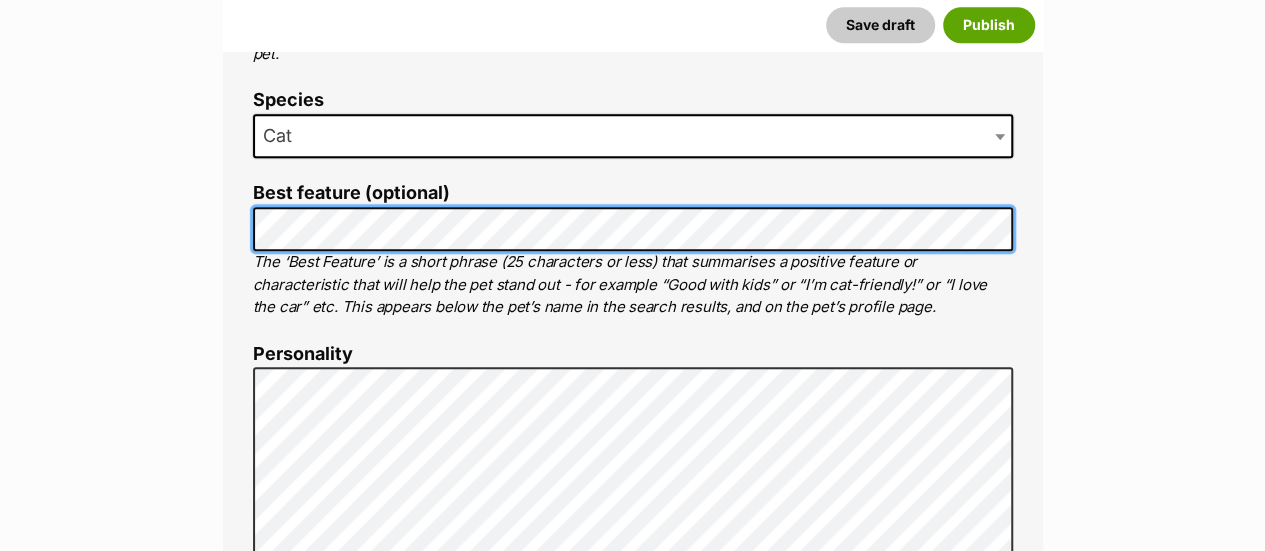 click on "About This Pet Name
Henlo there, it looks like you might be using the pet name field to indicate that this pet is now on hold - we recommend updating the status to on hold from the listing page instead!
Every pet deserves a name. If you don’t know the pet’s name, make one up! It can be something simple and sweet like ‘Fluffy’, or get creative and have some fun with it. A name helps potential adopters connect with the pet.
Species Cat
Best feature (optional)
The ‘Best Feature’ is a short phrase (25 characters or less) that summarises a positive feature or characteristic that will help the pet stand out - for example “Good with kids” or “I’m cat-friendly!” or “I love the car” etc. This appears below the pet’s name in the search results, and on the pet’s profile page.
Personality 5337  characters remaining
How to write a great pet profile  for more tips and our  Pet Listing Rules  for more info.
Generate a profile using AI
Beta
." at bounding box center [633, 925] 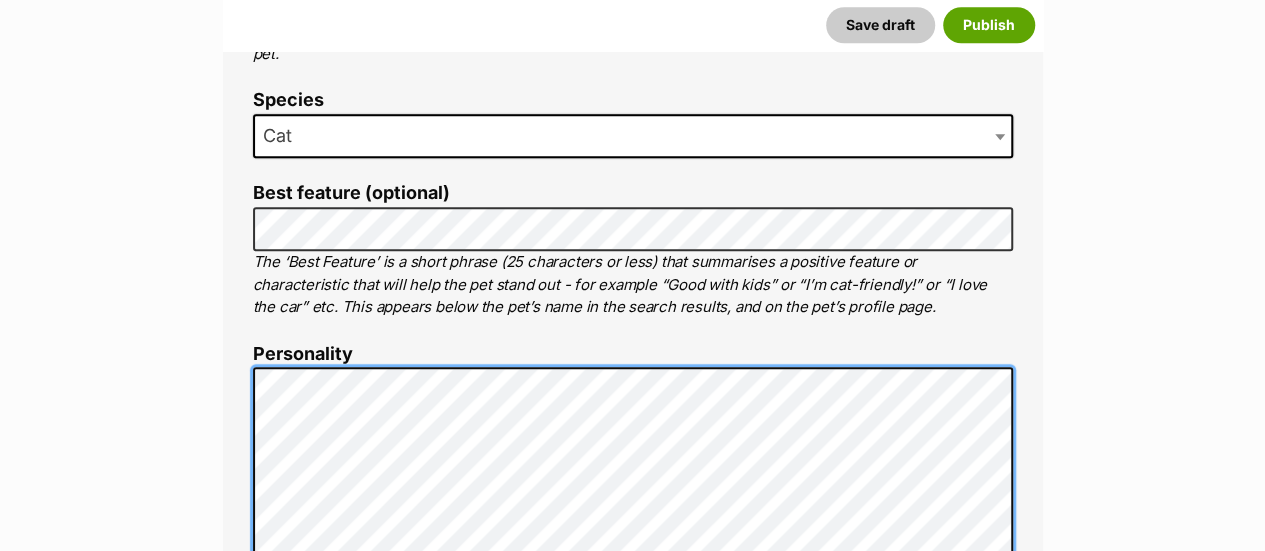 scroll, scrollTop: 0, scrollLeft: 0, axis: both 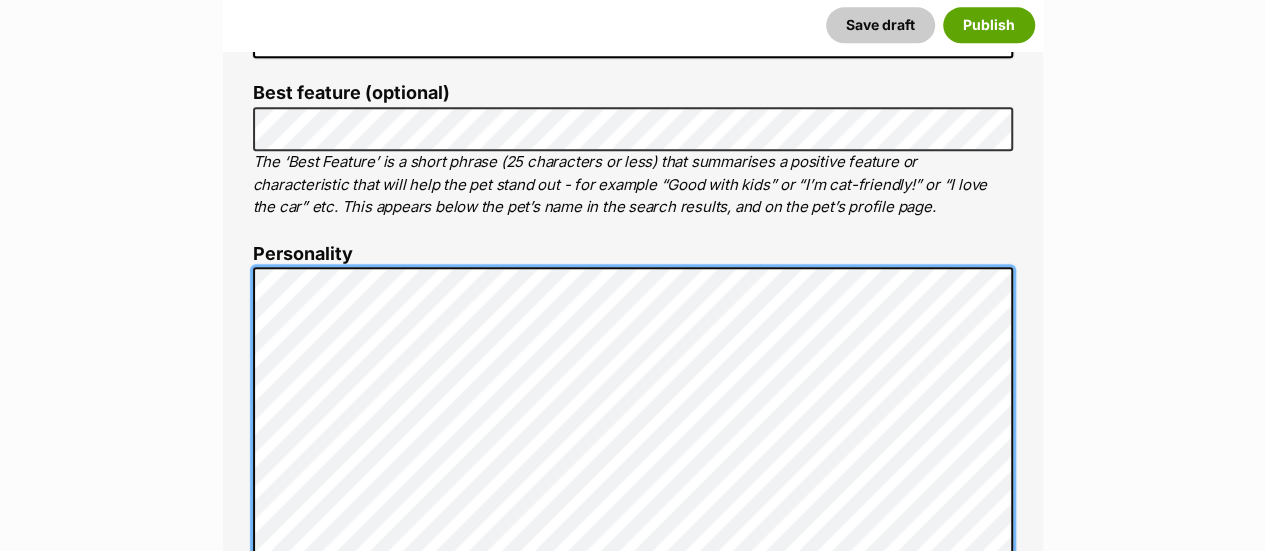 click on "About This Pet Name
Henlo there, it looks like you might be using the pet name field to indicate that this pet is now on hold - we recommend updating the status to on hold from the listing page instead!
Every pet deserves a name. If you don’t know the pet’s name, make one up! It can be something simple and sweet like ‘Fluffy’, or get creative and have some fun with it. A name helps potential adopters connect with the pet.
Species Cat
Best feature (optional)
The ‘Best Feature’ is a short phrase (25 characters or less) that summarises a positive feature or characteristic that will help the pet stand out - for example “Good with kids” or “I’m cat-friendly!” or “I love the car” etc. This appears below the pet’s name in the search results, and on the pet’s profile page.
Personality 5271  characters remaining
How to write a great pet profile  for more tips and our  Pet Listing Rules  for more info.
Generate a profile using AI
Beta
." at bounding box center [633, 835] 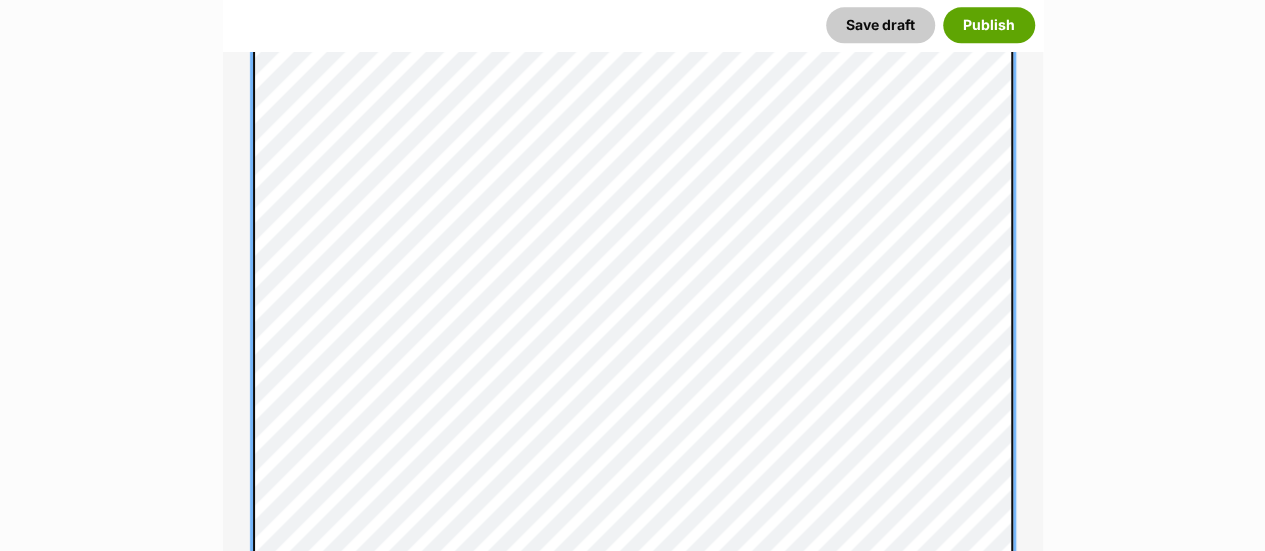 scroll, scrollTop: 1318, scrollLeft: 0, axis: vertical 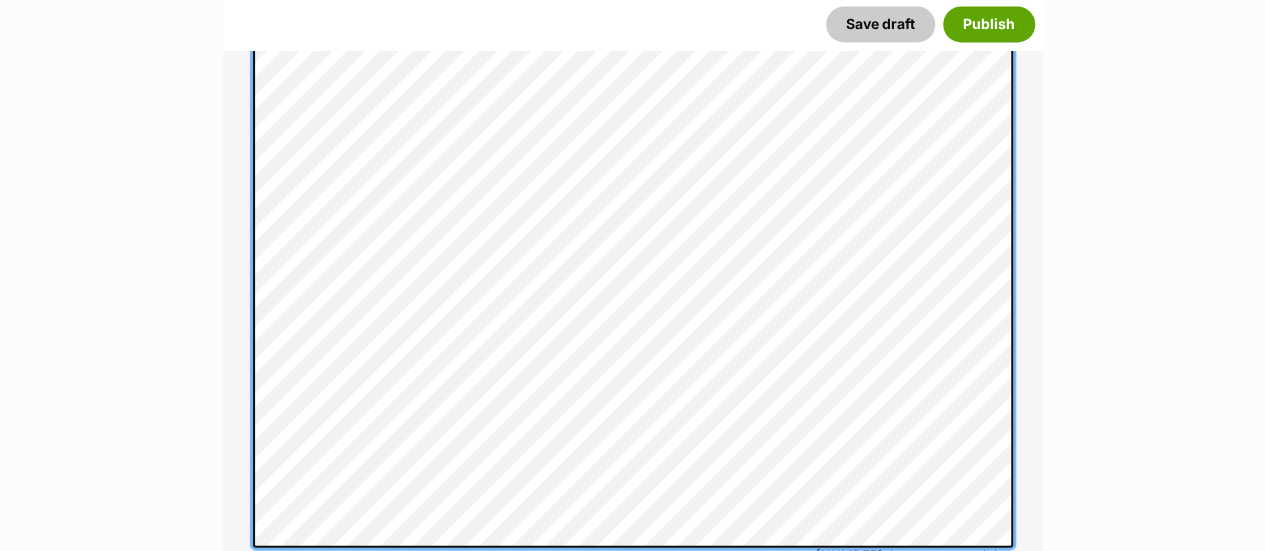 click on "About This Pet Name
Henlo there, it looks like you might be using the pet name field to indicate that this pet is now on hold - we recommend updating the status to on hold from the listing page instead!
Every pet deserves a name. If you don’t know the pet’s name, make one up! It can be something simple and sweet like ‘Fluffy’, or get creative and have some fun with it. A name helps potential adopters connect with the pet.
Species Cat
Best feature (optional)
The ‘Best Feature’ is a short phrase (25 characters or less) that summarises a positive feature or characteristic that will help the pet stand out - for example “Good with kids” or “I’m cat-friendly!” or “I love the car” etc. This appears below the pet’s name in the search results, and on the pet’s profile page.
Personality 5032  characters remaining
How to write a great pet profile  for more tips and our  Pet Listing Rules  for more info.
Generate a profile using AI
Beta
." at bounding box center (633, 87) 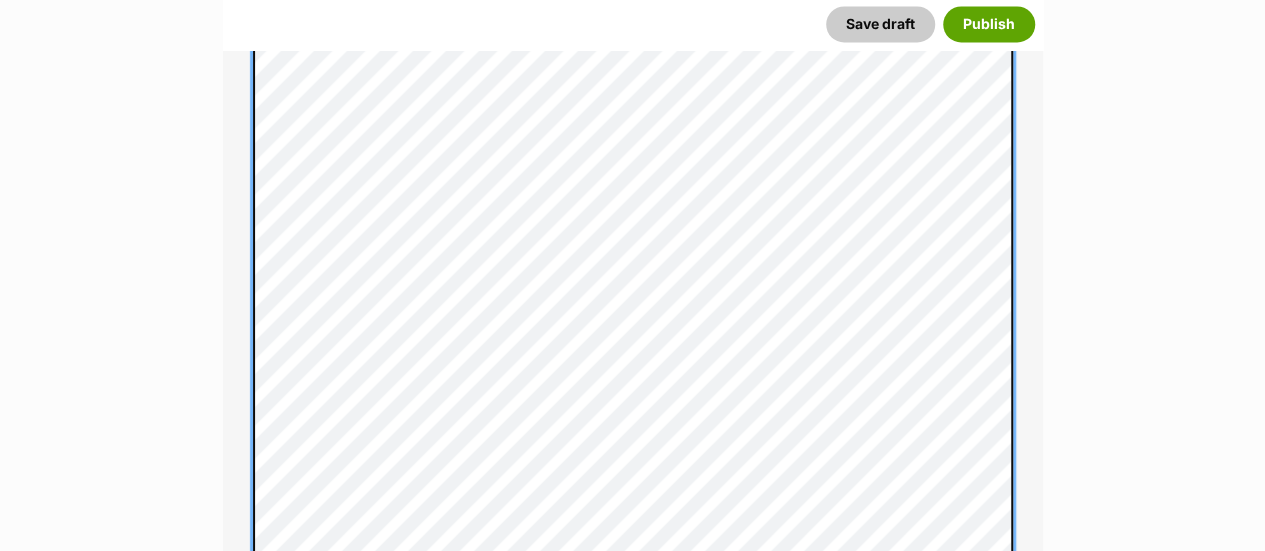 scroll, scrollTop: 1738, scrollLeft: 0, axis: vertical 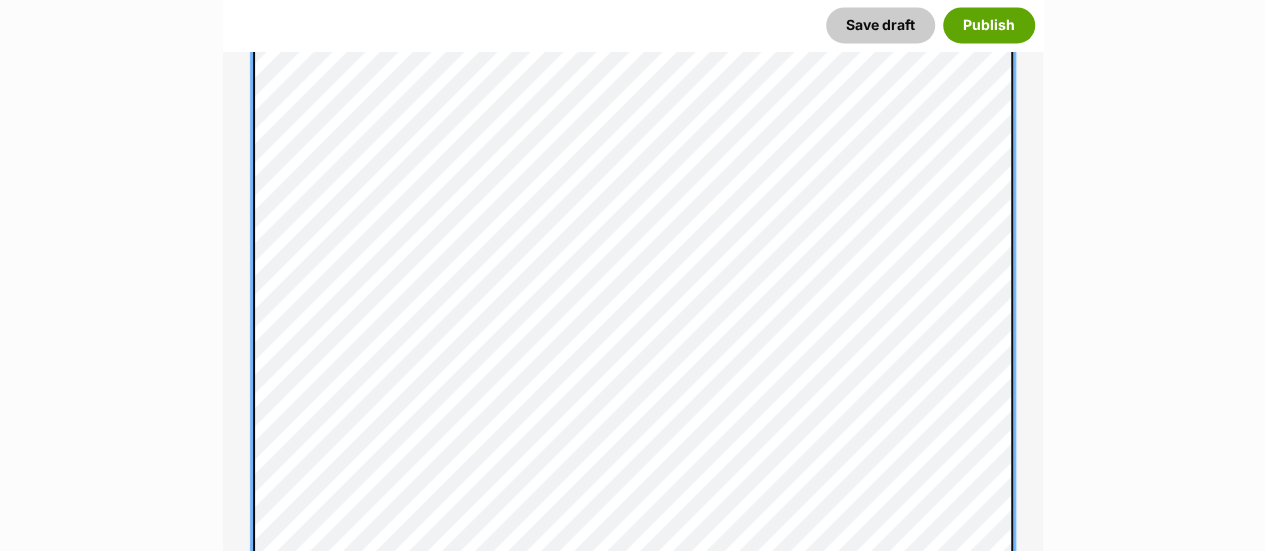 click on "About This Pet Name
Henlo there, it looks like you might be using the pet name field to indicate that this pet is now on hold - we recommend updating the status to on hold from the listing page instead!
Every pet deserves a name. If you don’t know the pet’s name, make one up! It can be something simple and sweet like ‘Fluffy’, or get creative and have some fun with it. A name helps potential adopters connect with the pet.
Species Cat
Best feature (optional)
The ‘Best Feature’ is a short phrase (25 characters or less) that summarises a positive feature or characteristic that will help the pet stand out - for example “Good with kids” or “I’m cat-friendly!” or “I love the car” etc. This appears below the pet’s name in the search results, and on the pet’s profile page.
Personality 4998  characters remaining
How to write a great pet profile  for more tips and our  Pet Listing Rules  for more info.
Generate a profile using AI
Beta
." at bounding box center [633, 198] 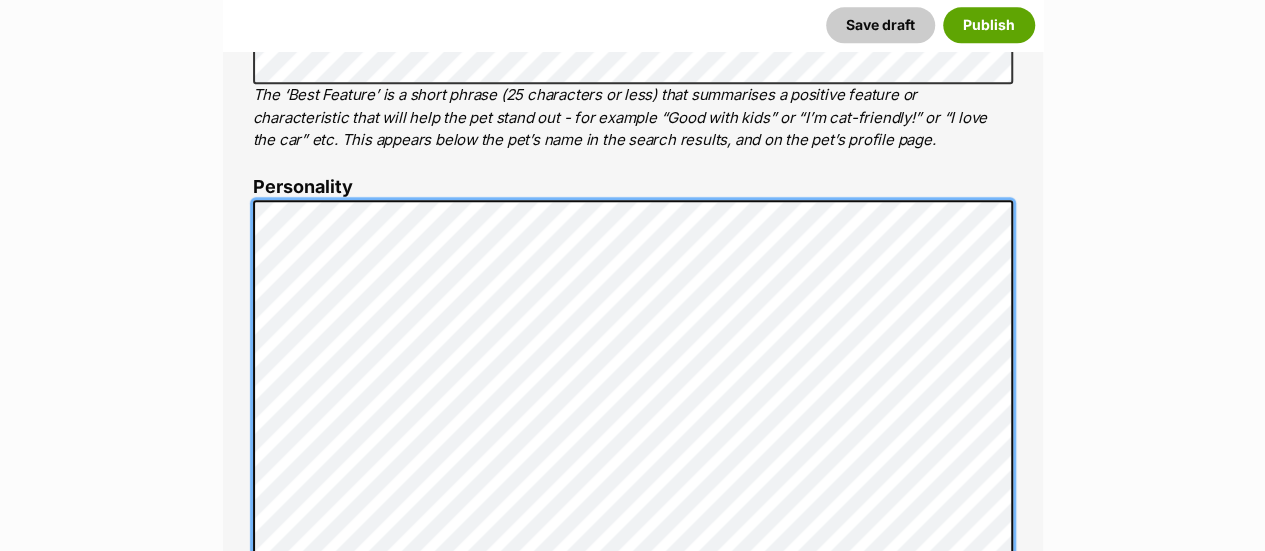 scroll, scrollTop: 1179, scrollLeft: 0, axis: vertical 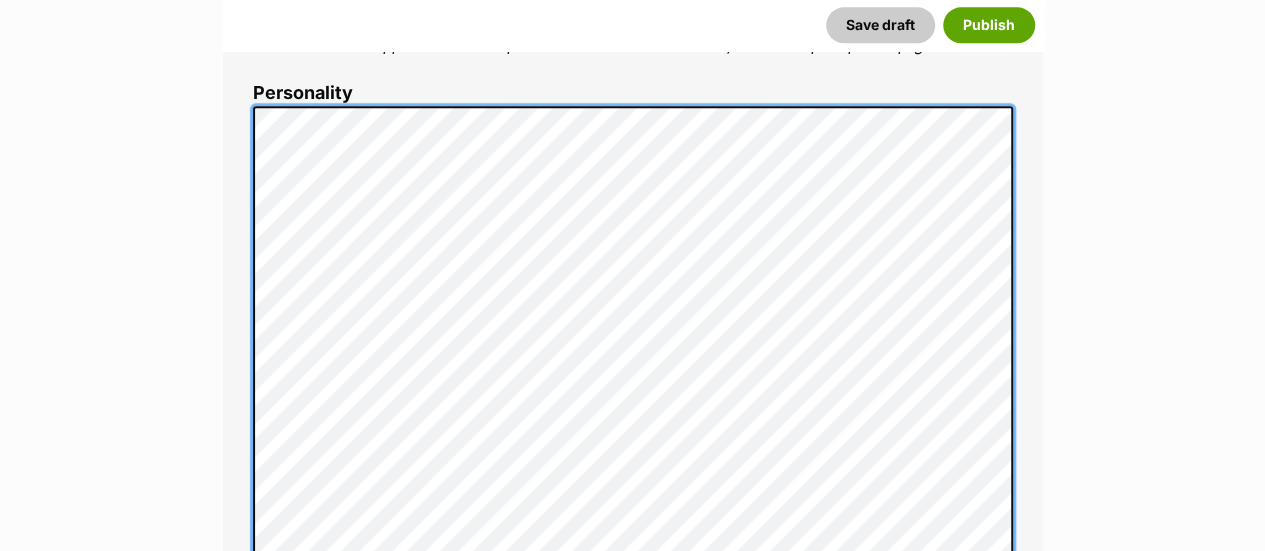 click on "About This Pet Name
Henlo there, it looks like you might be using the pet name field to indicate that this pet is now on hold - we recommend updating the status to on hold from the listing page instead!
Every pet deserves a name. If you don’t know the pet’s name, make one up! It can be something simple and sweet like ‘Fluffy’, or get creative and have some fun with it. A name helps potential adopters connect with the pet.
Species Cat
Best feature (optional)
The ‘Best Feature’ is a short phrase (25 characters or less) that summarises a positive feature or characteristic that will help the pet stand out - for example “Good with kids” or “I’m cat-friendly!” or “I love the car” etc. This appears below the pet’s name in the search results, and on the pet’s profile page.
Personality 5341  characters remaining
How to write a great pet profile  for more tips and our  Pet Listing Rules  for more info.
Generate a profile using AI
Beta
." at bounding box center [633, 715] 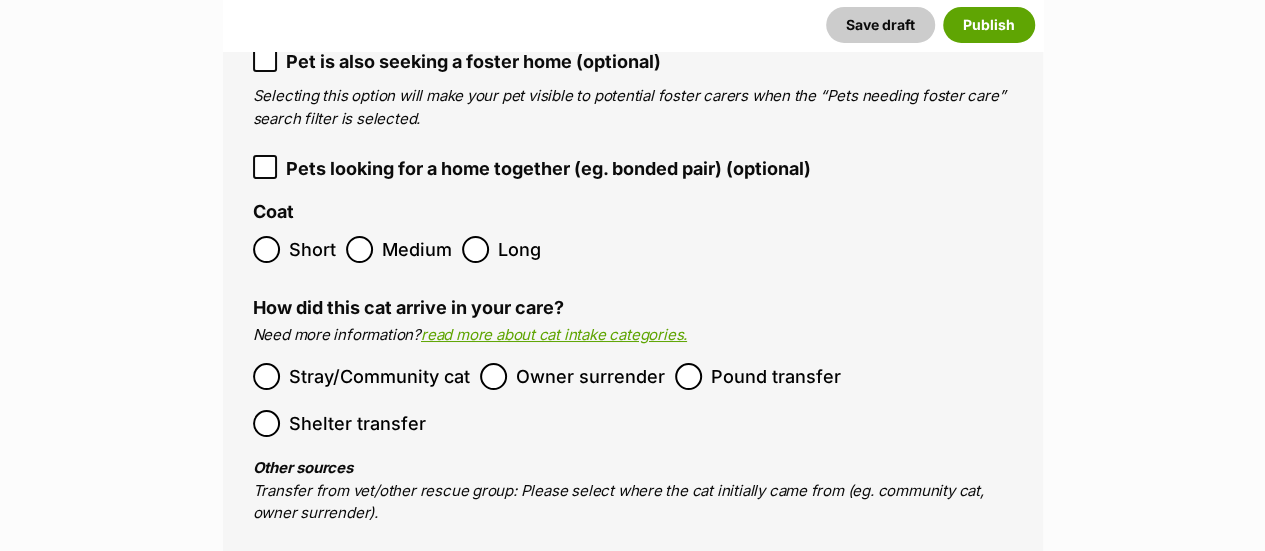 scroll, scrollTop: 3579, scrollLeft: 0, axis: vertical 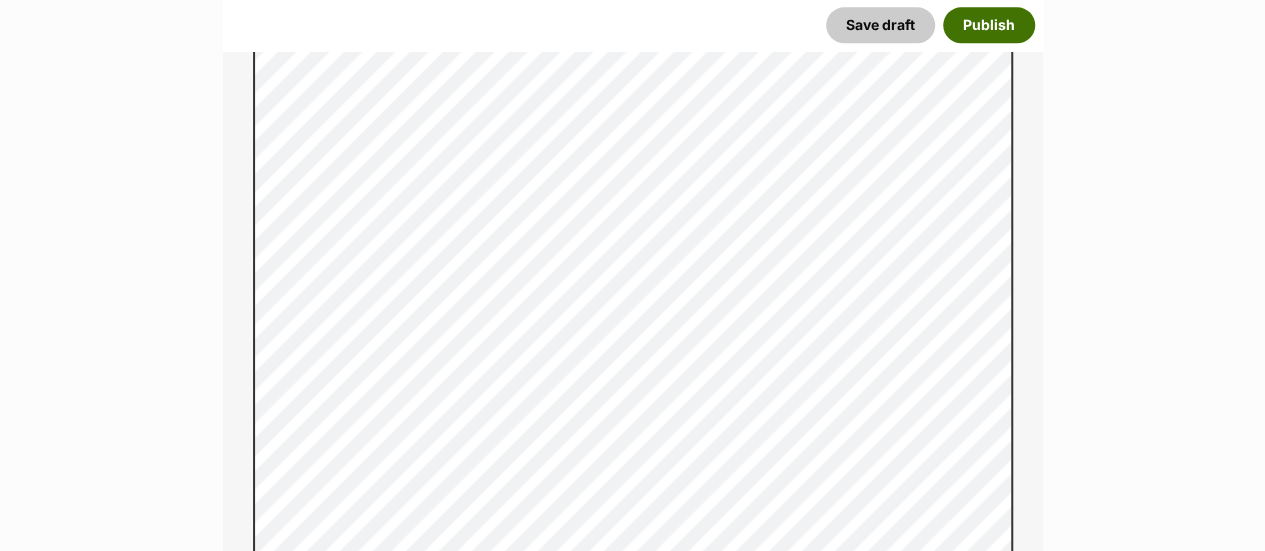 click on "Publish" at bounding box center [989, 25] 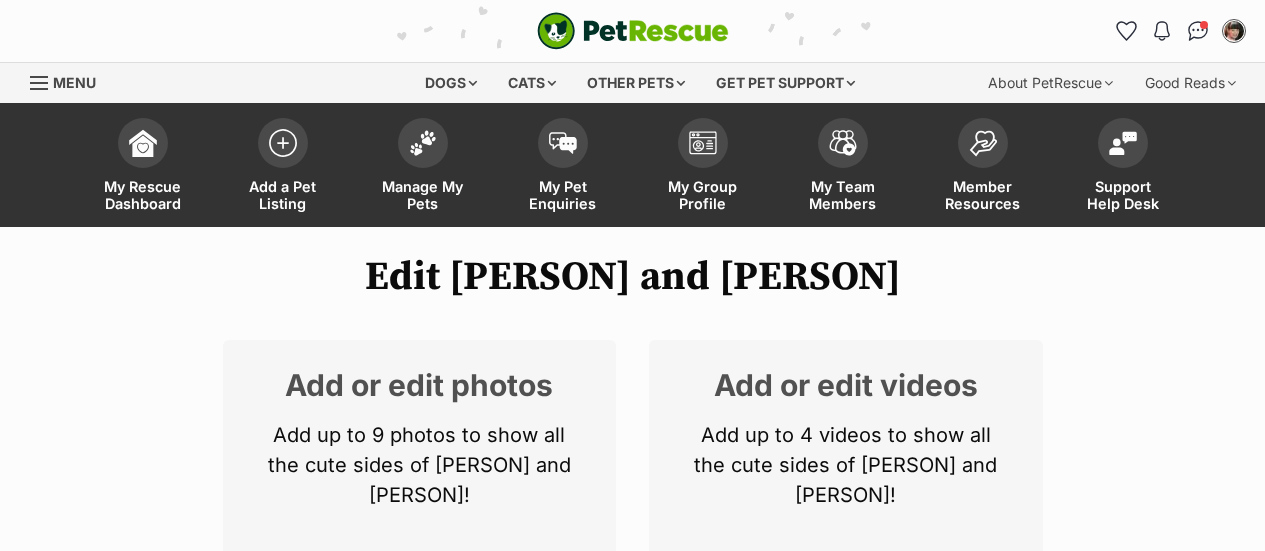 scroll, scrollTop: 0, scrollLeft: 0, axis: both 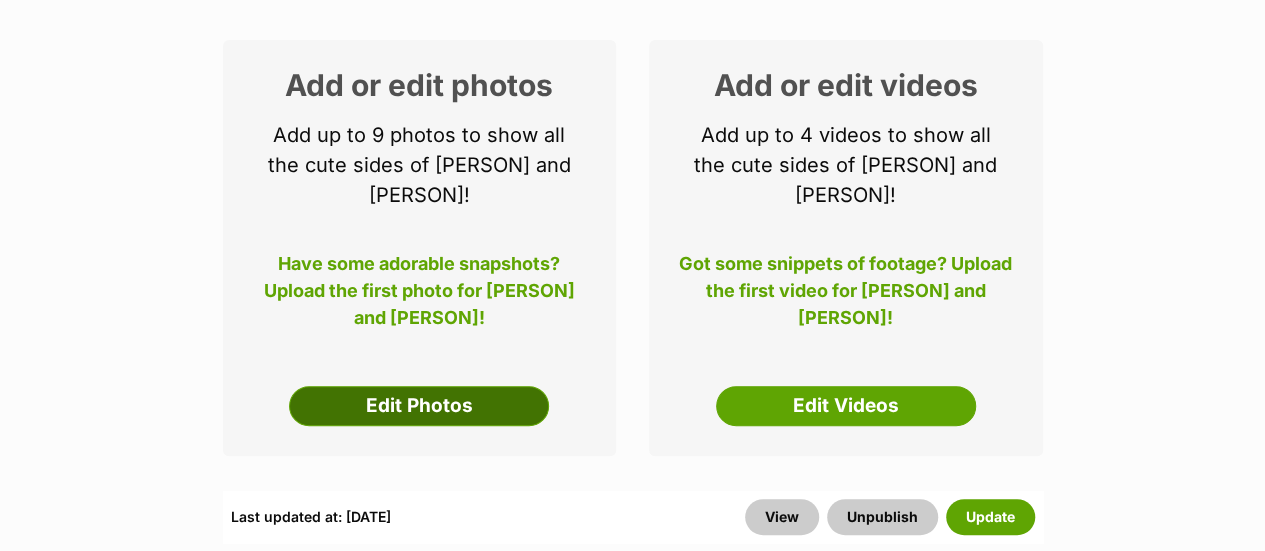 click on "Edit Photos" at bounding box center (419, 406) 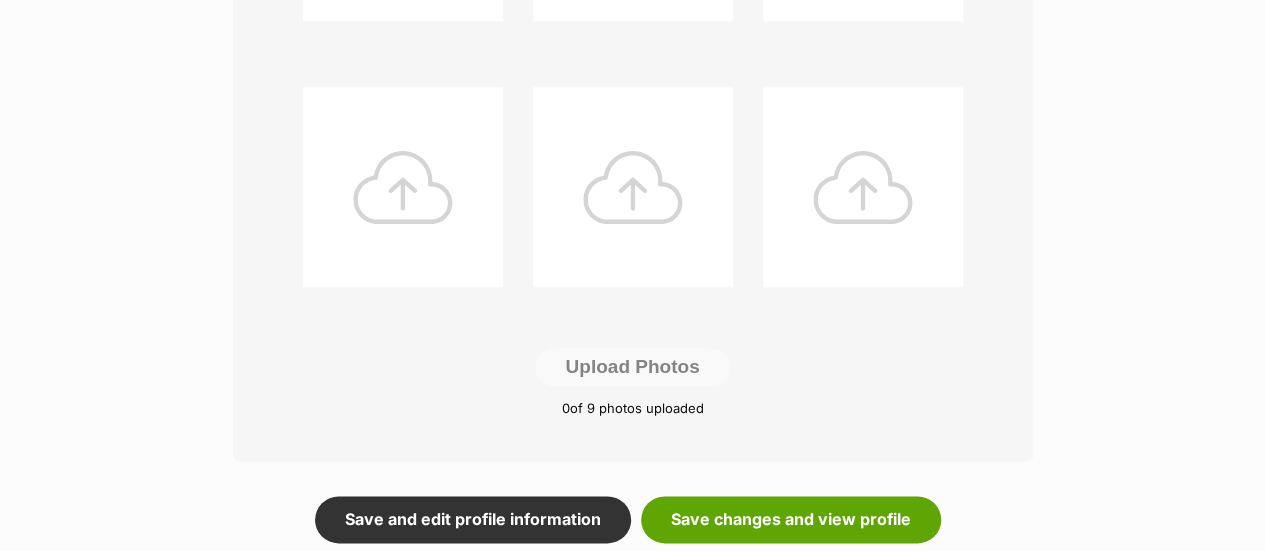 scroll, scrollTop: 1000, scrollLeft: 0, axis: vertical 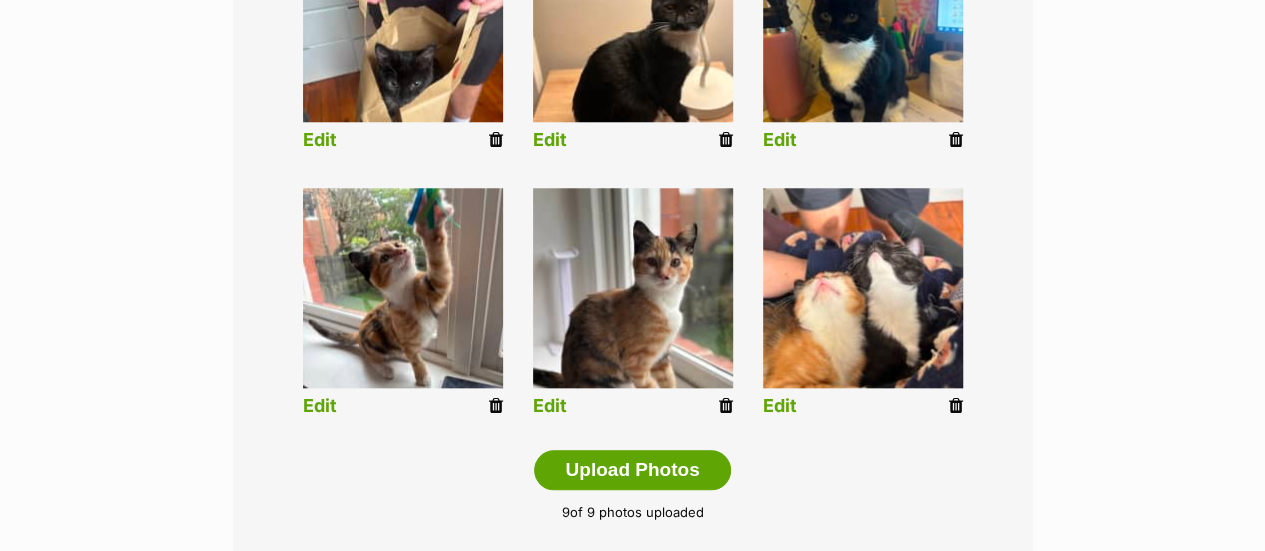 click on "Edit" at bounding box center (780, 406) 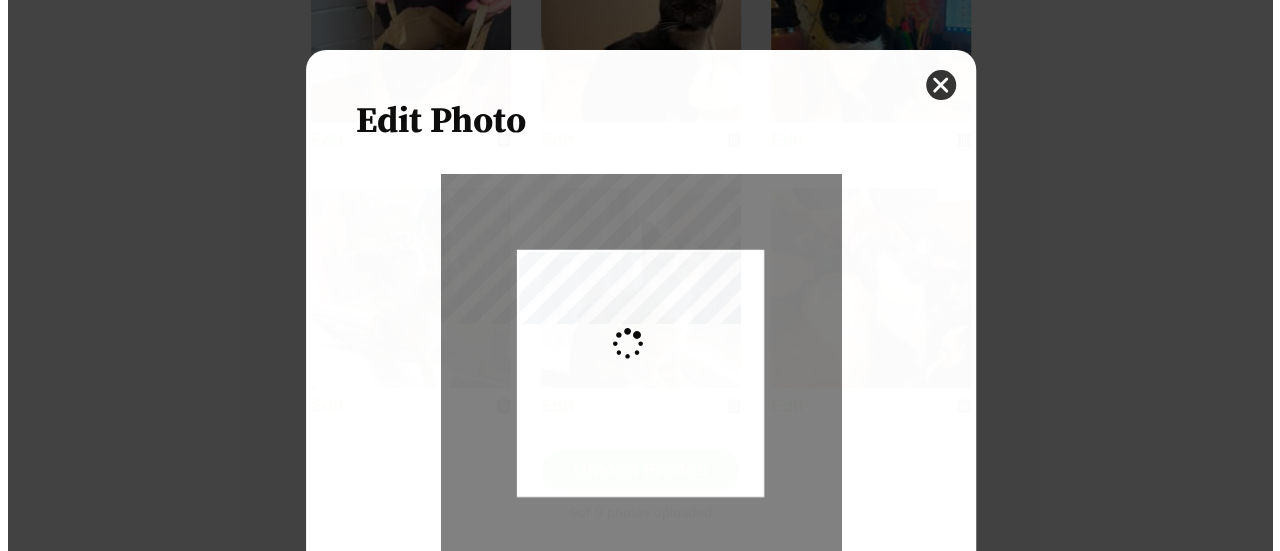 scroll, scrollTop: 0, scrollLeft: 0, axis: both 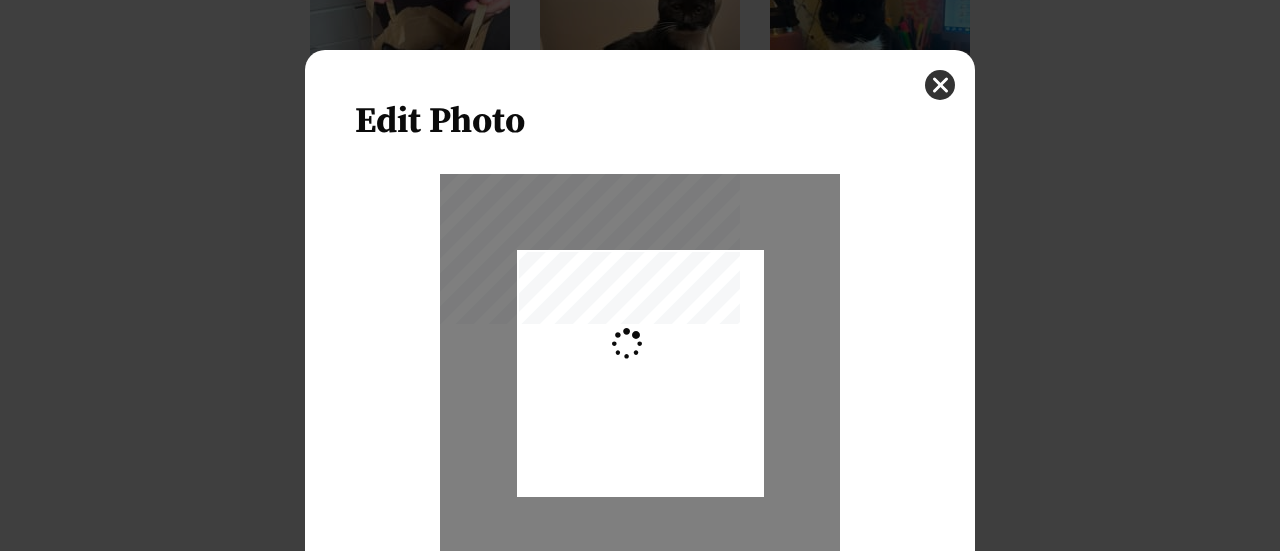 type on "0.2744" 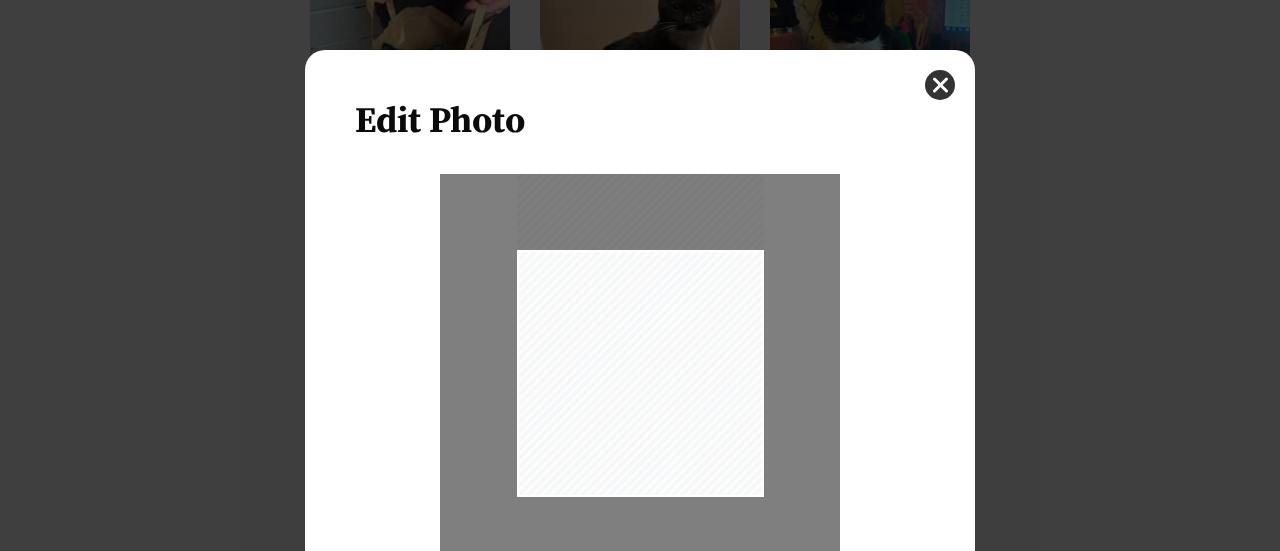 drag, startPoint x: 570, startPoint y: 395, endPoint x: 561, endPoint y: 345, distance: 50.803543 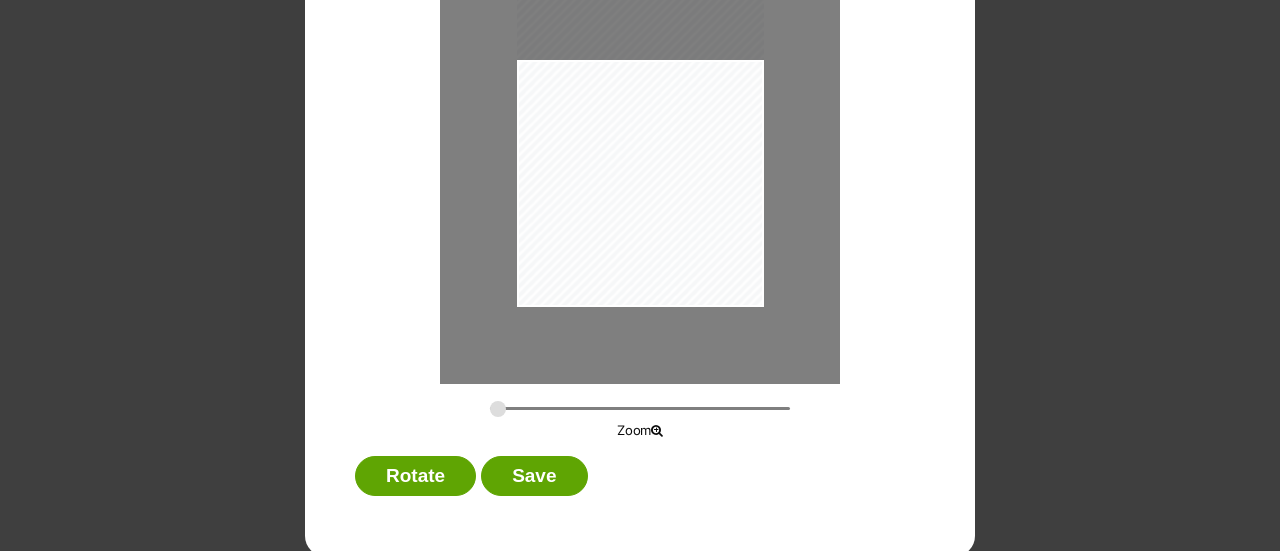 scroll, scrollTop: 194, scrollLeft: 0, axis: vertical 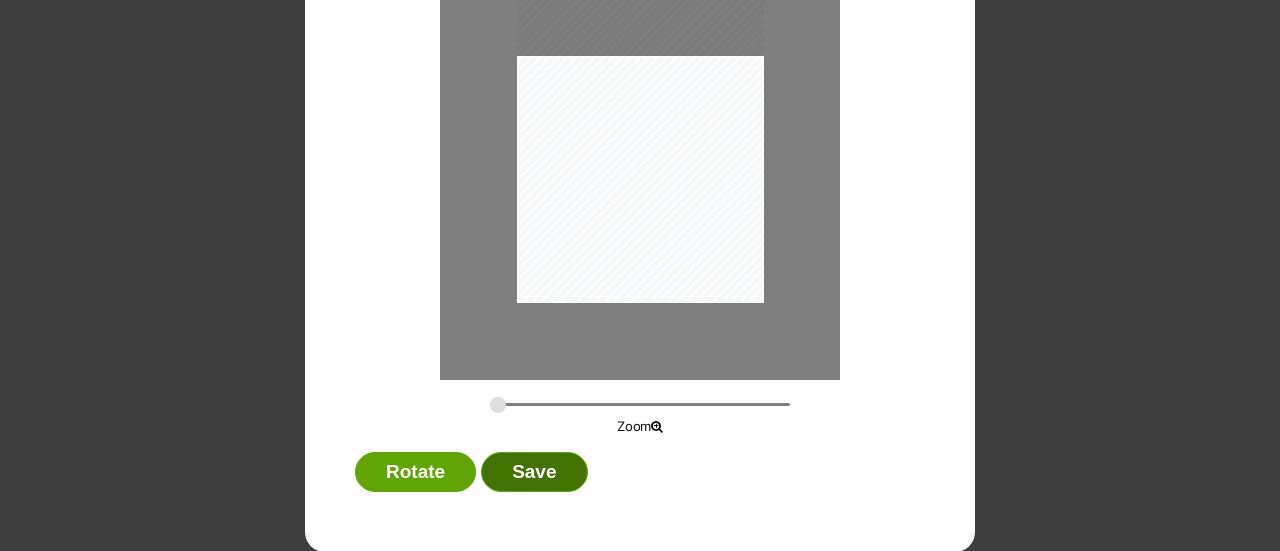 click on "Save" at bounding box center [534, 472] 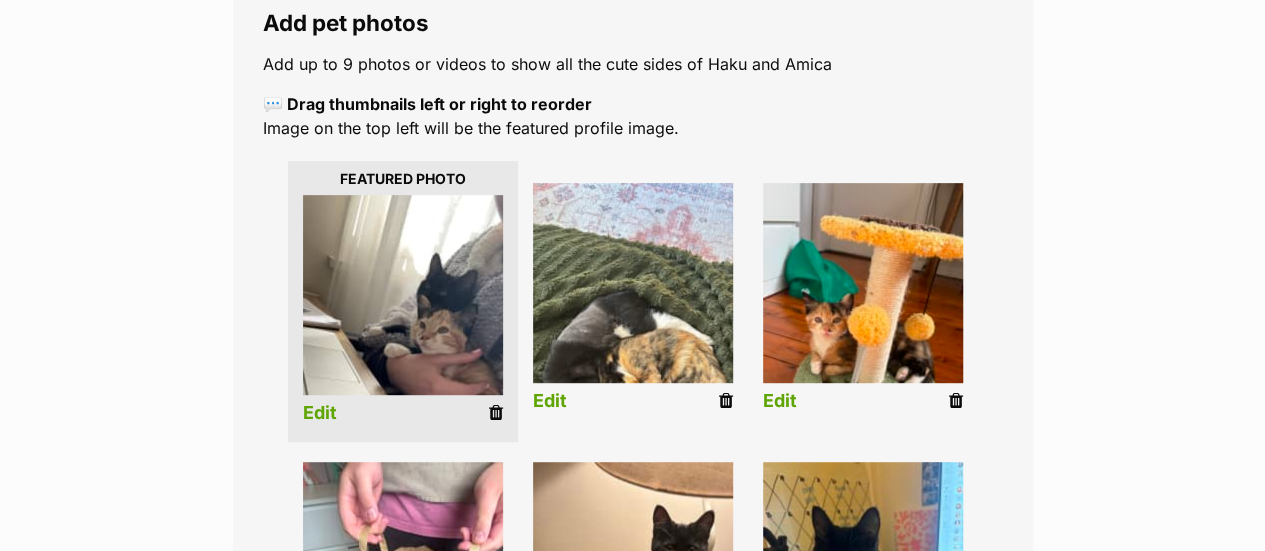 scroll, scrollTop: 300, scrollLeft: 0, axis: vertical 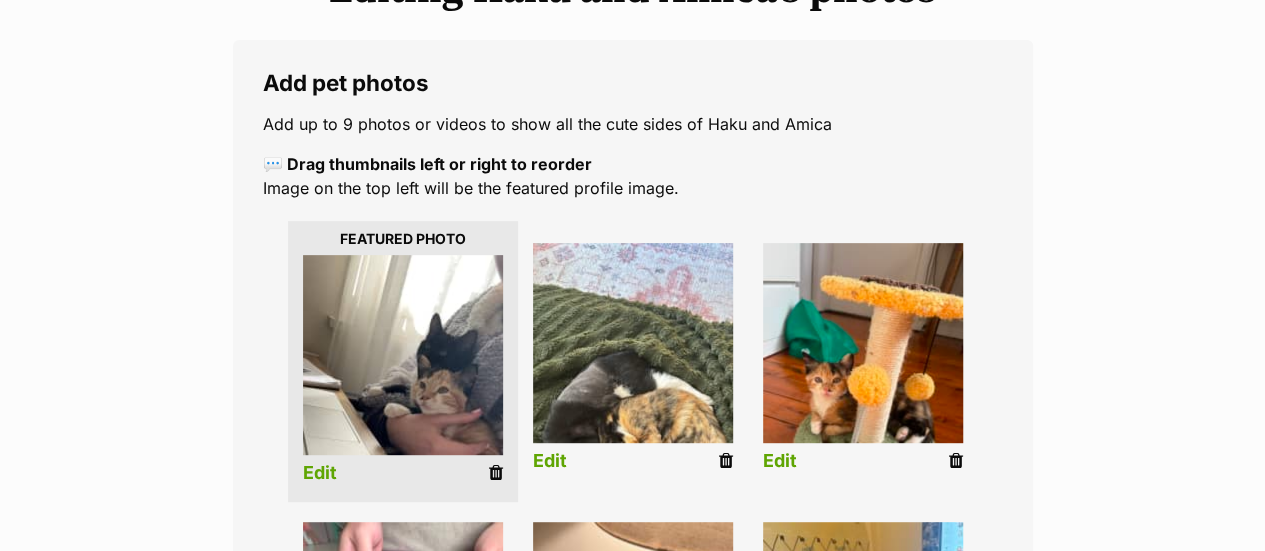 click on "Edit" at bounding box center (320, 473) 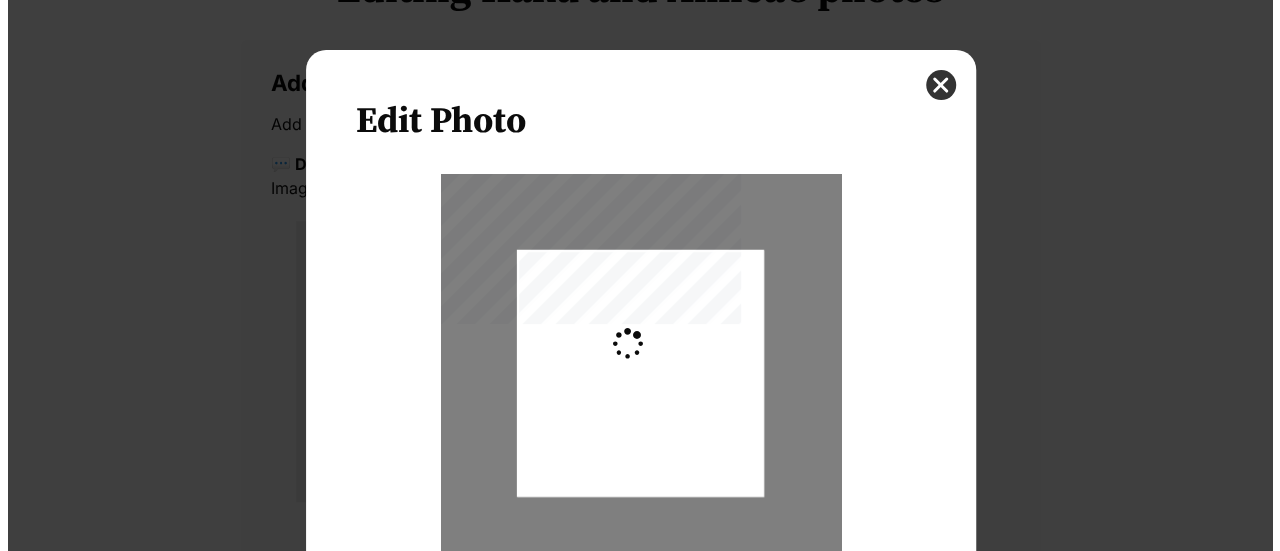 scroll, scrollTop: 0, scrollLeft: 0, axis: both 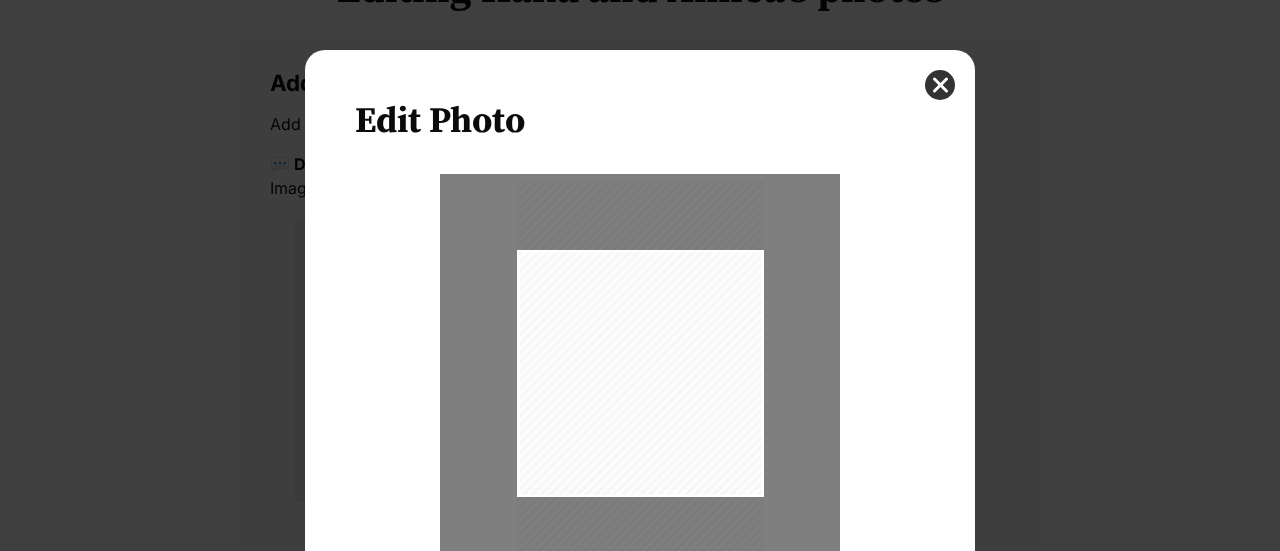 drag, startPoint x: 621, startPoint y: 430, endPoint x: 573, endPoint y: 457, distance: 55.072678 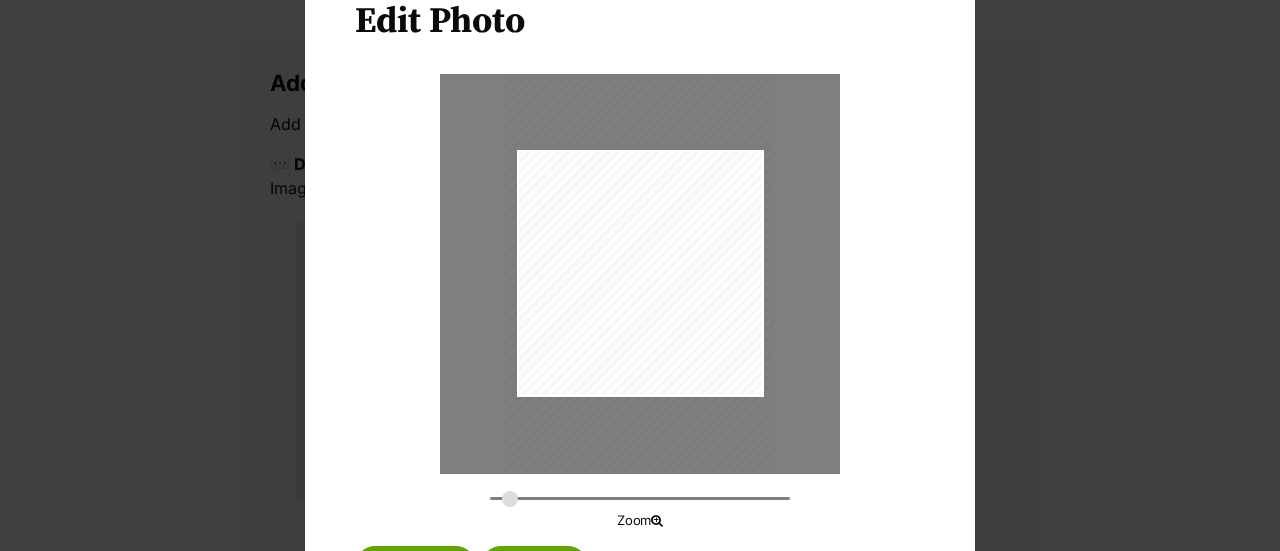 drag, startPoint x: 490, startPoint y: 493, endPoint x: 502, endPoint y: 494, distance: 12.0415945 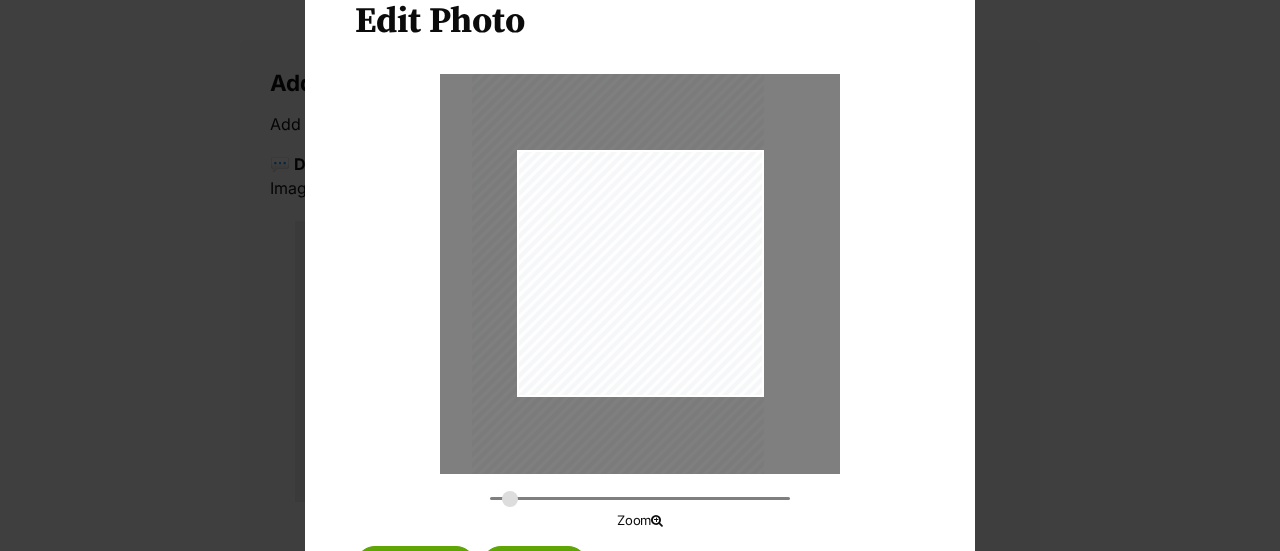 drag, startPoint x: 664, startPoint y: 368, endPoint x: 598, endPoint y: 388, distance: 68.96376 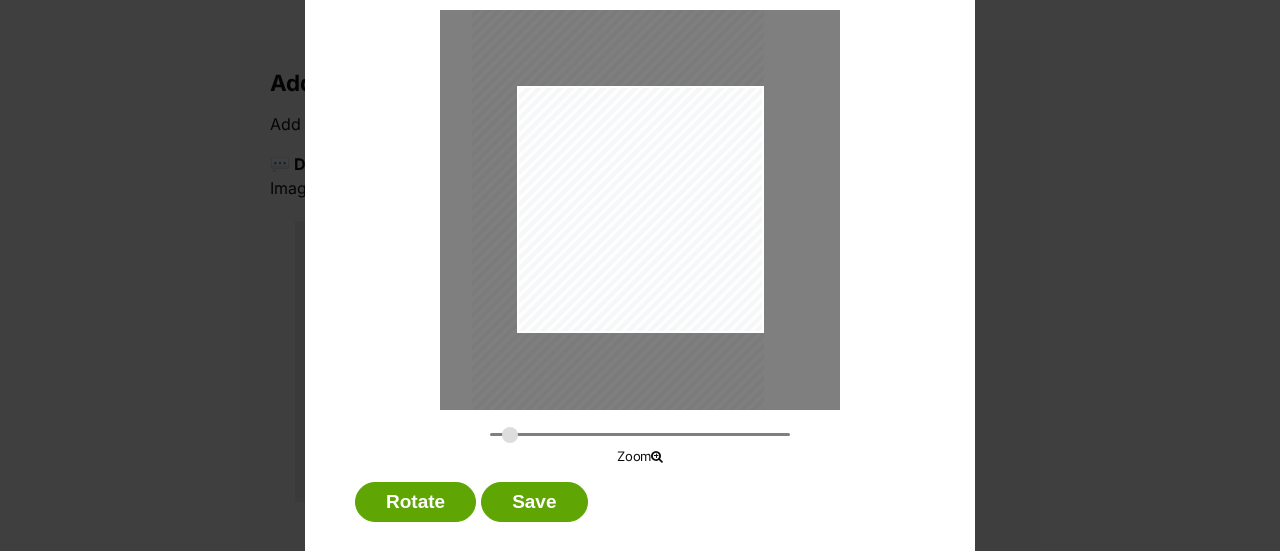 scroll, scrollTop: 194, scrollLeft: 0, axis: vertical 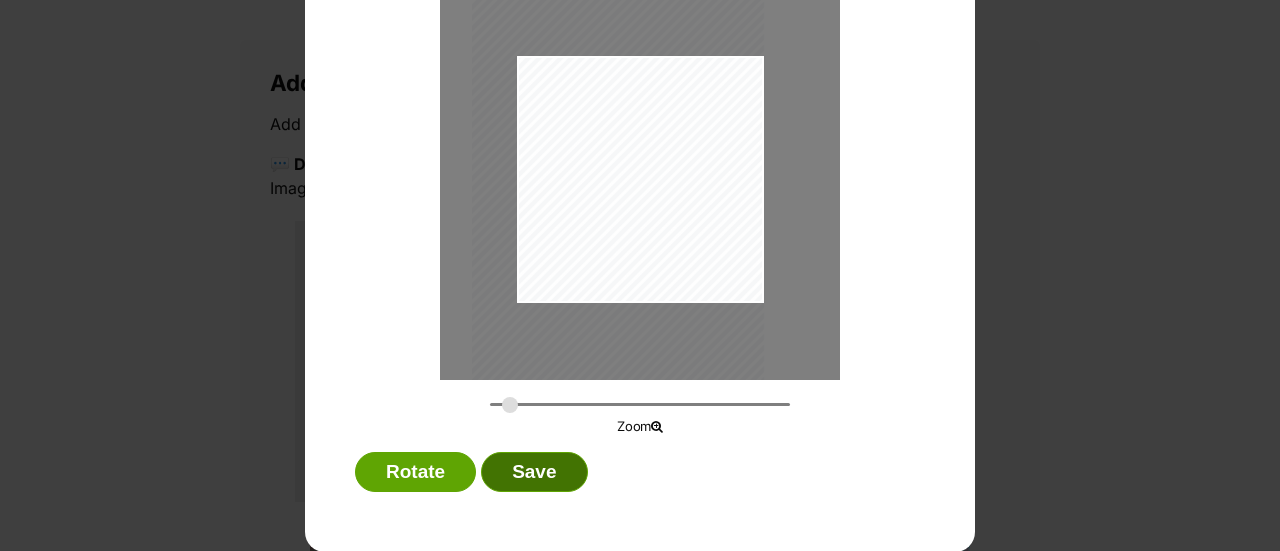 click on "Save" at bounding box center (534, 472) 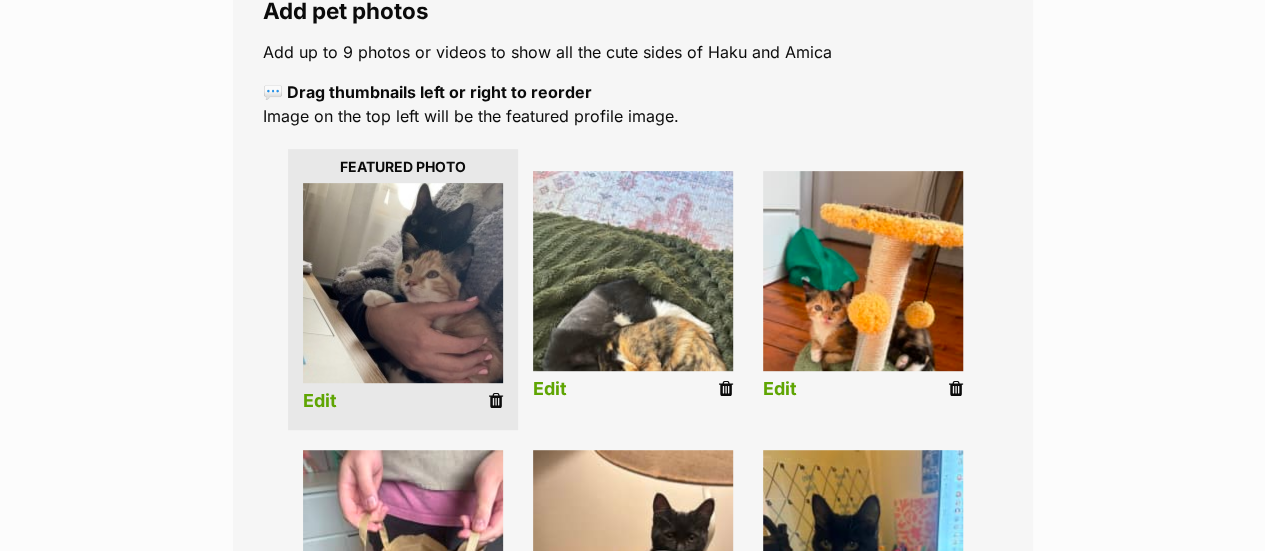 scroll, scrollTop: 400, scrollLeft: 0, axis: vertical 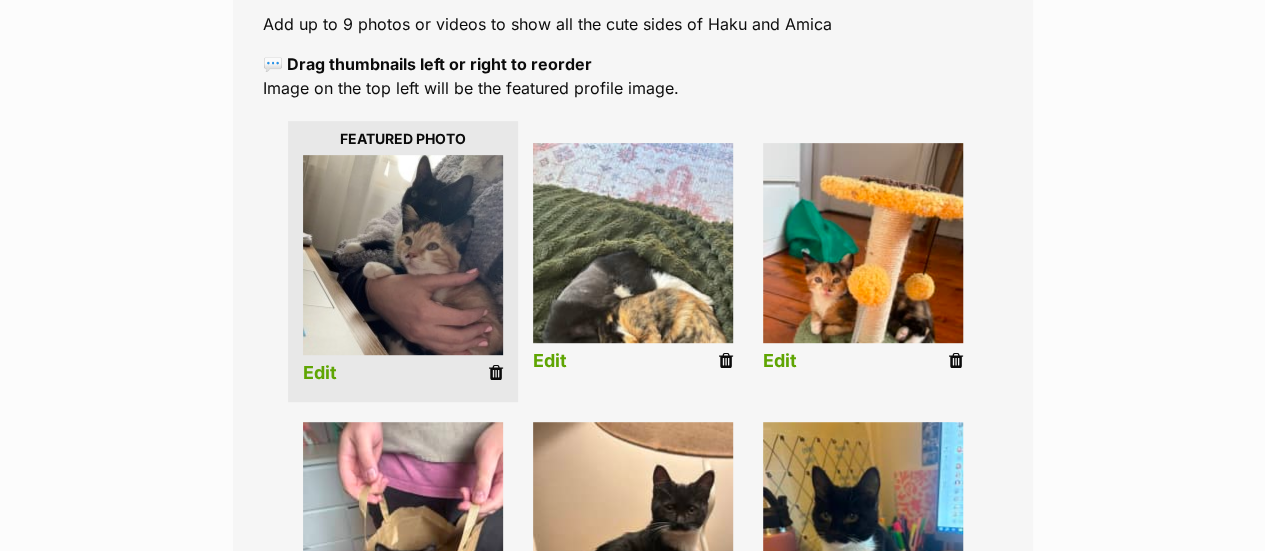 click on "Edit" at bounding box center (550, 361) 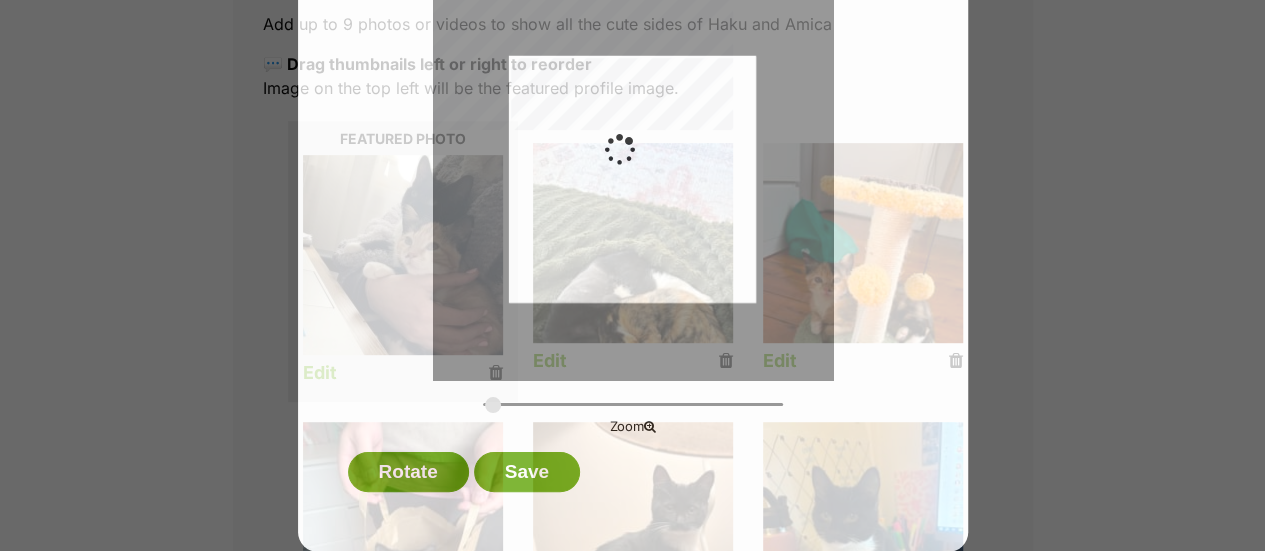 scroll, scrollTop: 0, scrollLeft: 0, axis: both 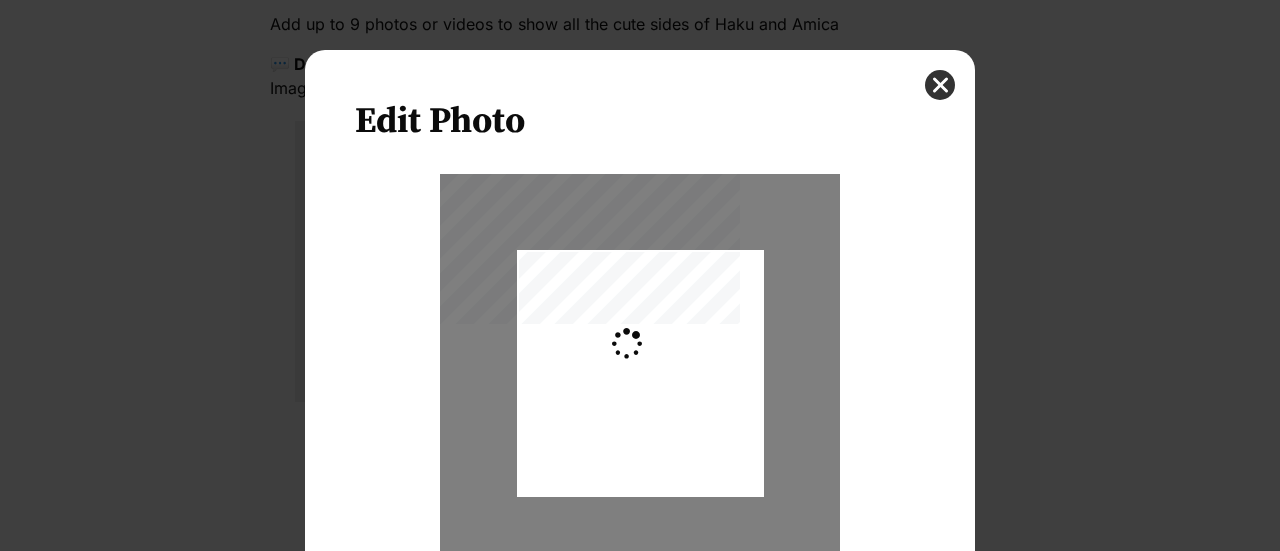 type on "0.2744" 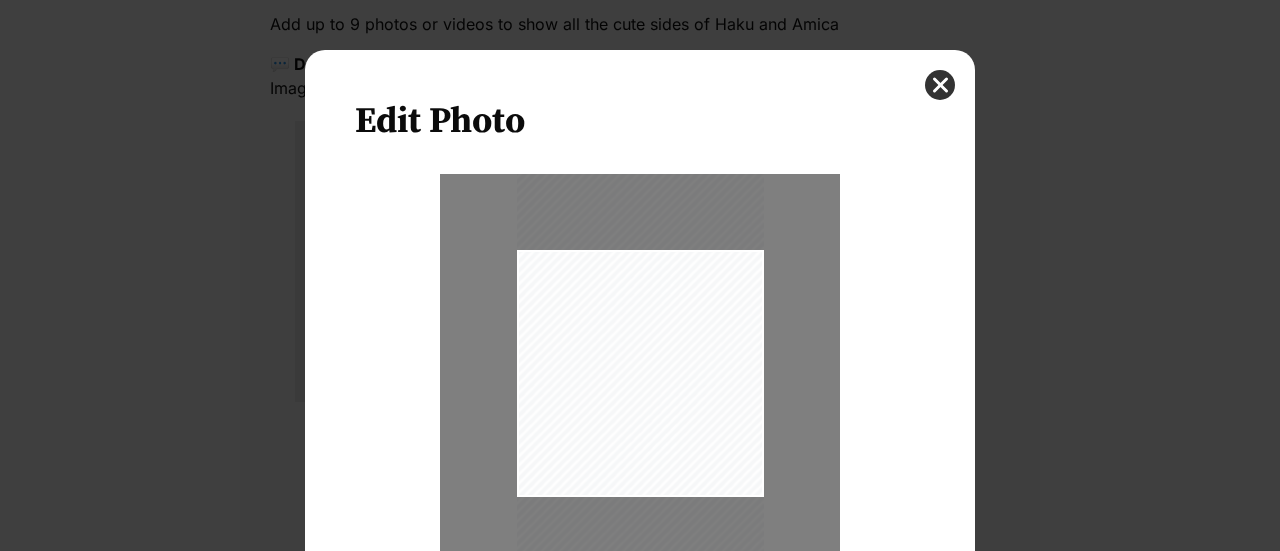 drag, startPoint x: 597, startPoint y: 445, endPoint x: 592, endPoint y: 425, distance: 20.615528 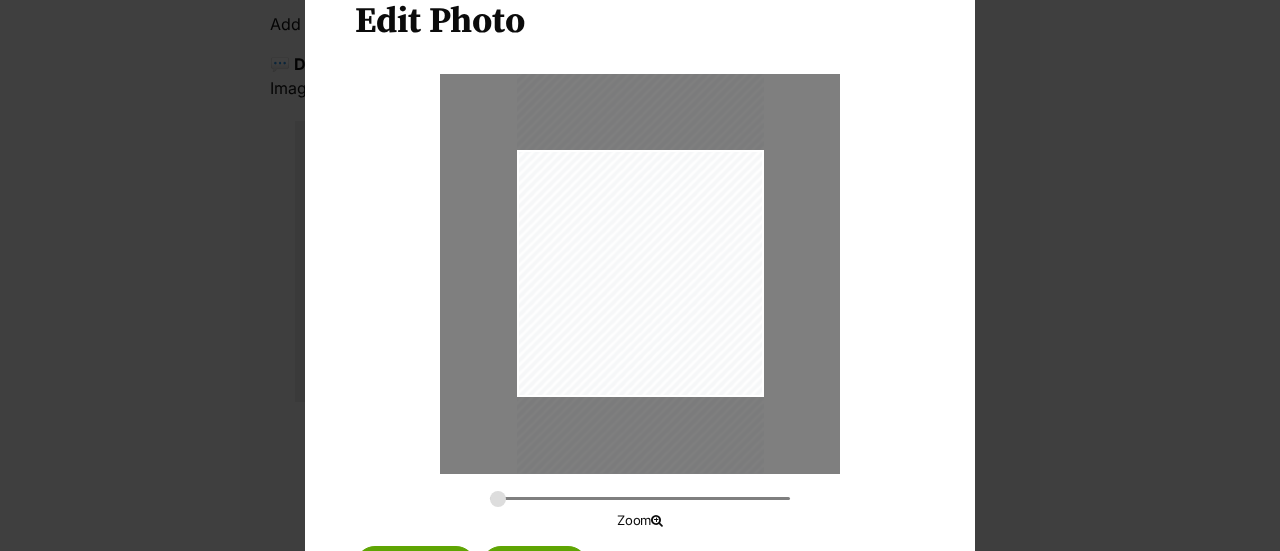 scroll, scrollTop: 194, scrollLeft: 0, axis: vertical 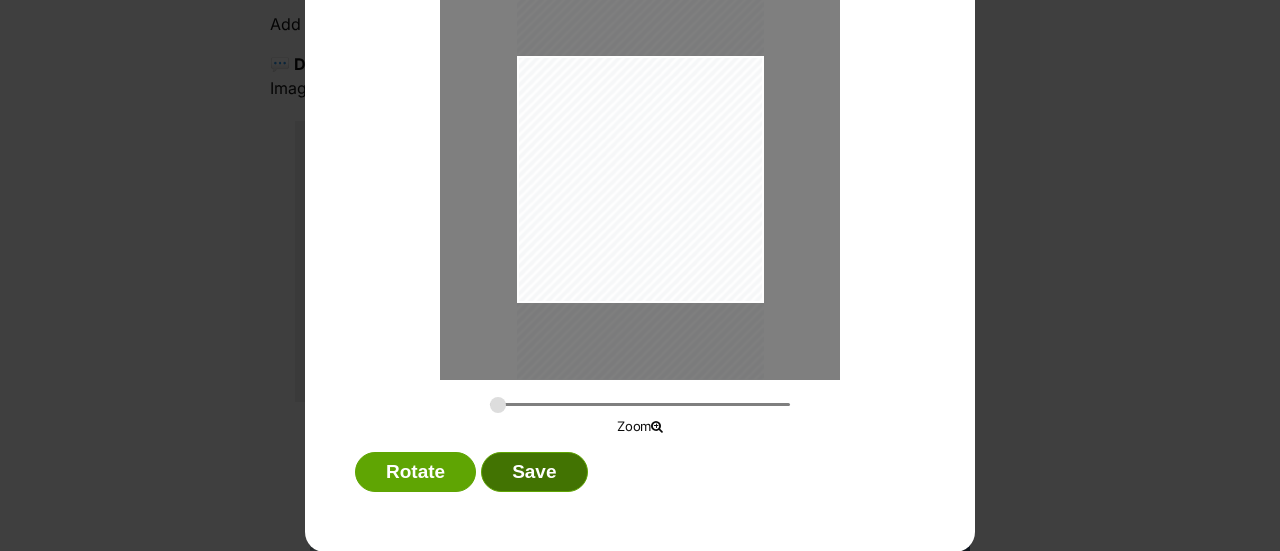click on "Save" at bounding box center (534, 472) 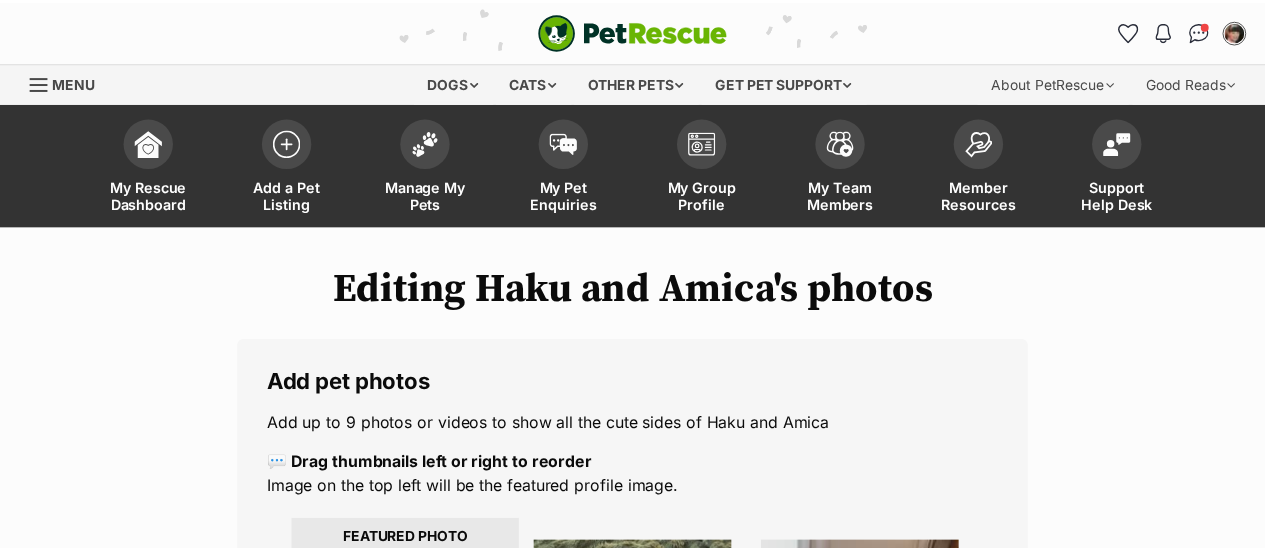 scroll, scrollTop: 400, scrollLeft: 0, axis: vertical 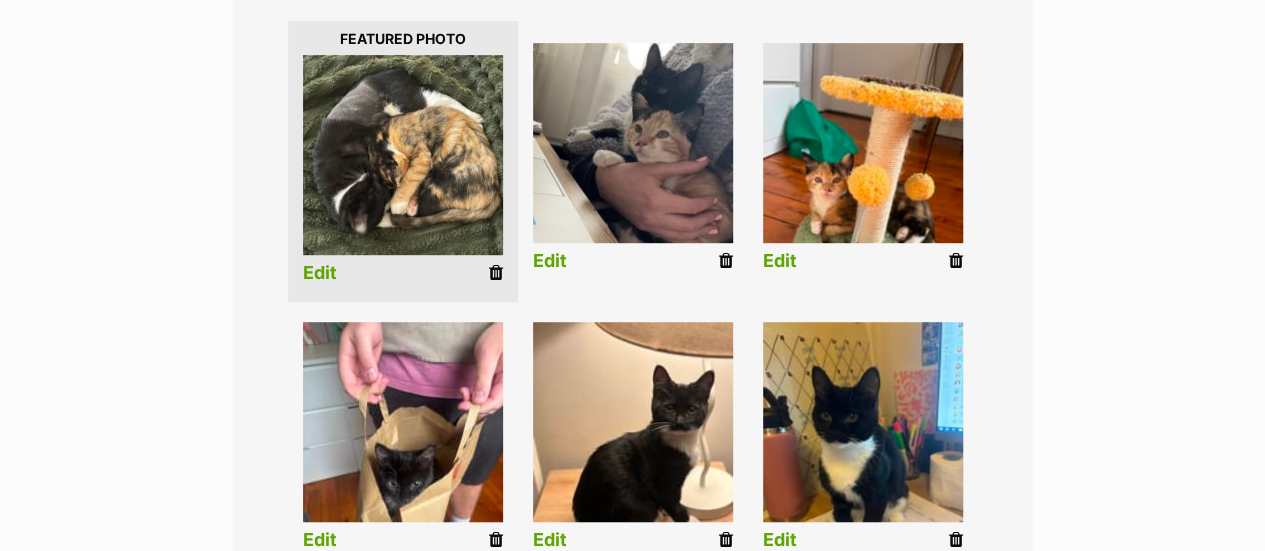 click on "Edit" at bounding box center (780, 261) 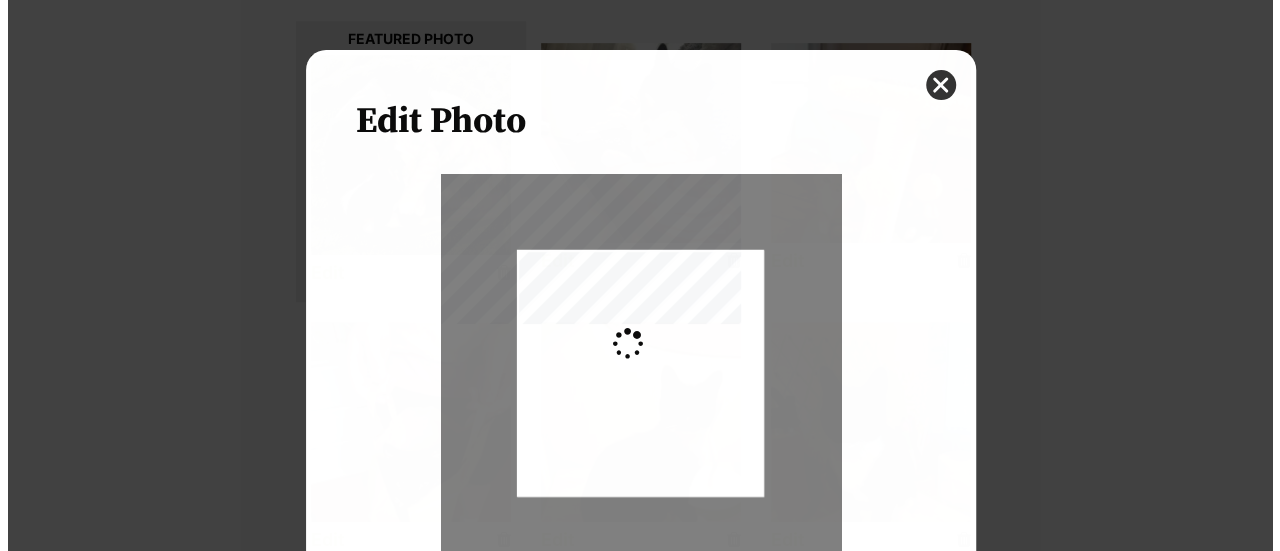 scroll, scrollTop: 0, scrollLeft: 0, axis: both 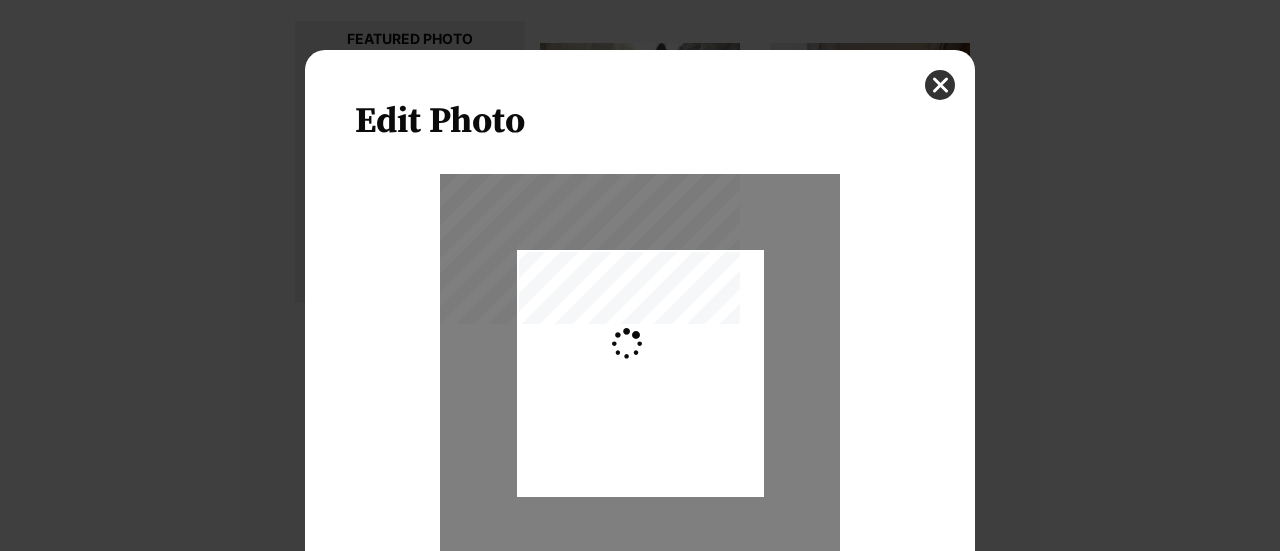 type on "0.2744" 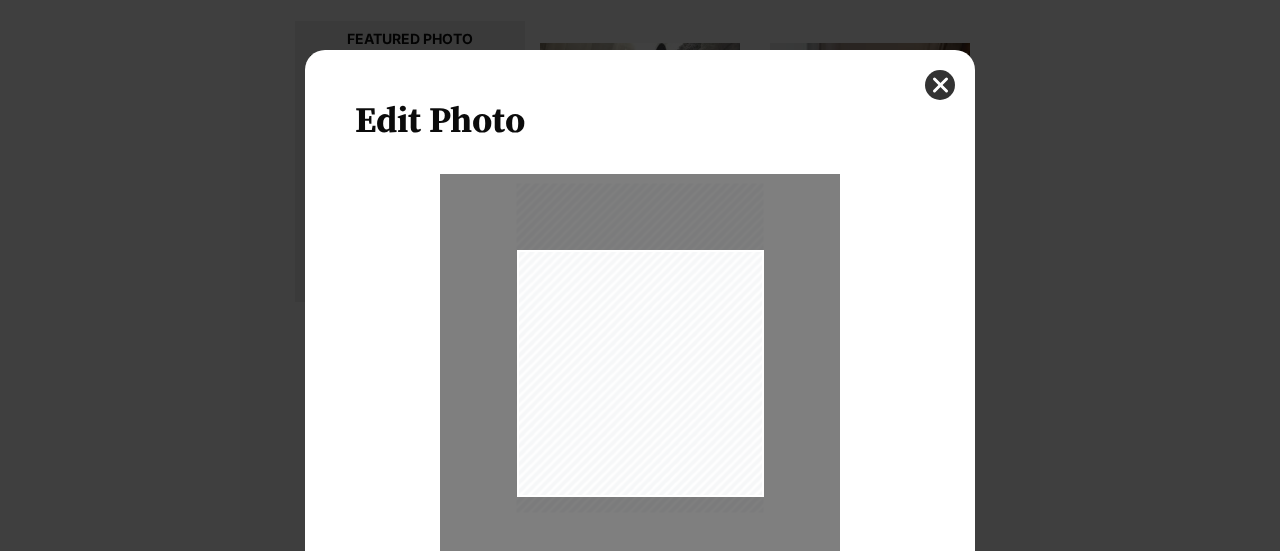 drag, startPoint x: 650, startPoint y: 403, endPoint x: 640, endPoint y: 377, distance: 27.856777 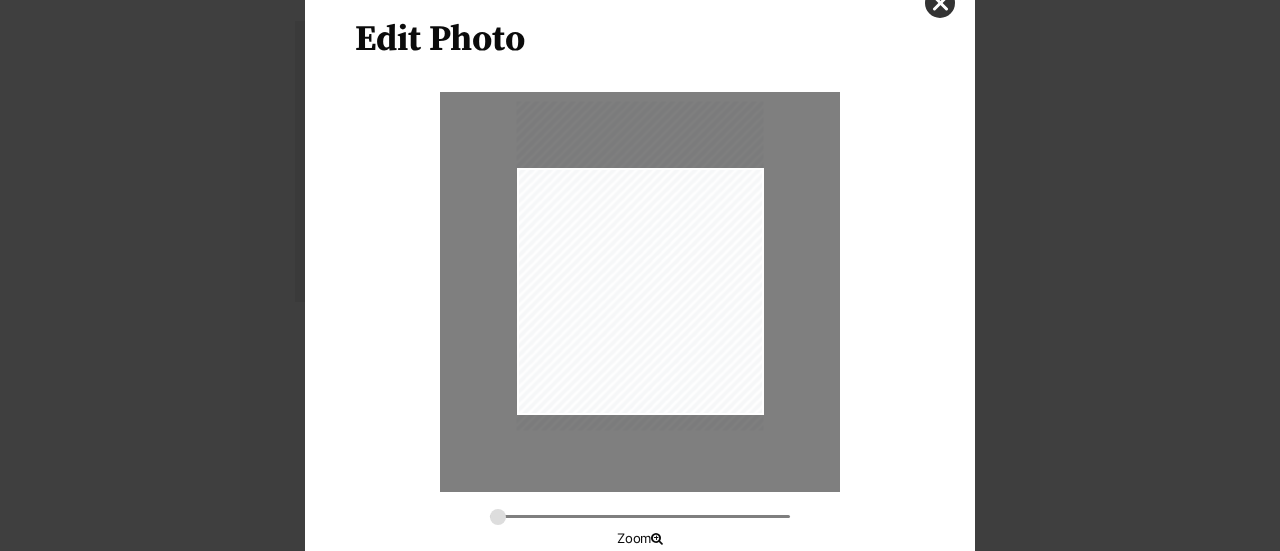 scroll, scrollTop: 194, scrollLeft: 0, axis: vertical 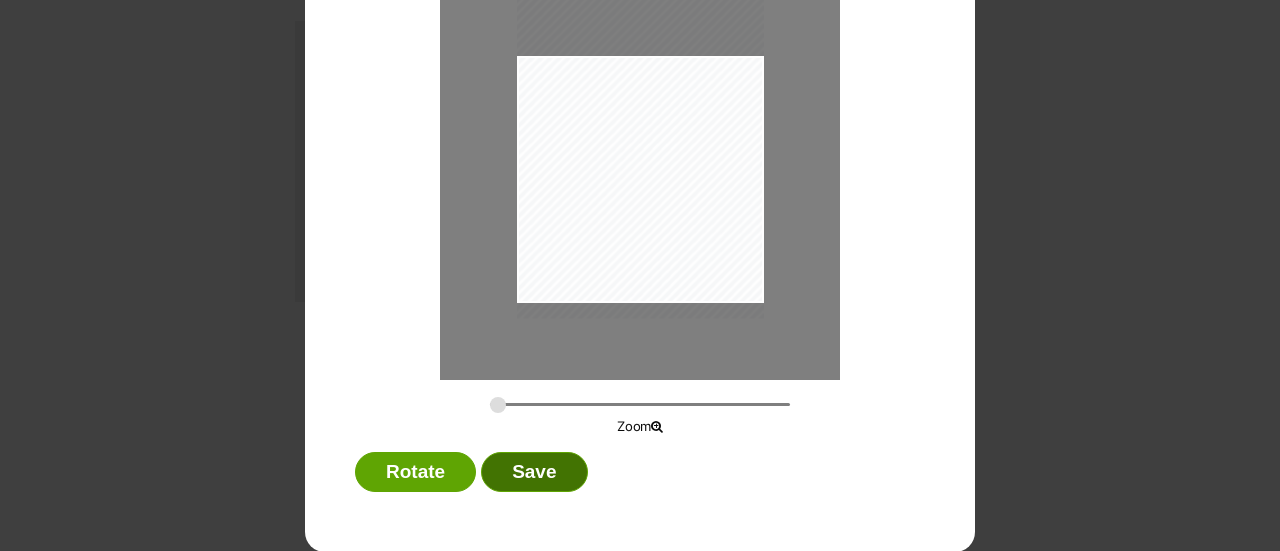 click on "Save" at bounding box center (534, 472) 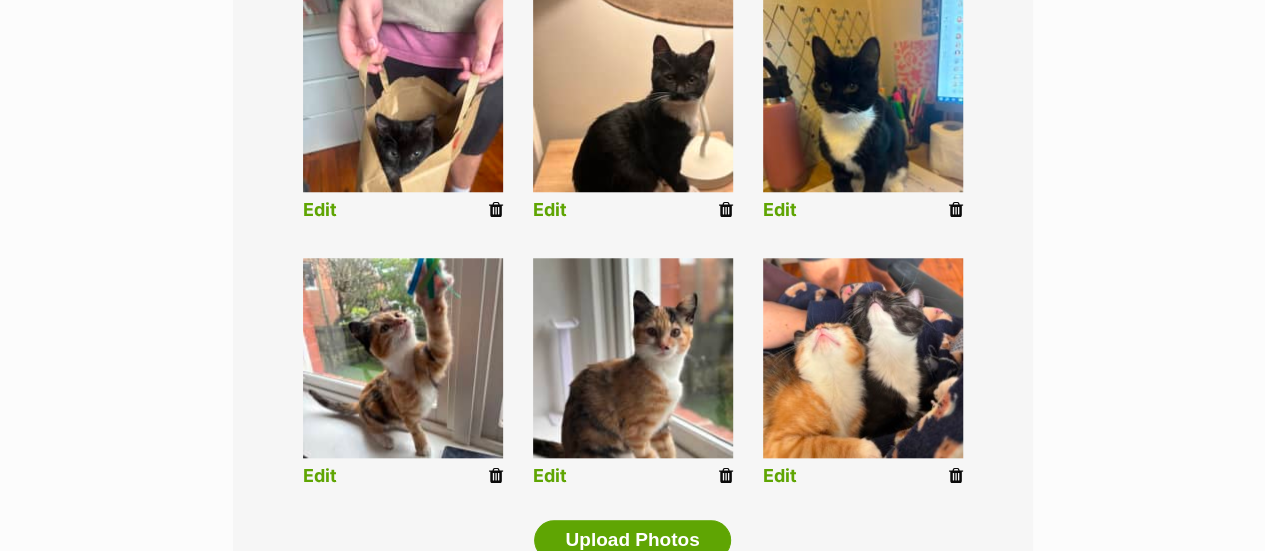scroll, scrollTop: 700, scrollLeft: 0, axis: vertical 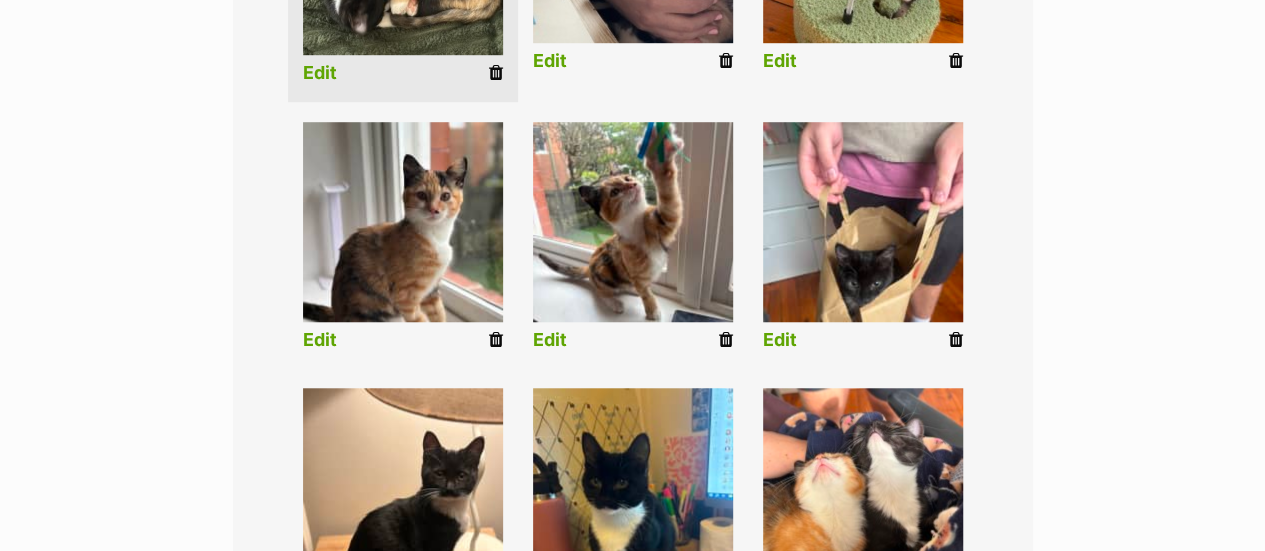 click on "Edit" at bounding box center [320, 340] 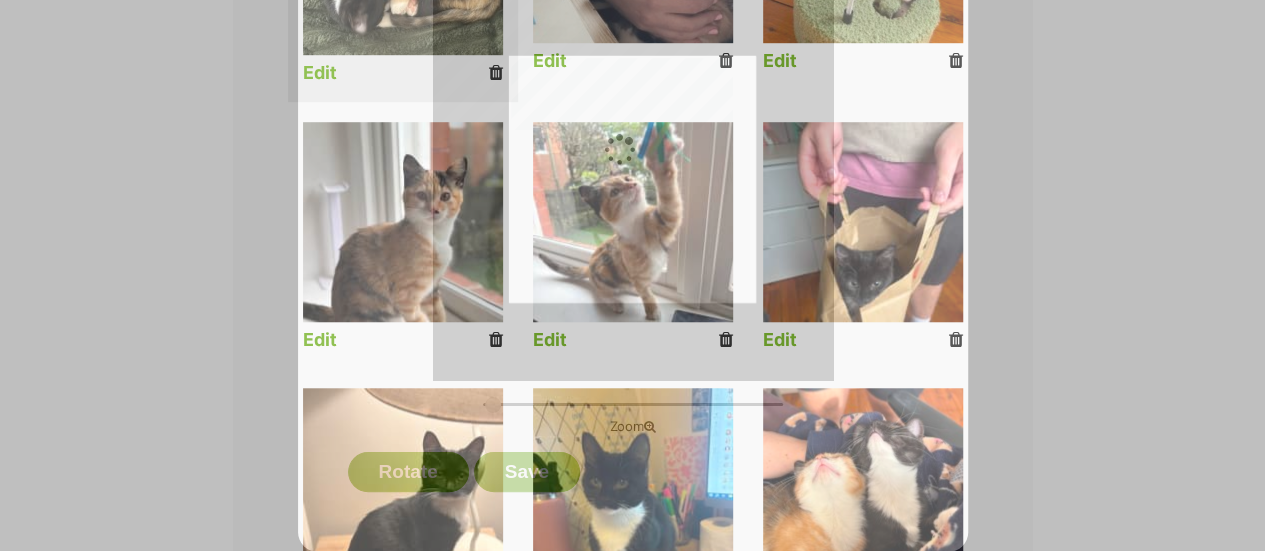 scroll, scrollTop: 0, scrollLeft: 0, axis: both 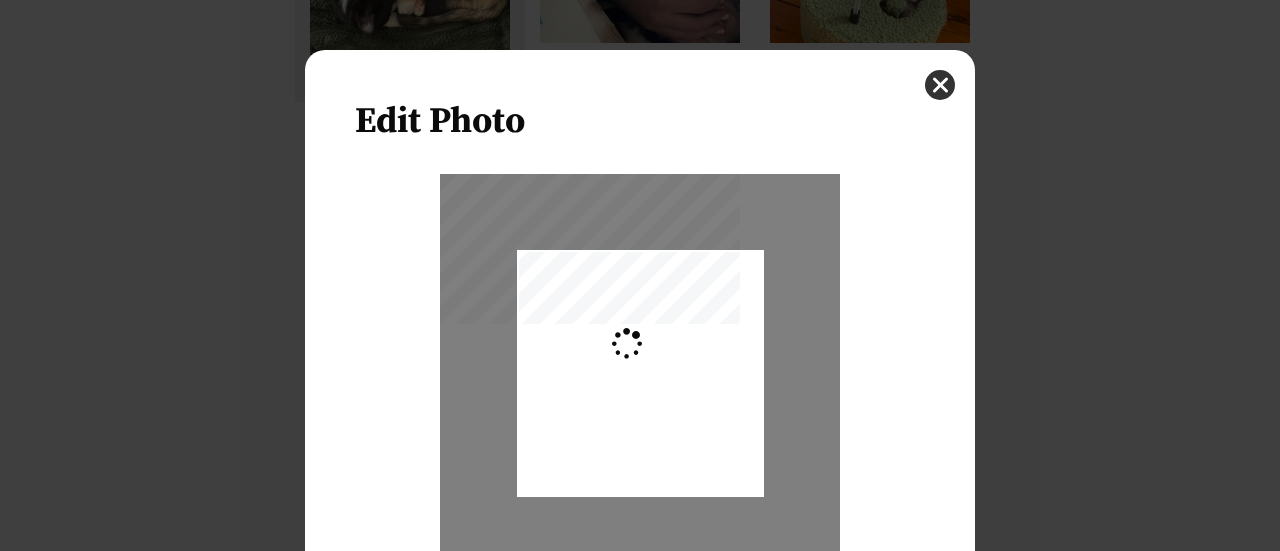 type on "0.2744" 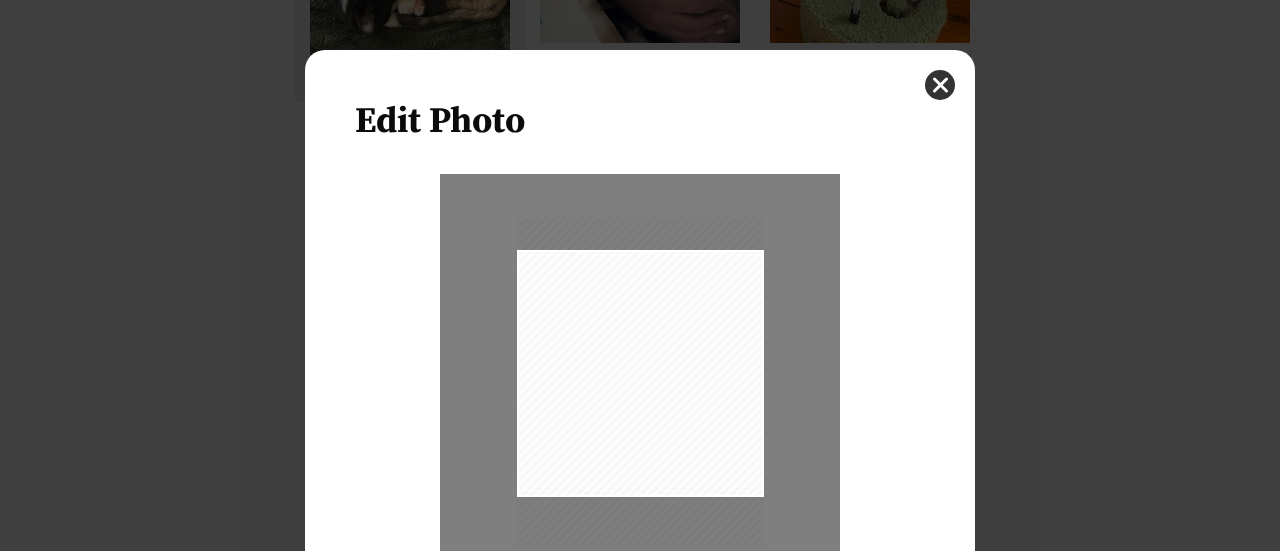 drag, startPoint x: 609, startPoint y: 469, endPoint x: 596, endPoint y: 477, distance: 15.264338 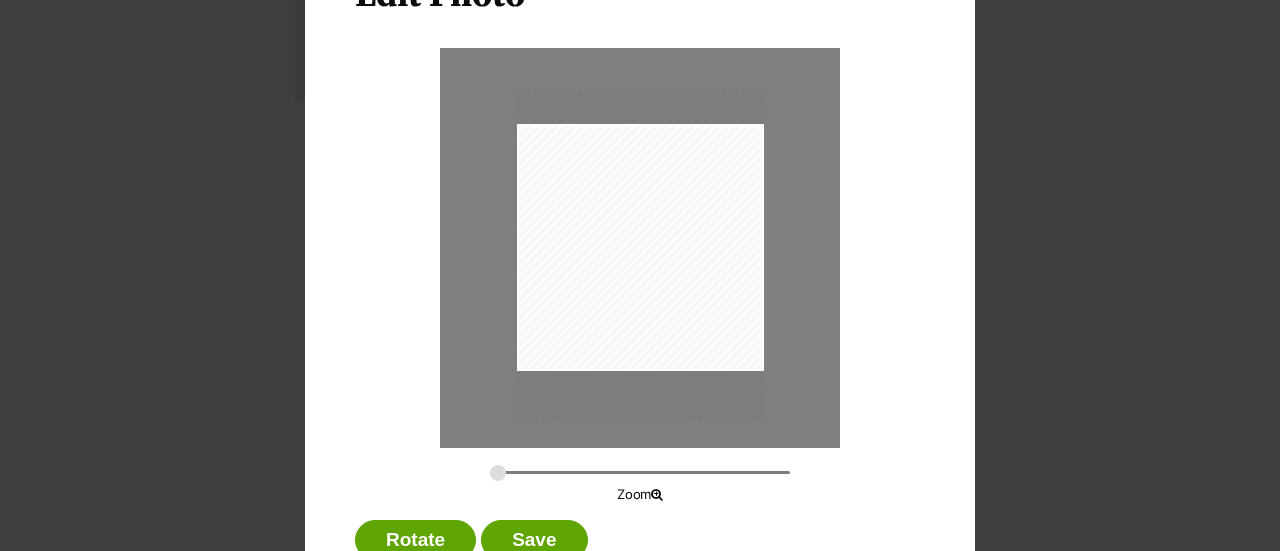 scroll, scrollTop: 194, scrollLeft: 0, axis: vertical 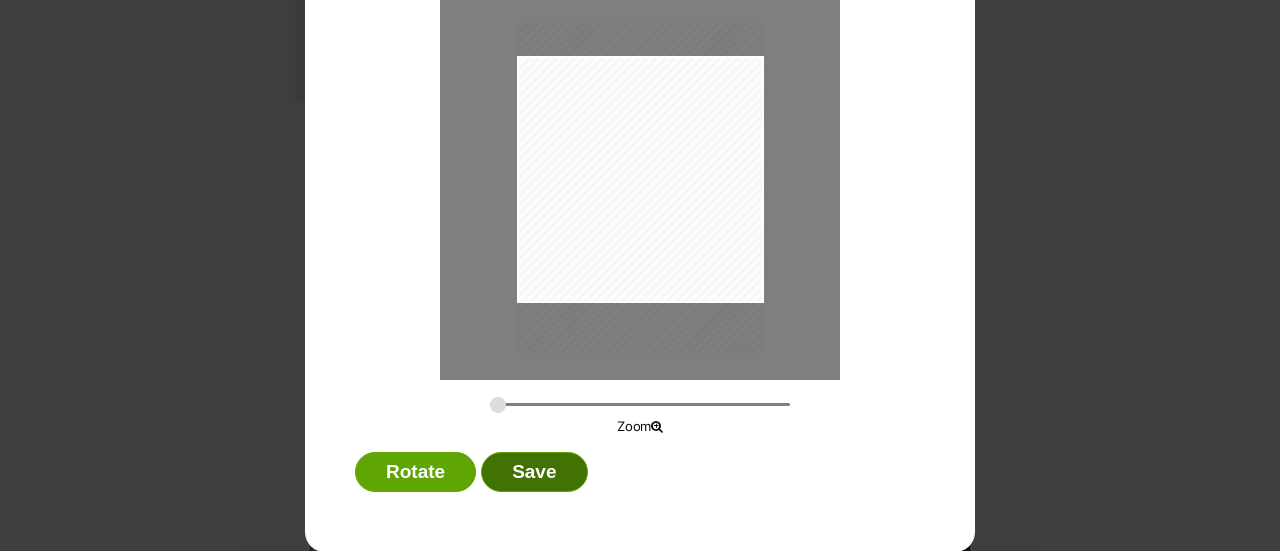 click on "Save" at bounding box center (534, 472) 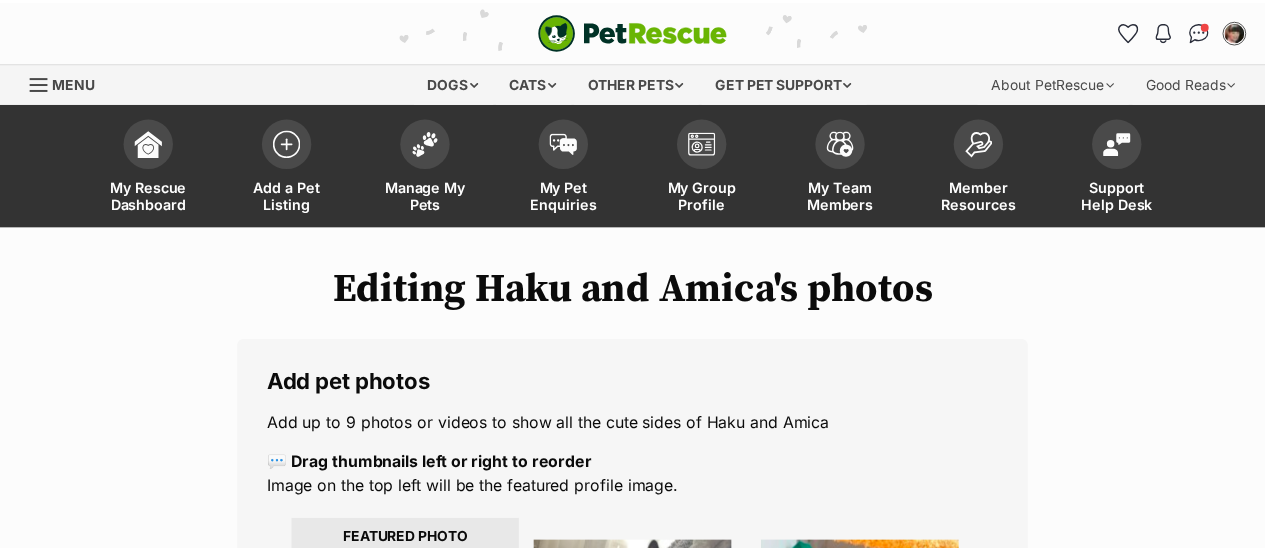 scroll, scrollTop: 700, scrollLeft: 0, axis: vertical 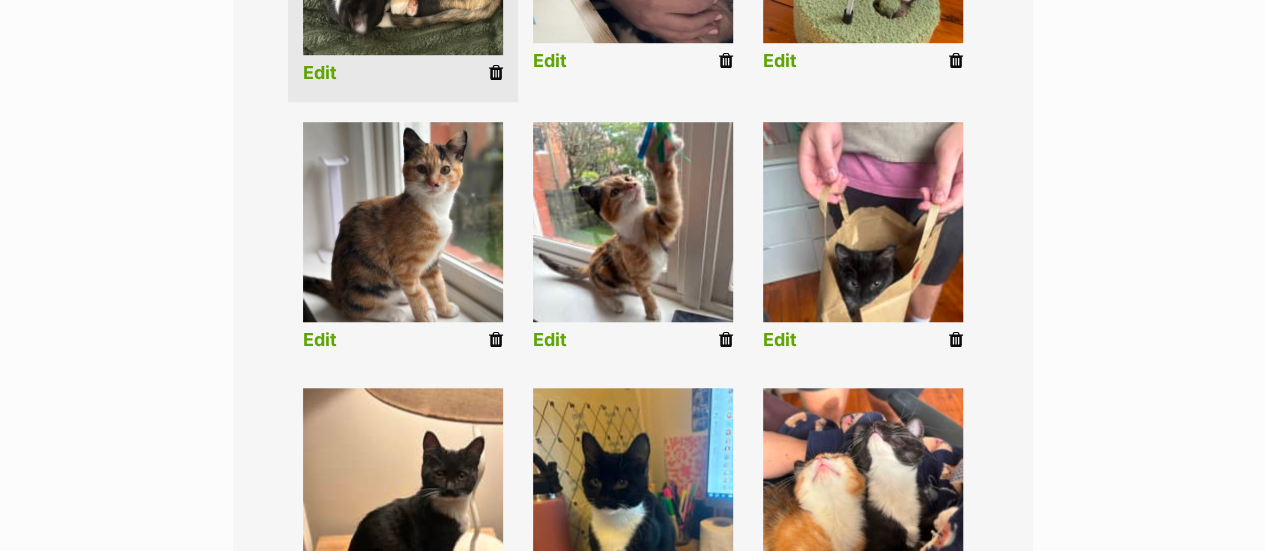 click on "Edit" at bounding box center [550, 340] 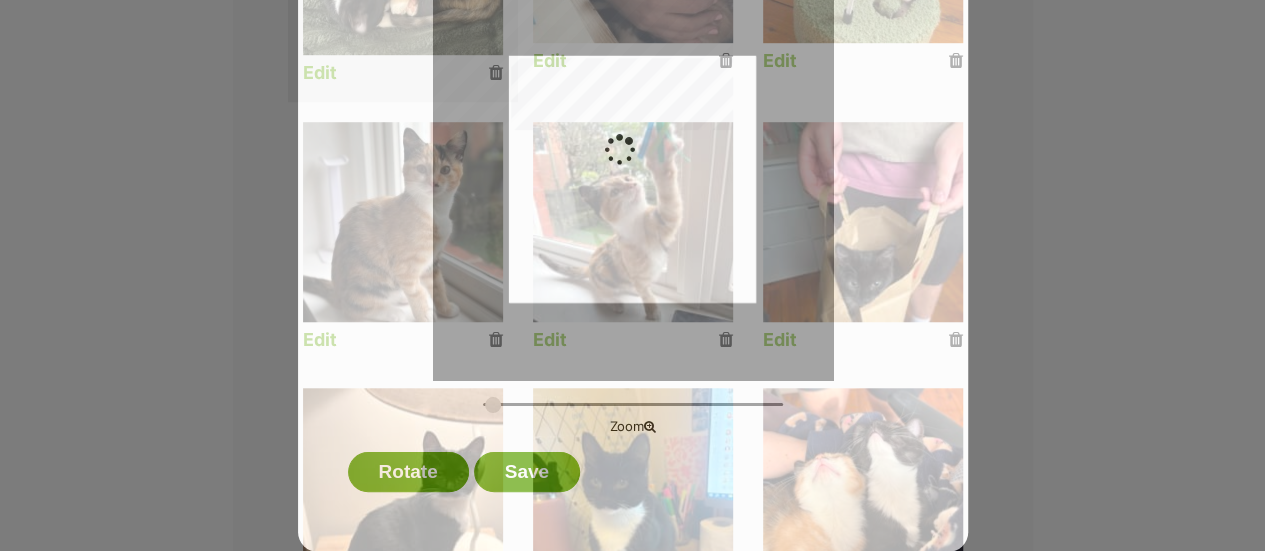 scroll, scrollTop: 0, scrollLeft: 0, axis: both 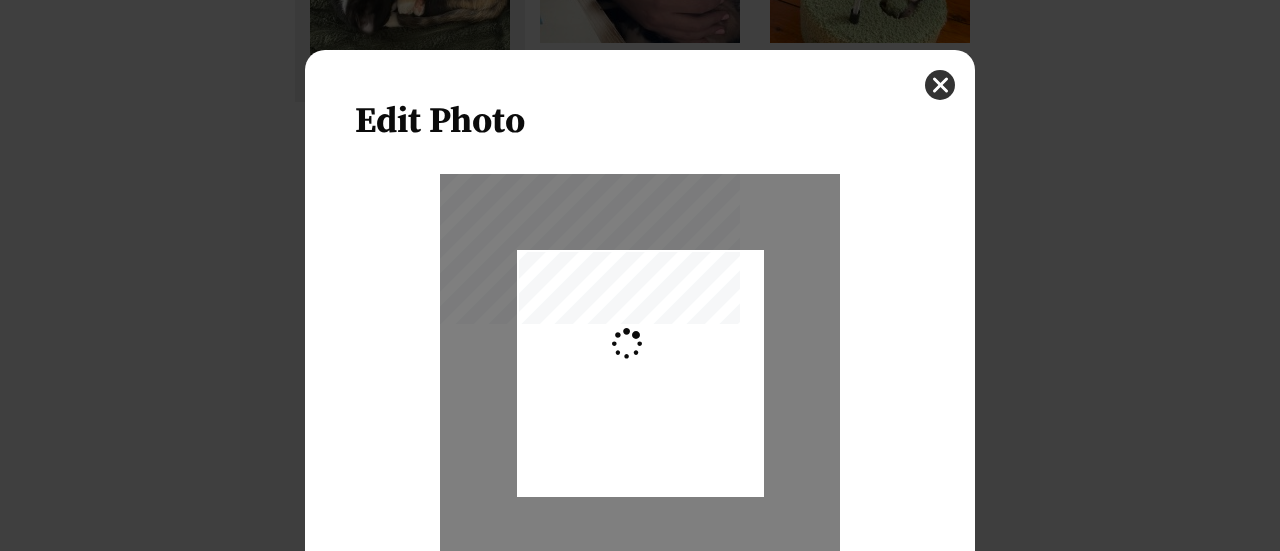 type on "0.2744" 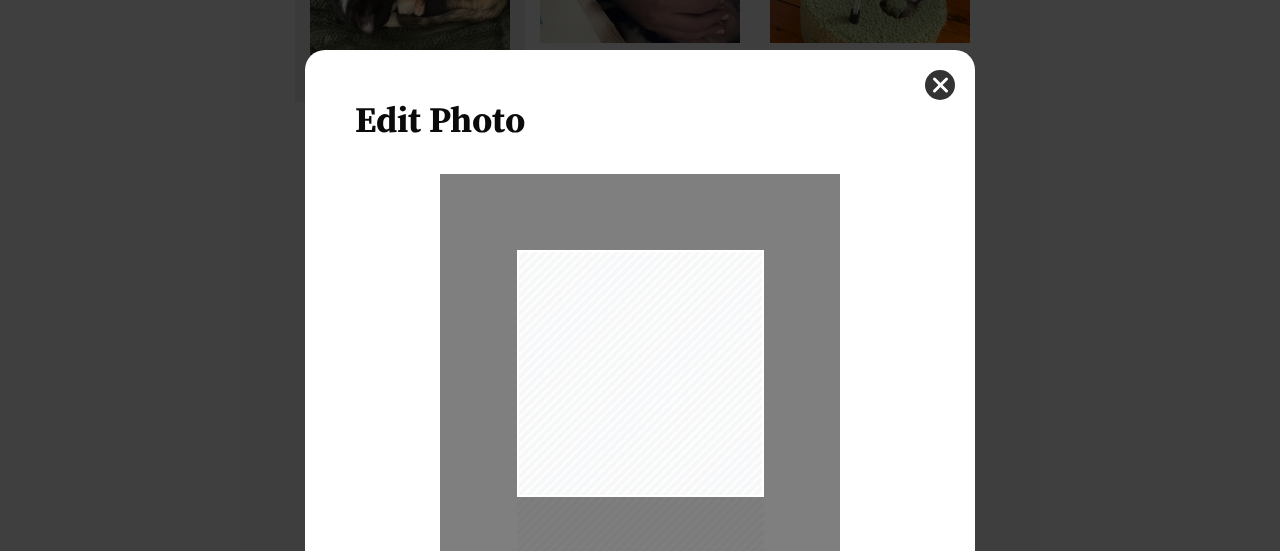drag, startPoint x: 592, startPoint y: 485, endPoint x: 588, endPoint y: 527, distance: 42.190044 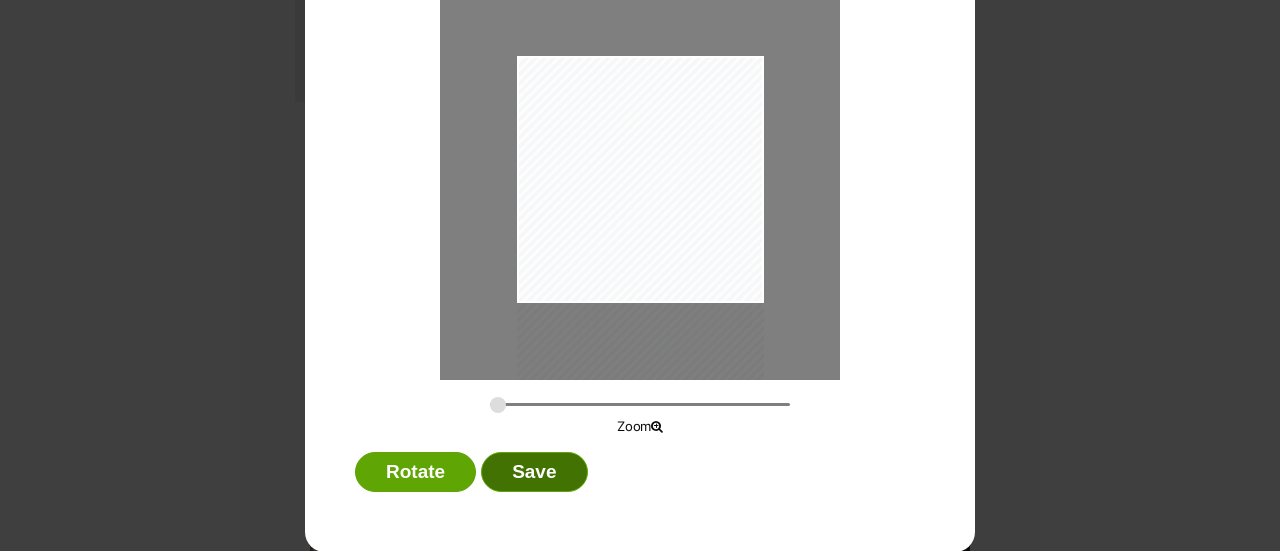 click on "Save" at bounding box center [534, 472] 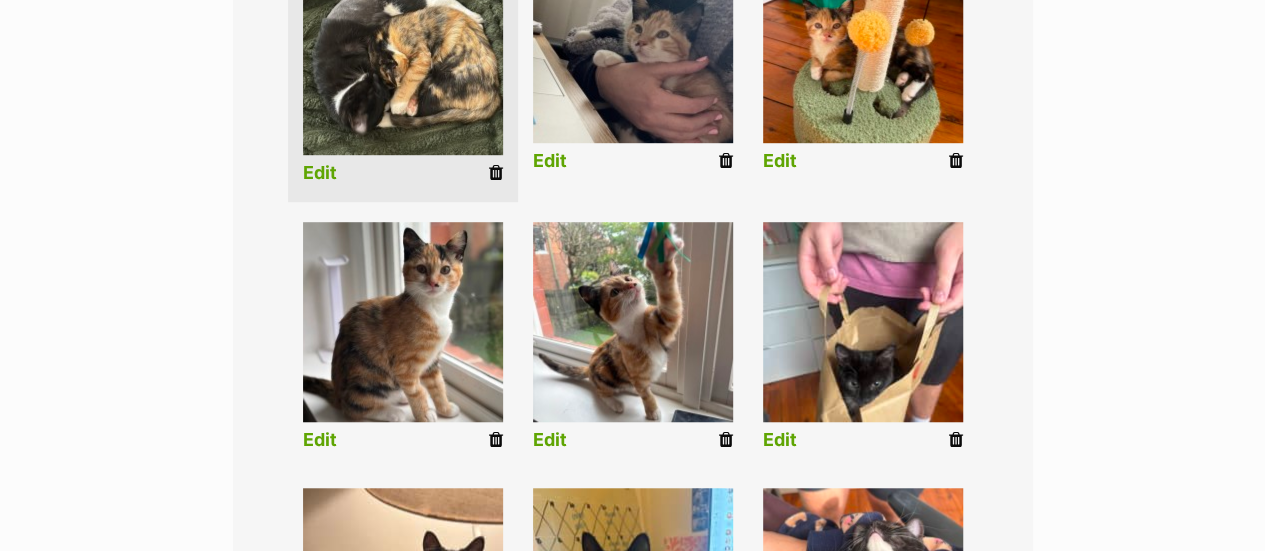 scroll, scrollTop: 700, scrollLeft: 0, axis: vertical 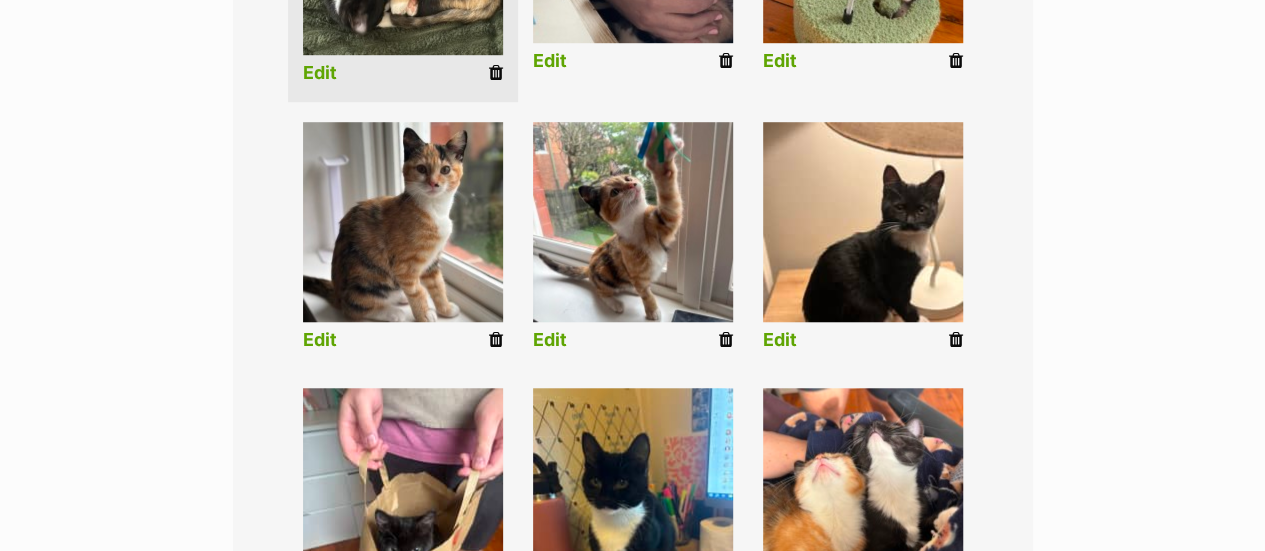 click on "Edit" at bounding box center [780, 340] 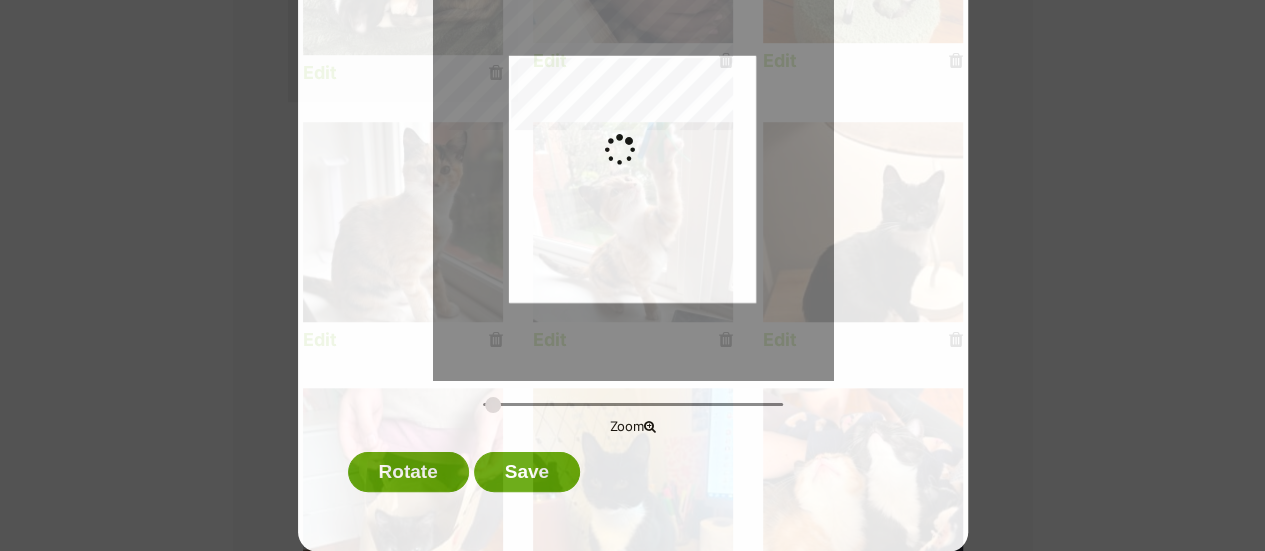 scroll, scrollTop: 0, scrollLeft: 0, axis: both 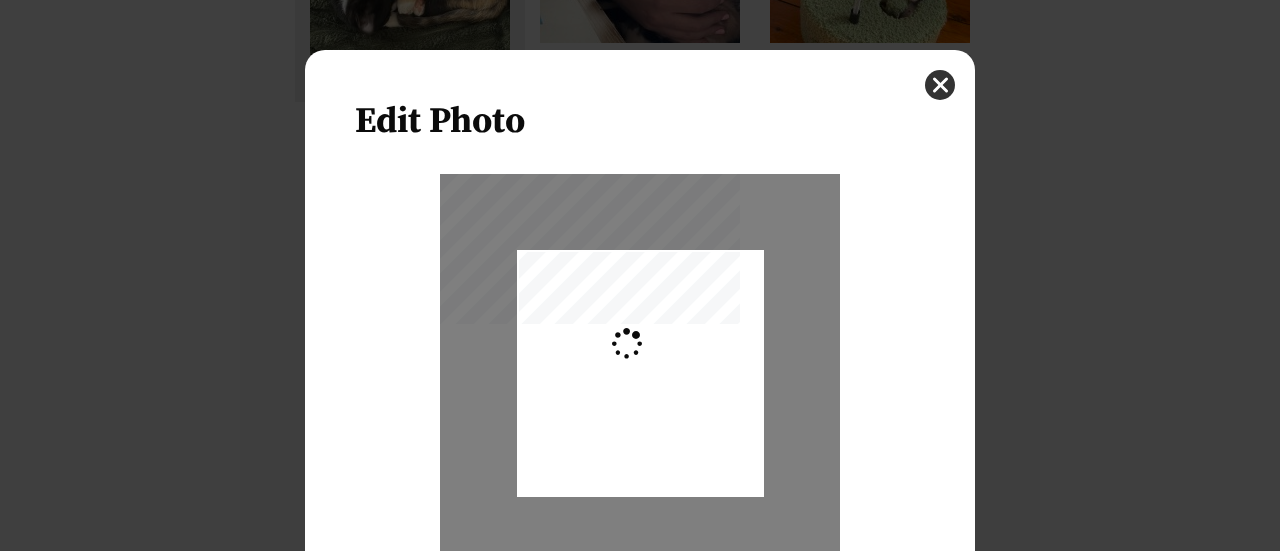 type on "0.2744" 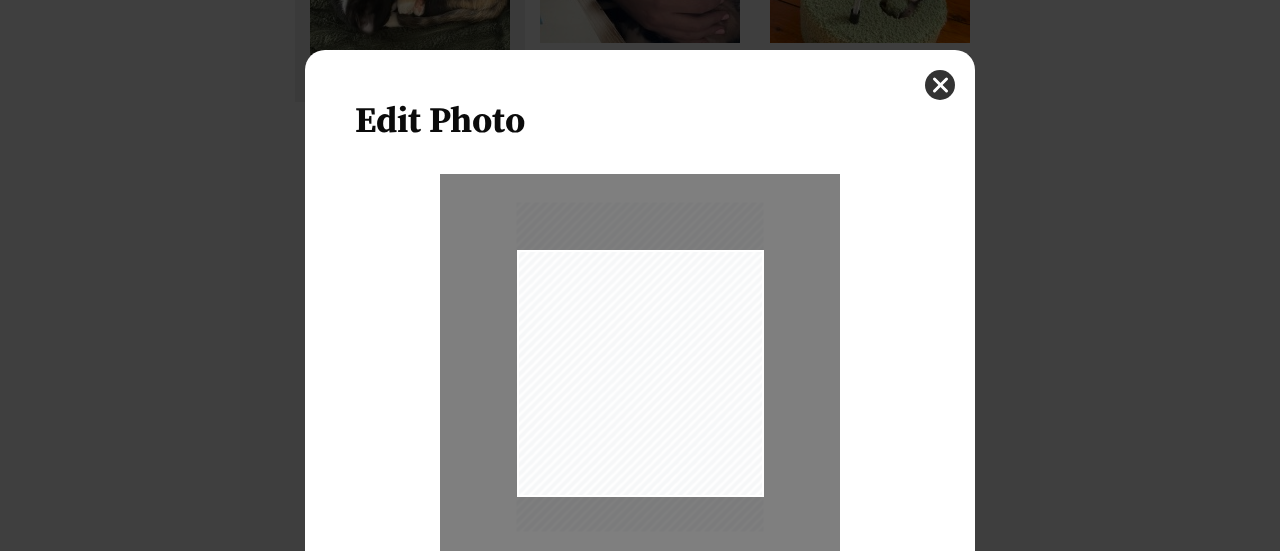 drag, startPoint x: 617, startPoint y: 465, endPoint x: 602, endPoint y: 458, distance: 16.552946 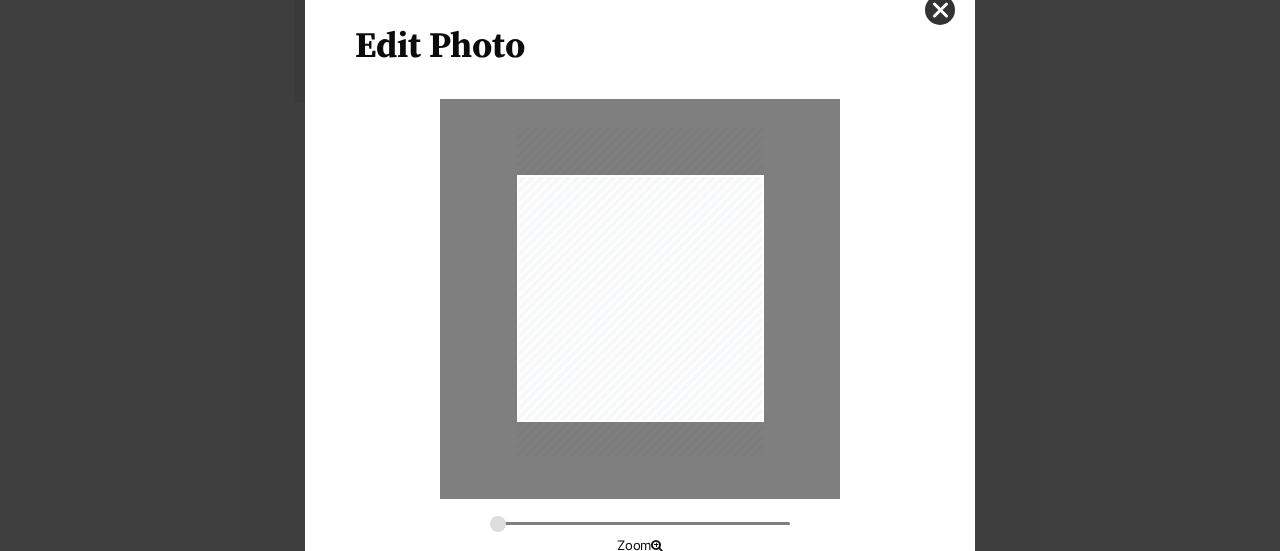 scroll, scrollTop: 194, scrollLeft: 0, axis: vertical 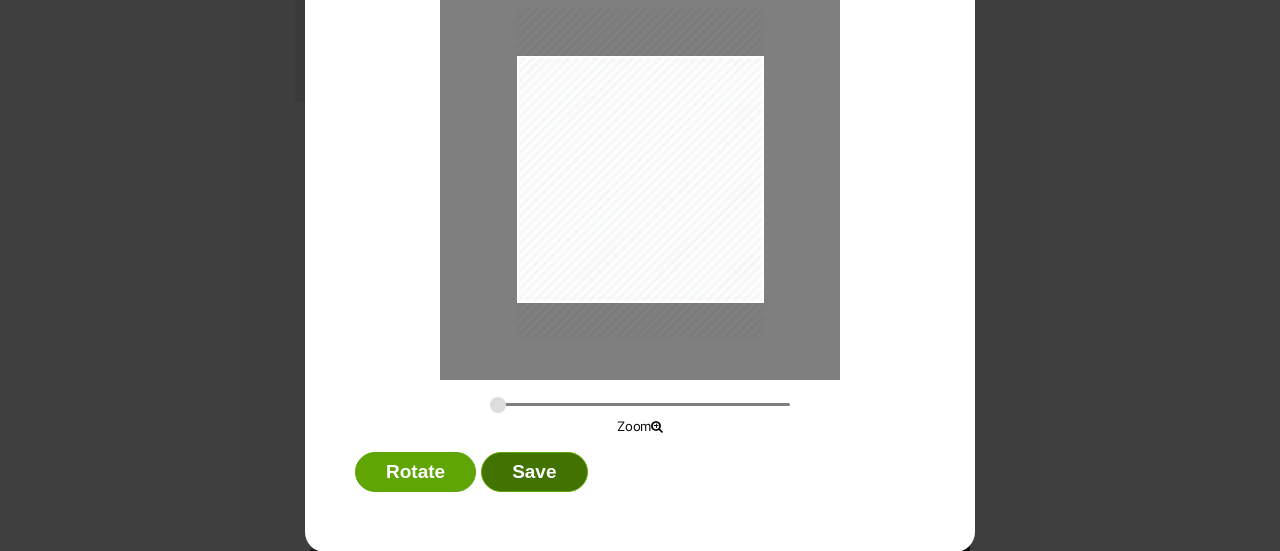 click on "Save" at bounding box center [534, 472] 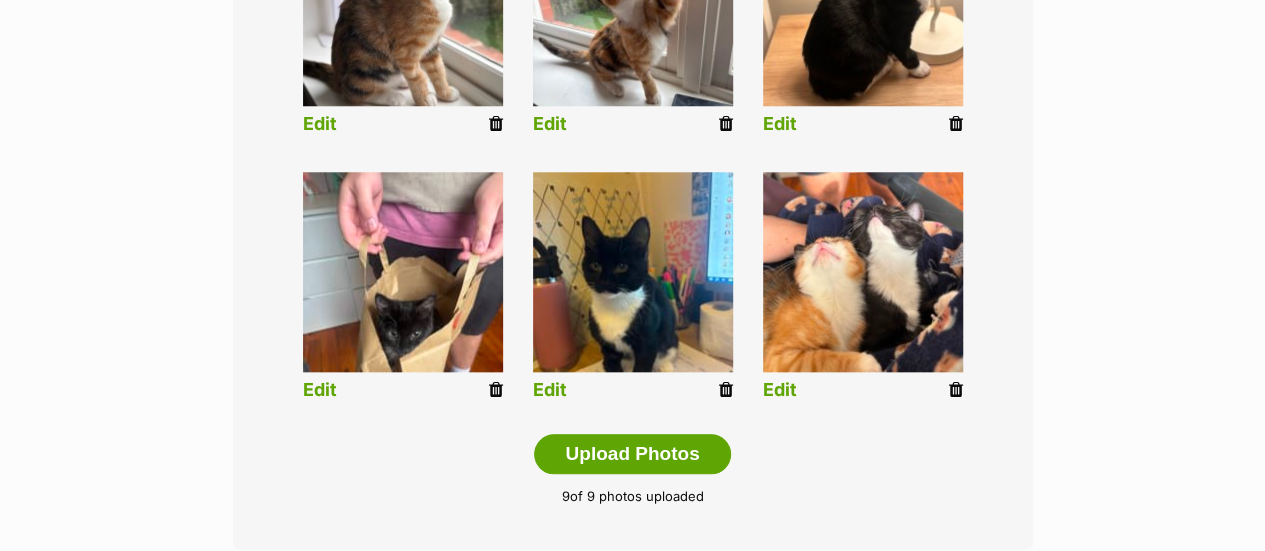 scroll, scrollTop: 1000, scrollLeft: 0, axis: vertical 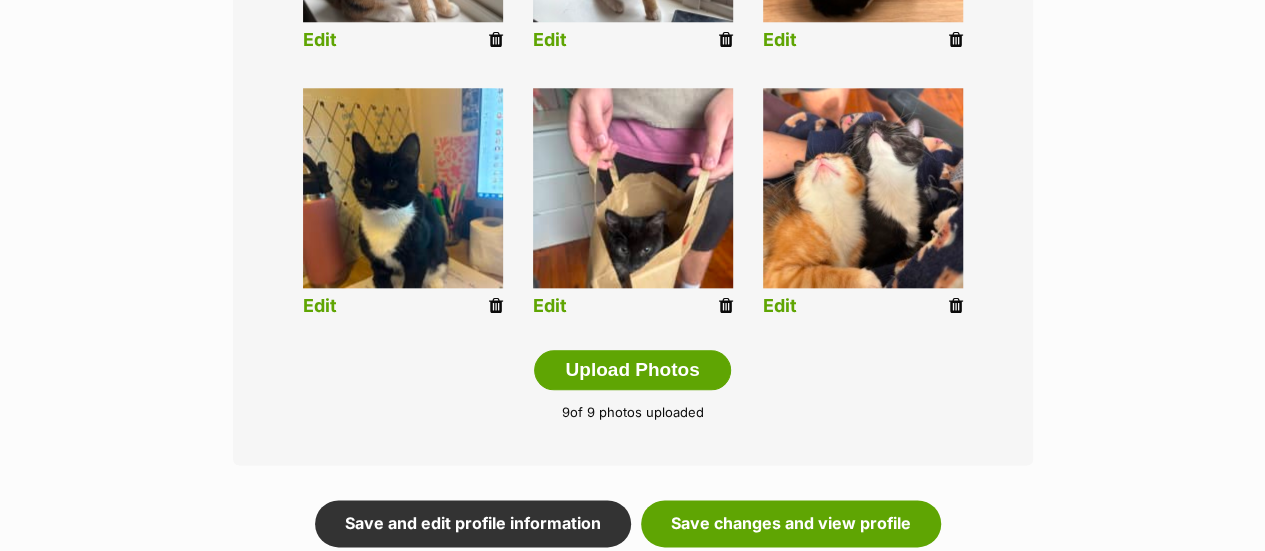 click on "Edit" at bounding box center (320, 306) 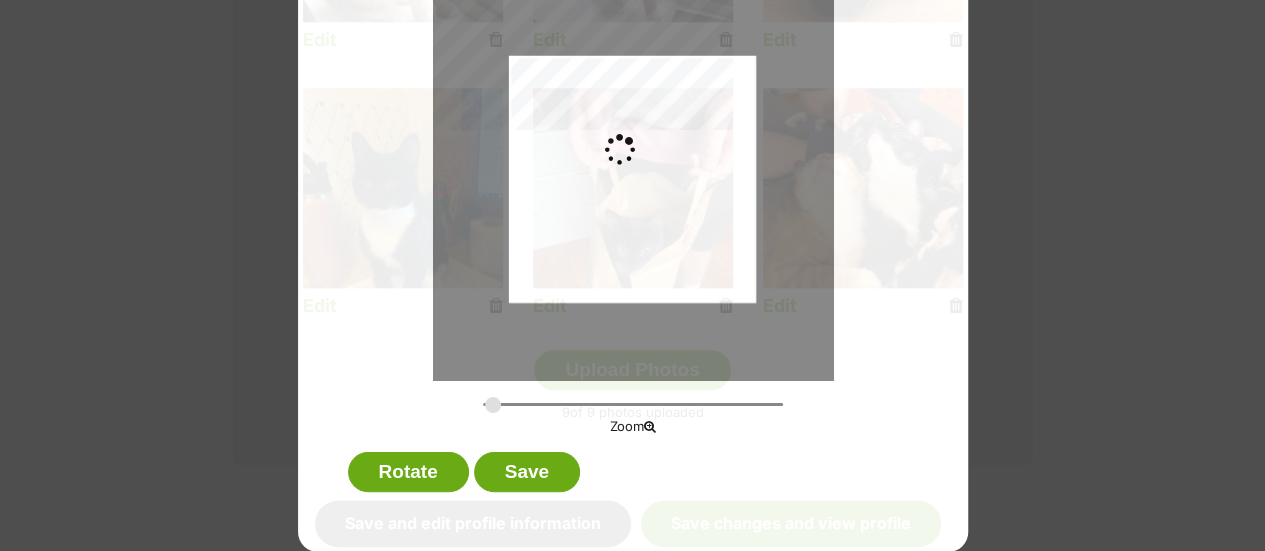 scroll, scrollTop: 0, scrollLeft: 0, axis: both 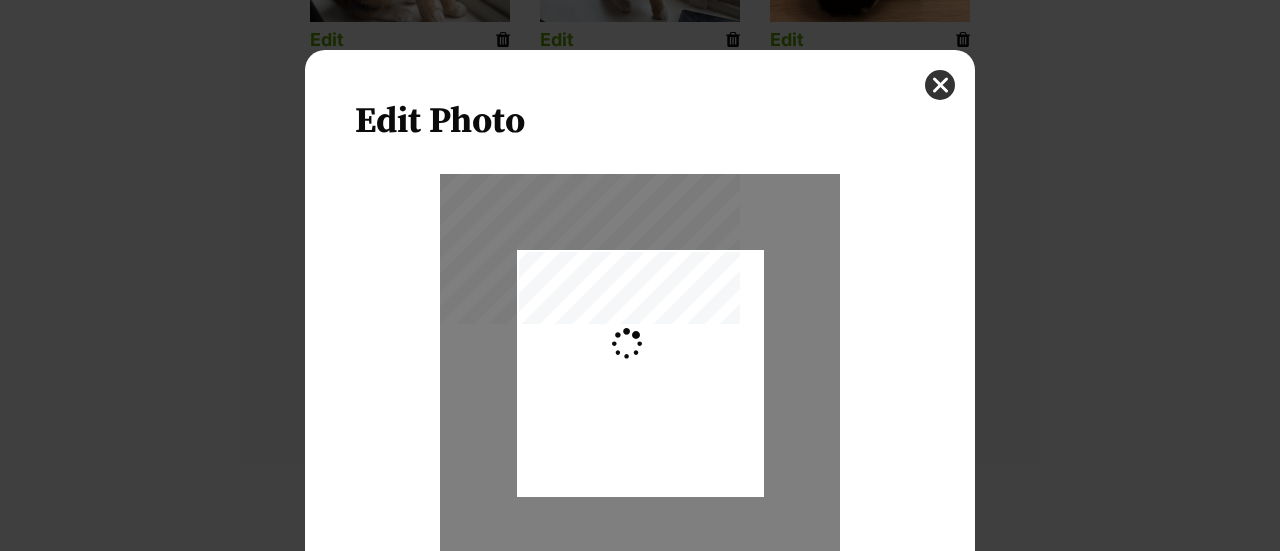 type on "0.2744" 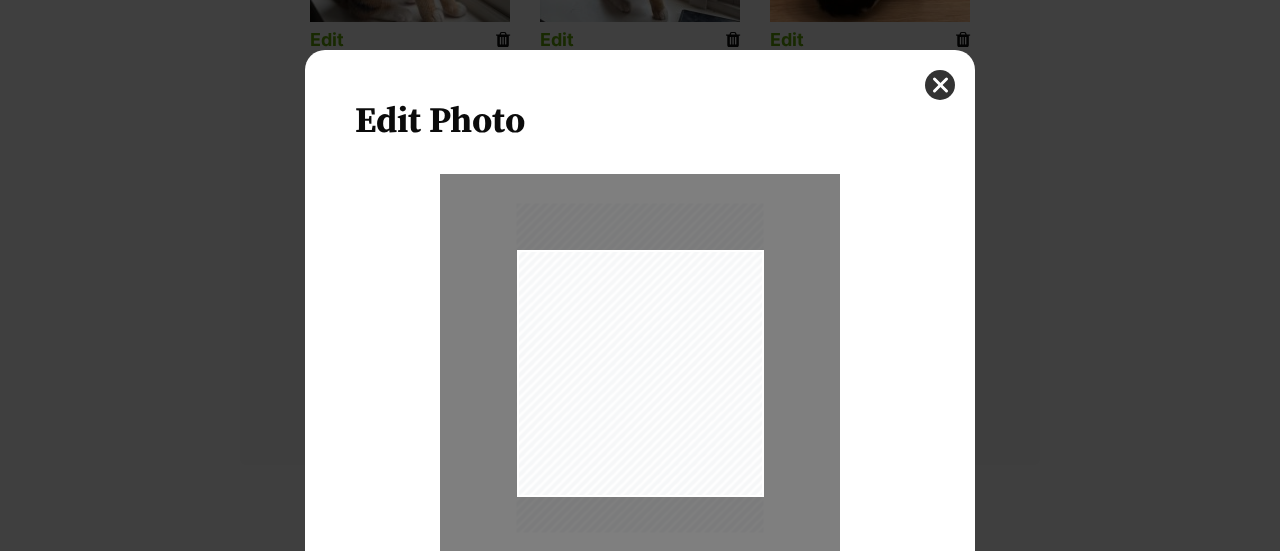 click at bounding box center (640, 367) 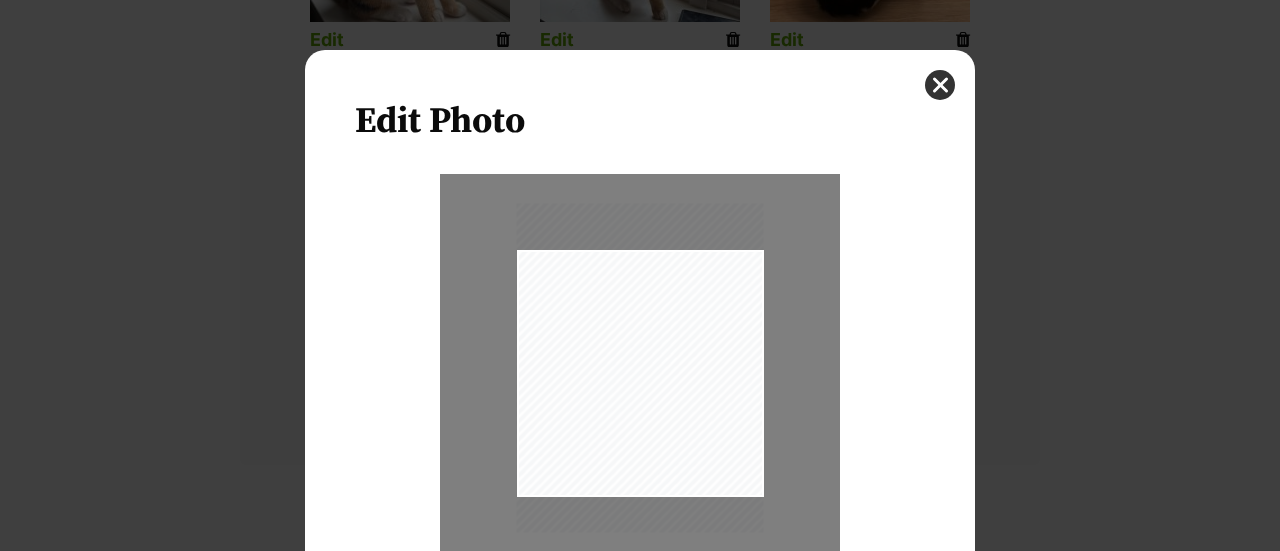 scroll, scrollTop: 194, scrollLeft: 0, axis: vertical 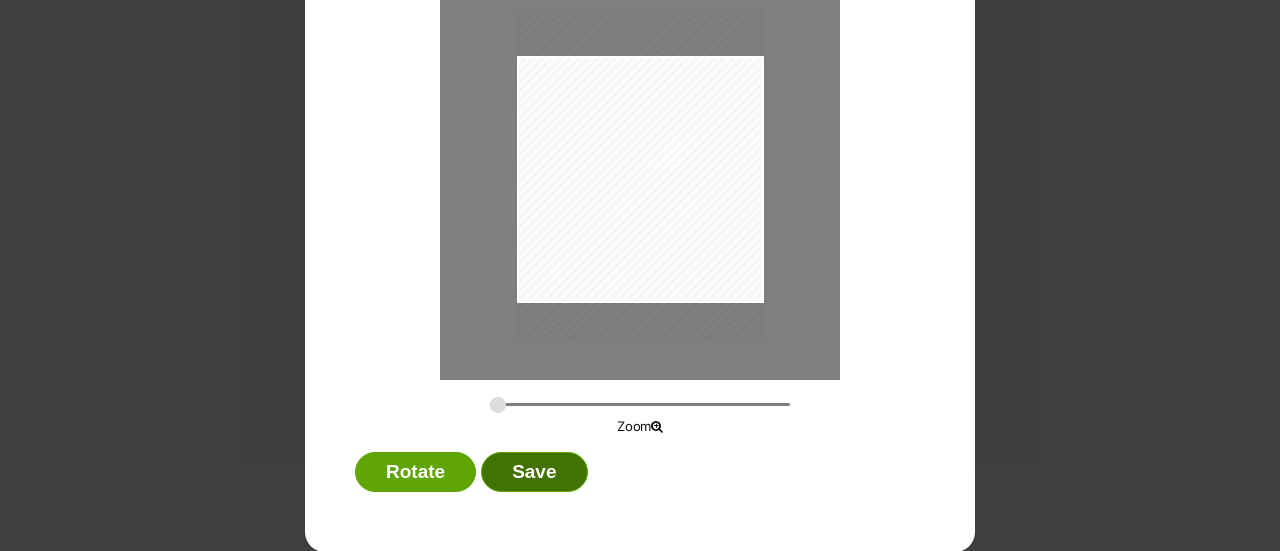 click on "Save" at bounding box center [534, 472] 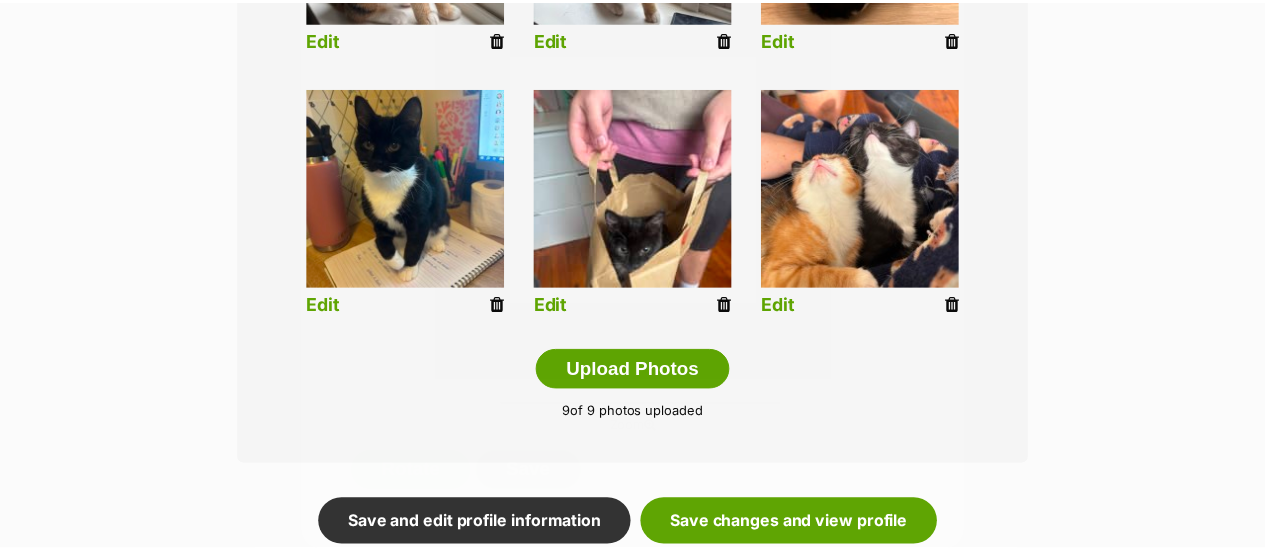 scroll, scrollTop: 1000, scrollLeft: 0, axis: vertical 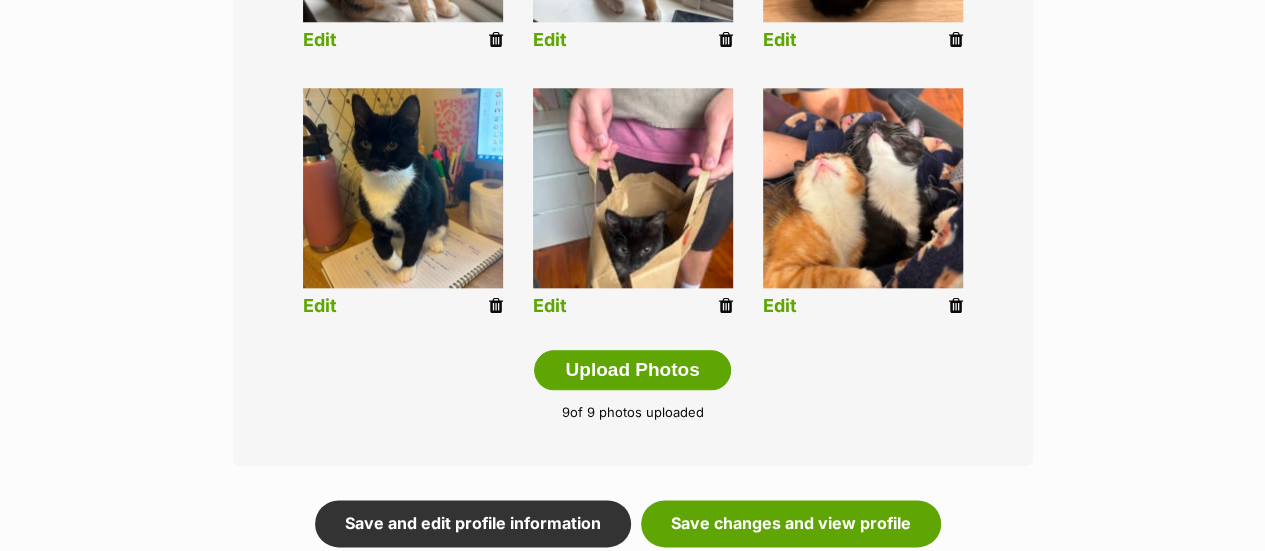 click on "Edit" at bounding box center [550, 306] 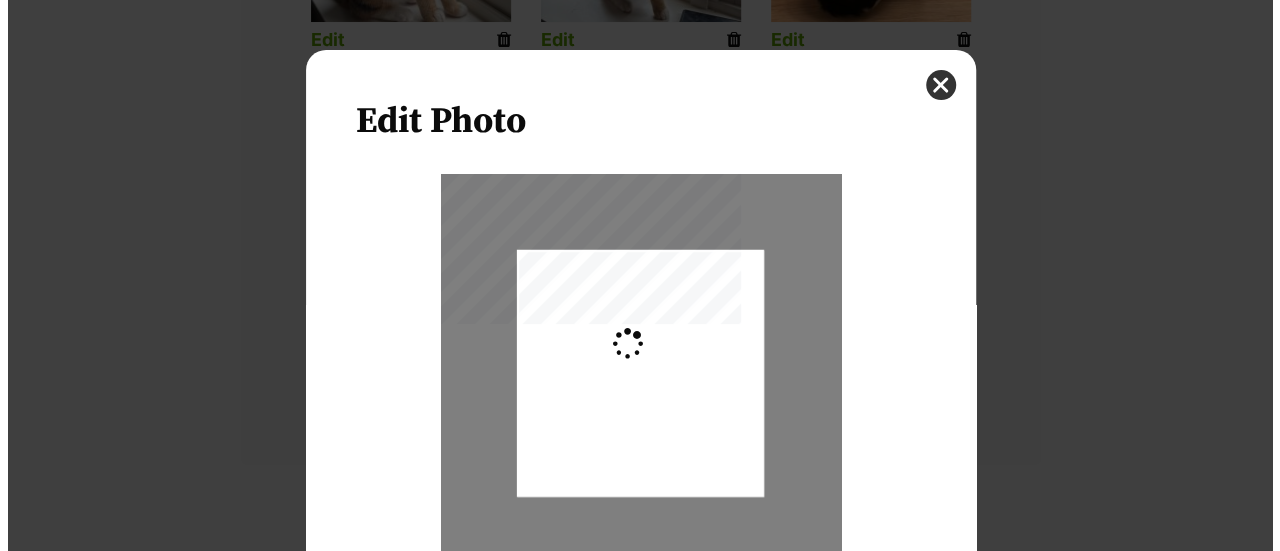 scroll 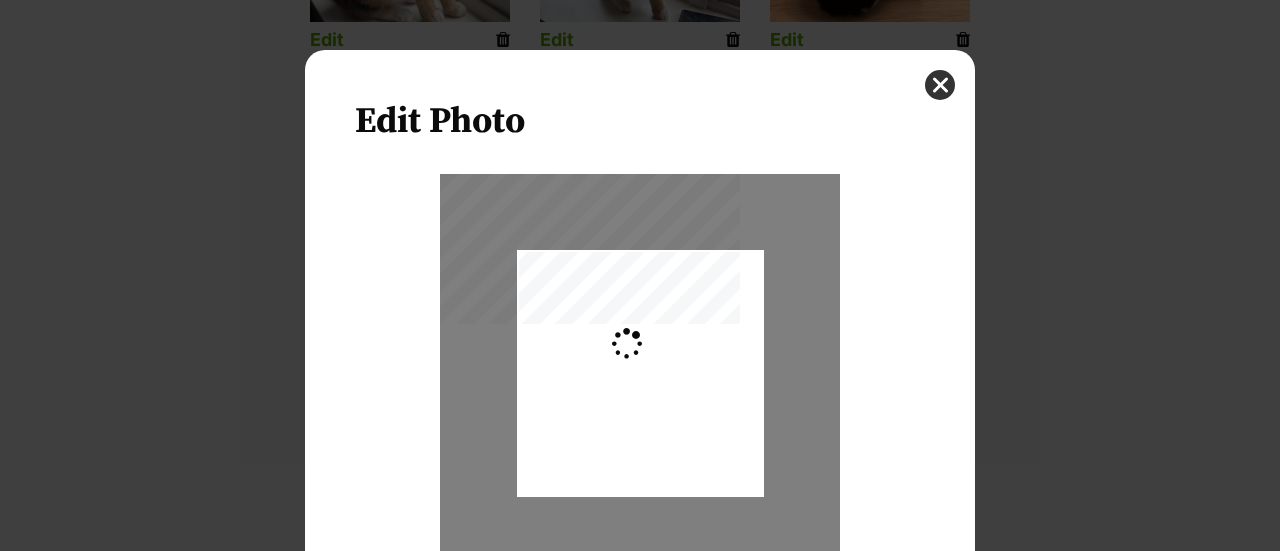 type on "0.2744" 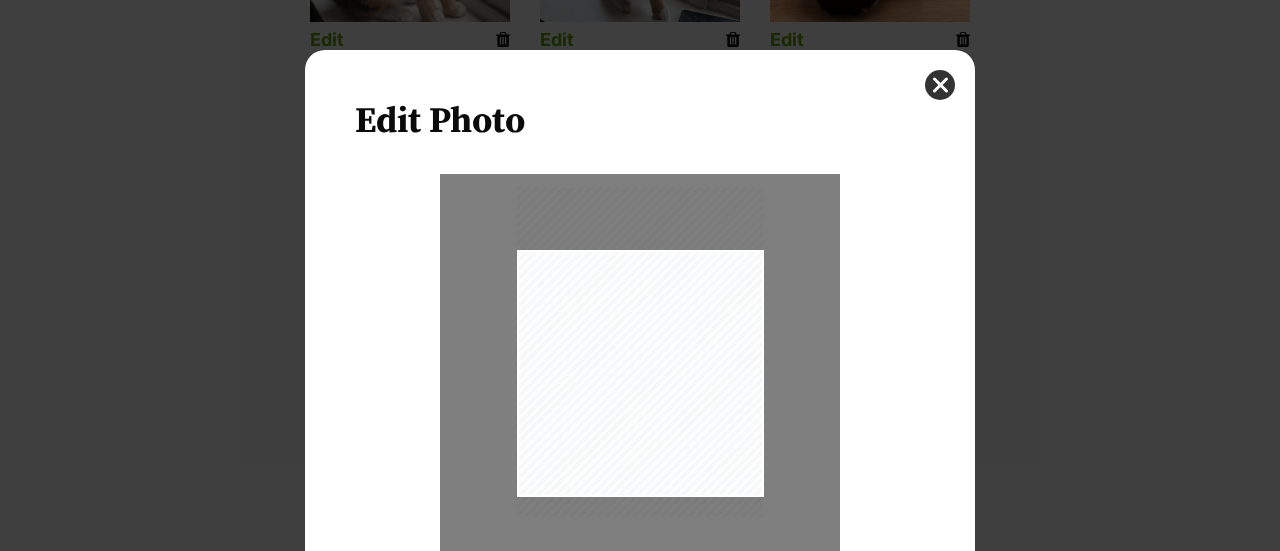 drag, startPoint x: 604, startPoint y: 433, endPoint x: 599, endPoint y: 411, distance: 22.561028 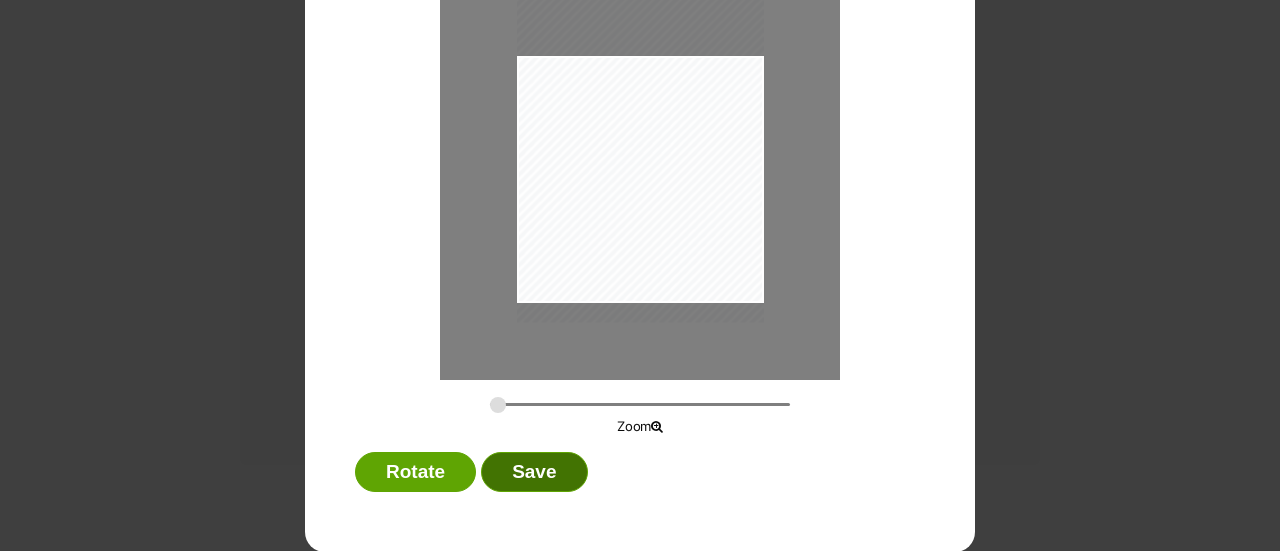 click on "Save" at bounding box center (534, 472) 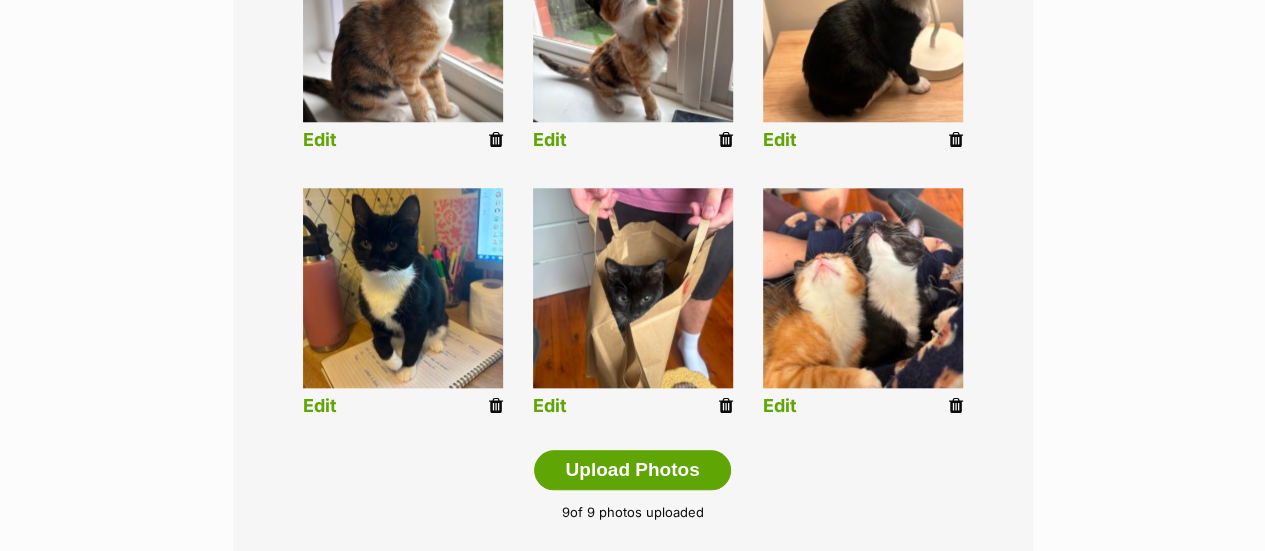 scroll, scrollTop: 1100, scrollLeft: 0, axis: vertical 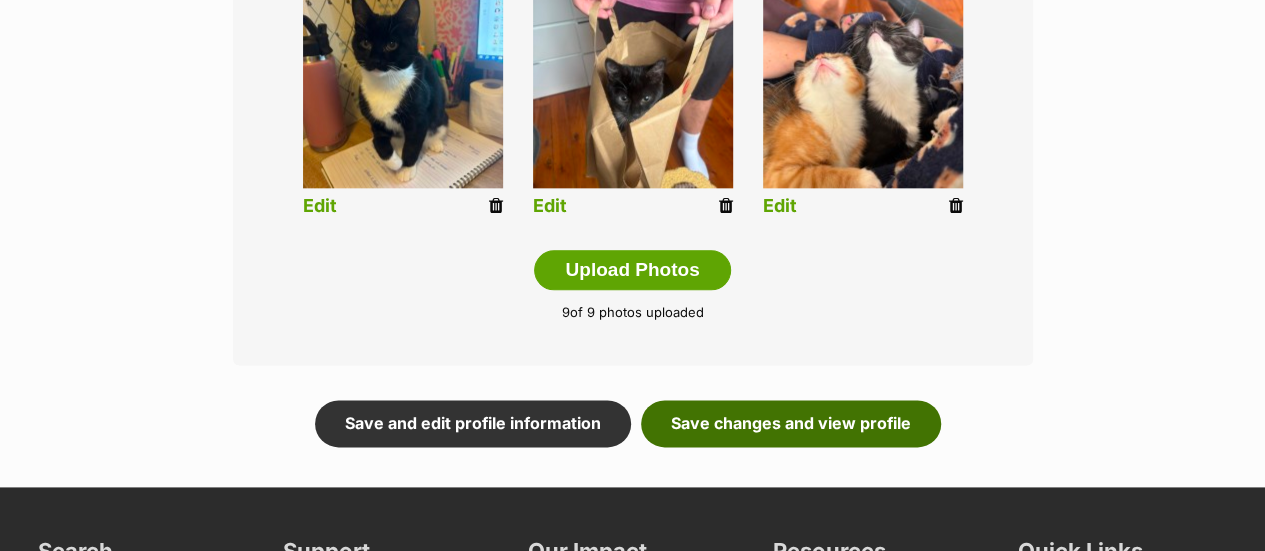 click on "Save changes and view profile" at bounding box center [791, 423] 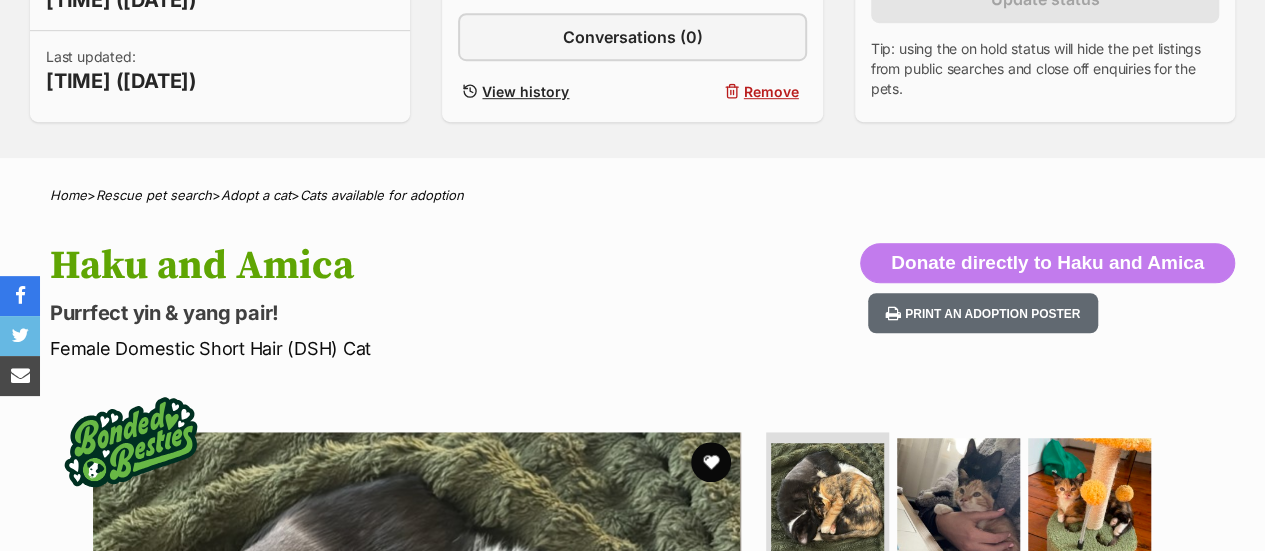 scroll, scrollTop: 0, scrollLeft: 0, axis: both 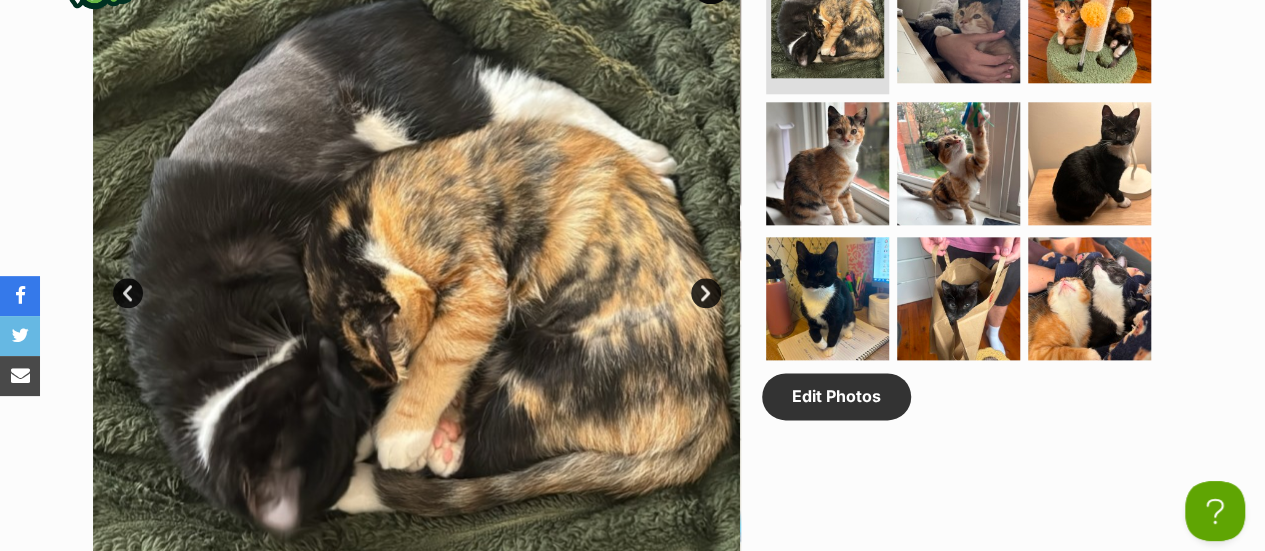 click on "Next" at bounding box center [706, 293] 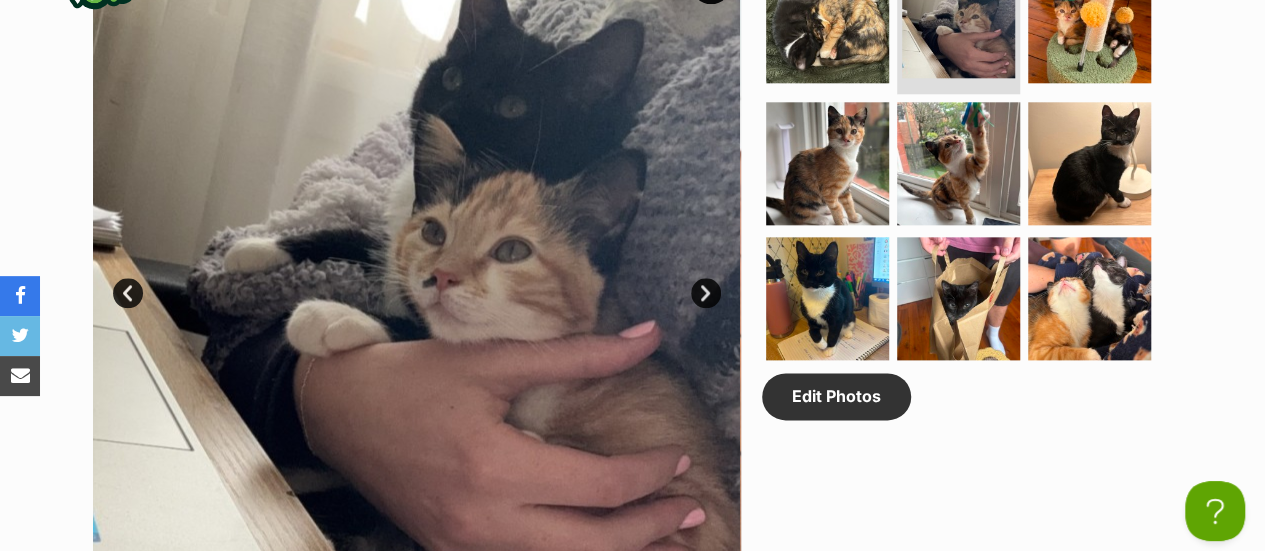 click on "Next" at bounding box center (706, 293) 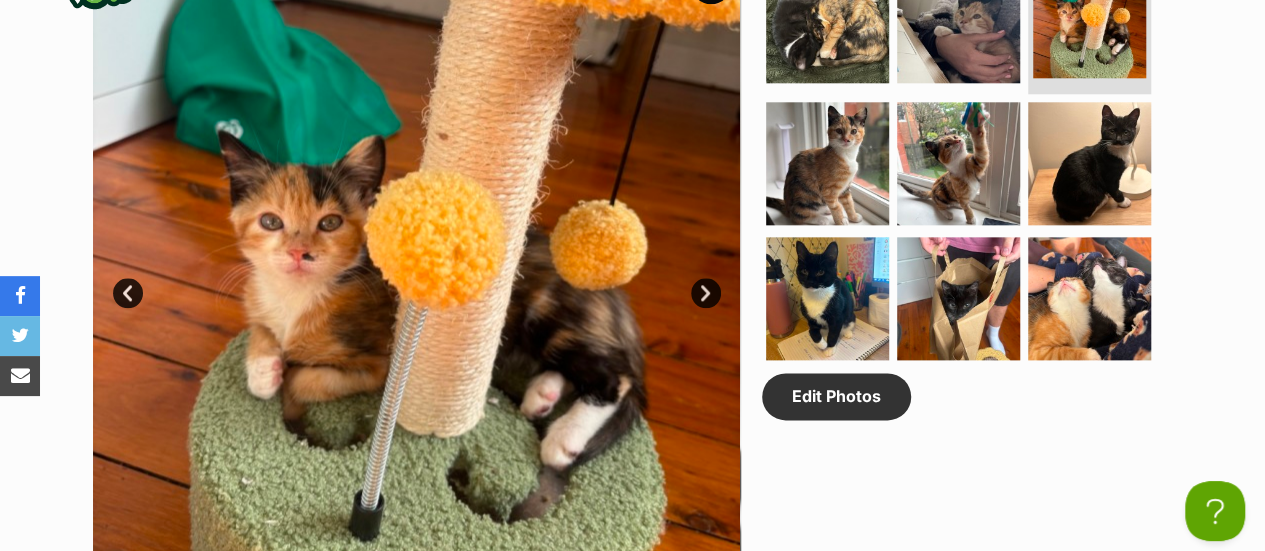 click on "Next" at bounding box center [706, 293] 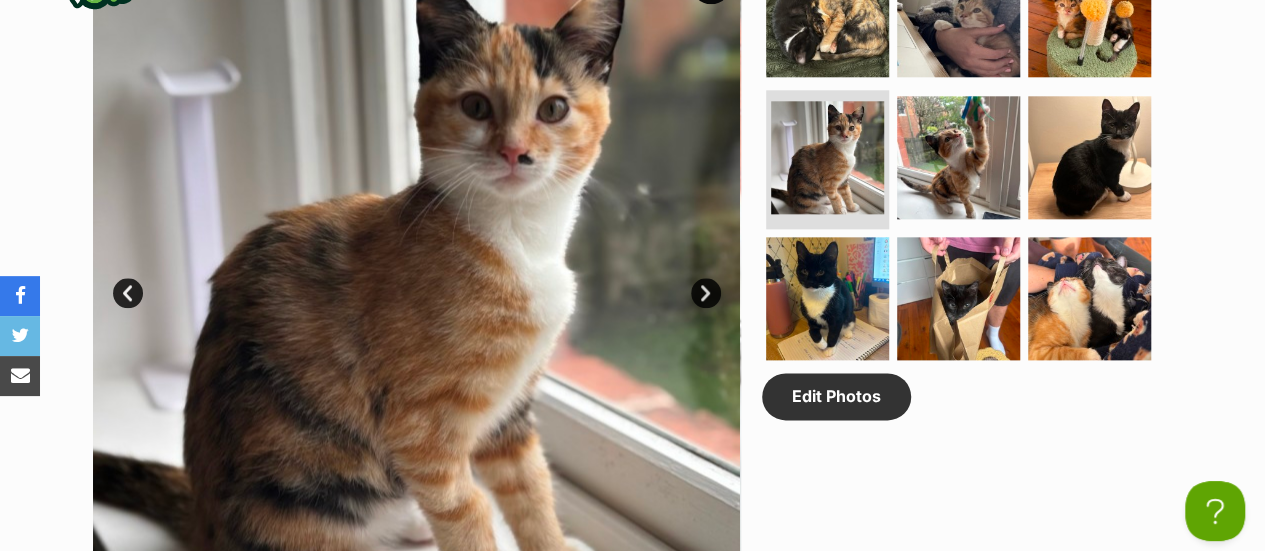 click on "Next" at bounding box center (706, 293) 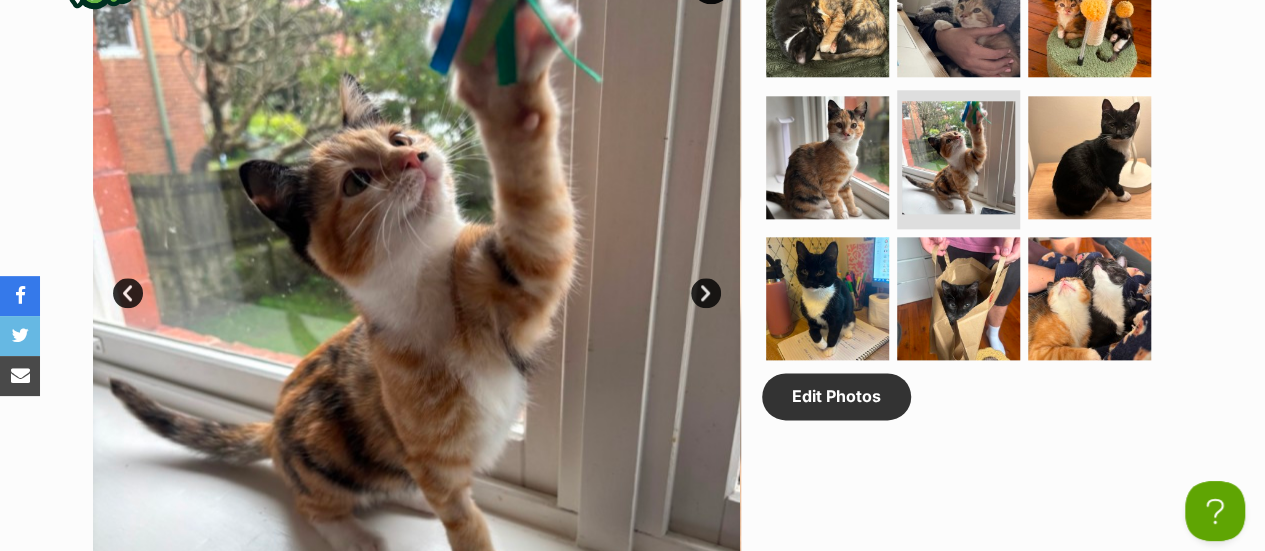 click on "Next" at bounding box center (706, 293) 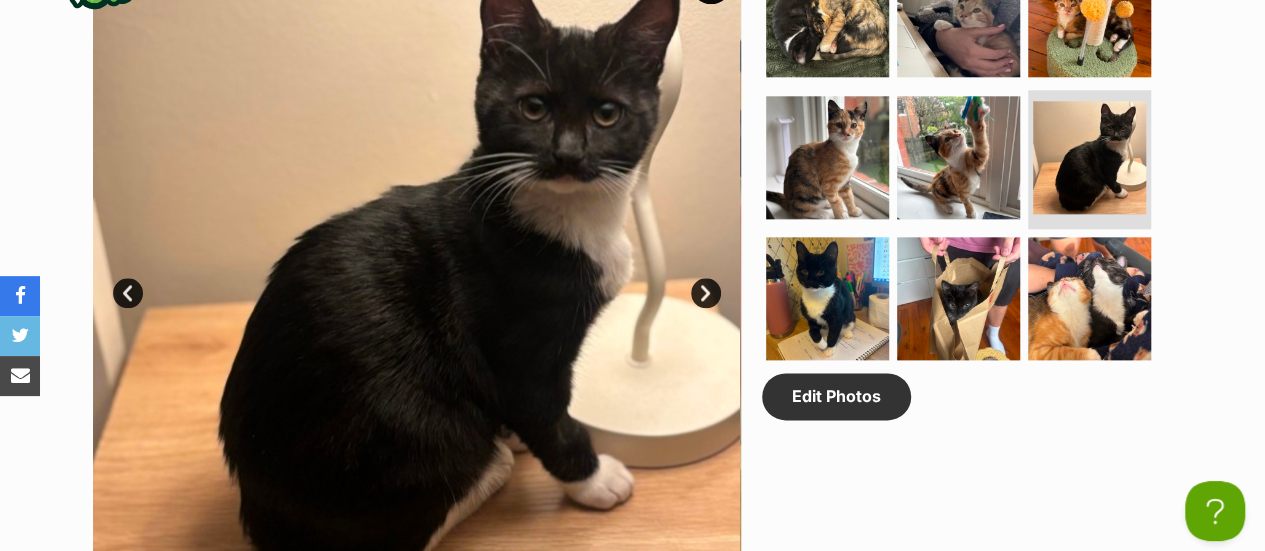 click on "Next" at bounding box center [706, 293] 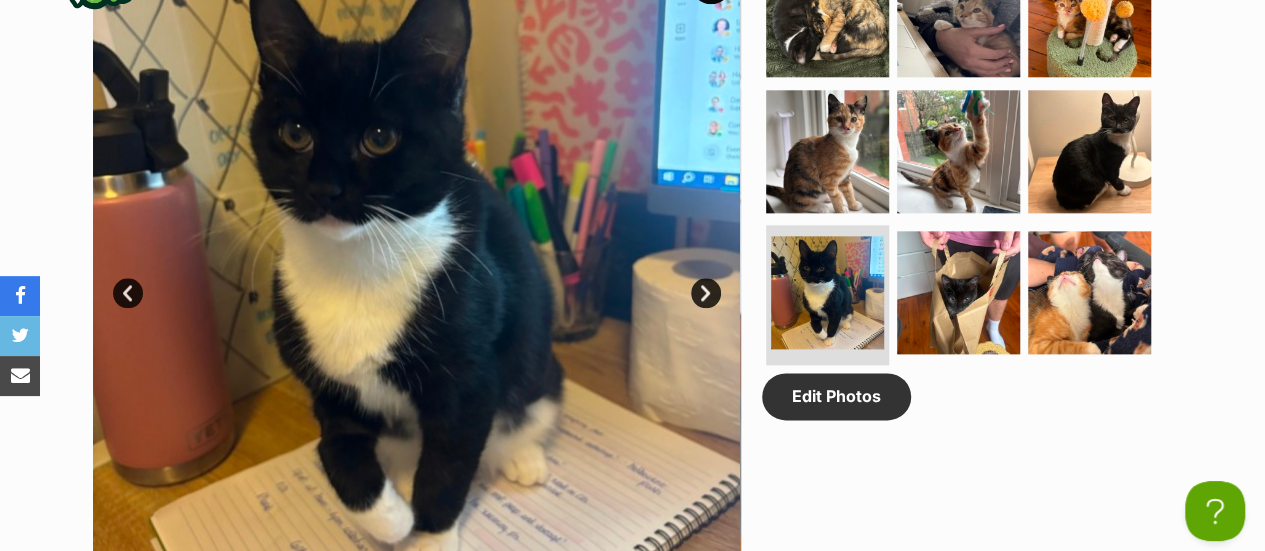 click on "Next" at bounding box center [706, 293] 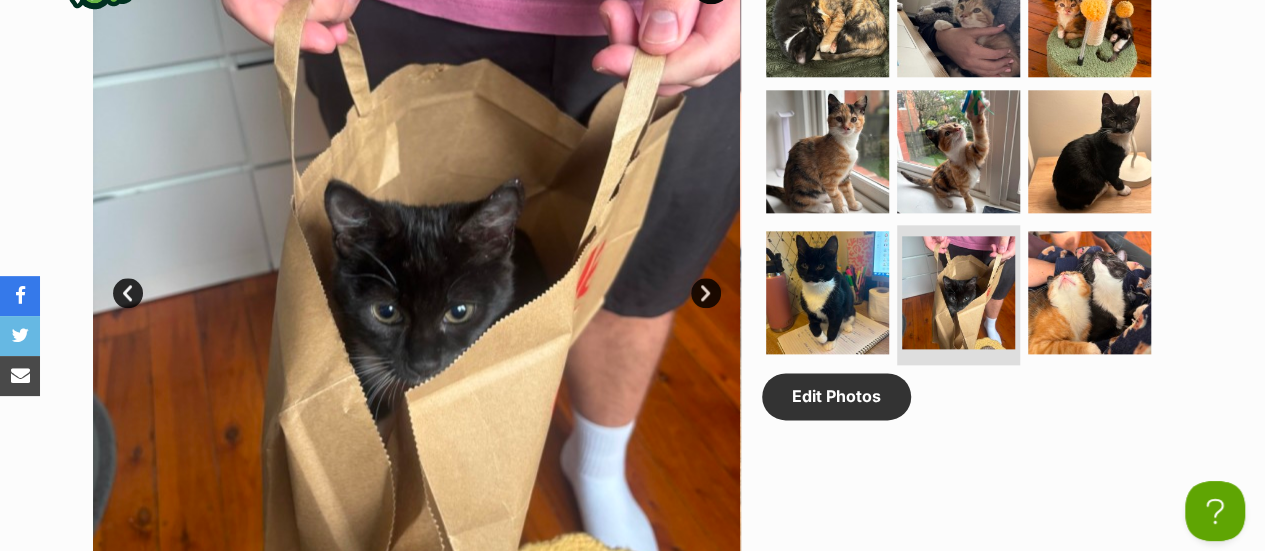 click on "Next" at bounding box center (706, 293) 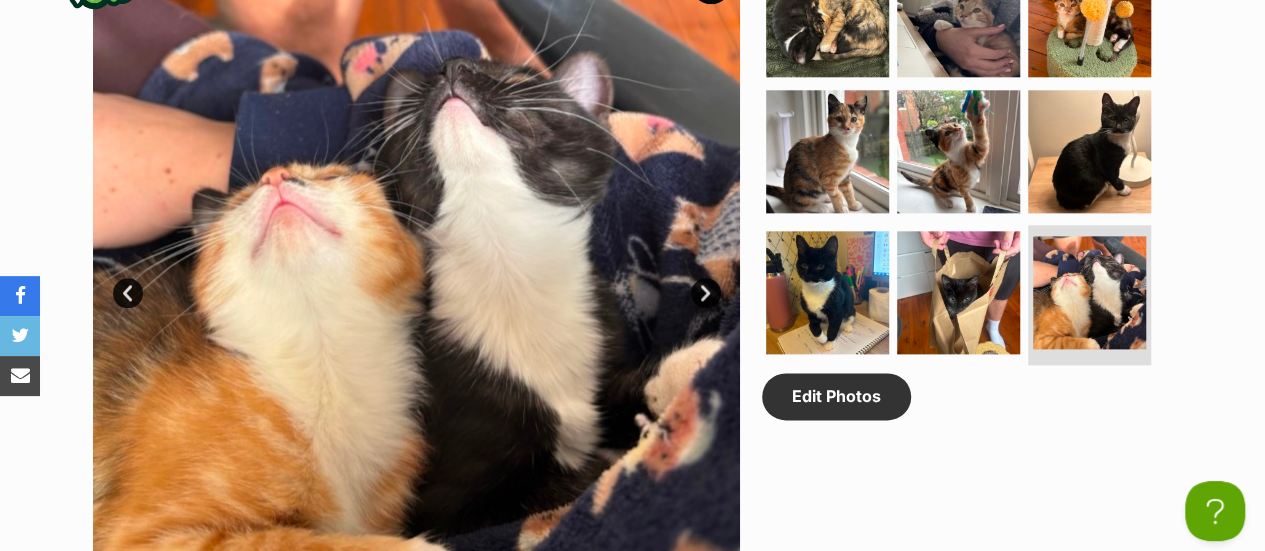 click on "Next" at bounding box center [706, 293] 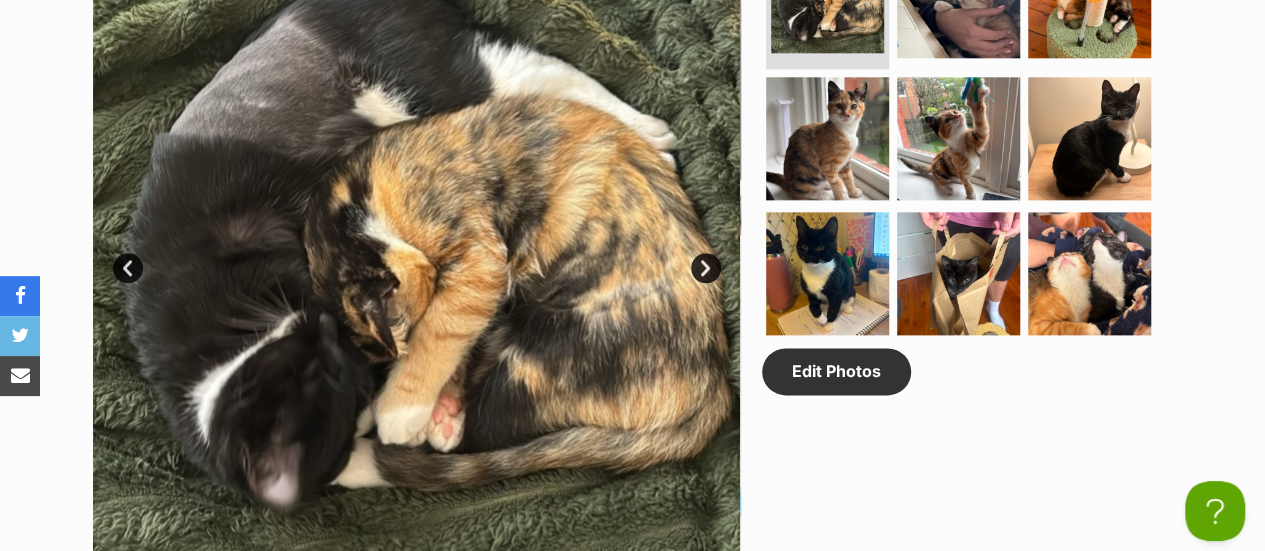 scroll, scrollTop: 1100, scrollLeft: 0, axis: vertical 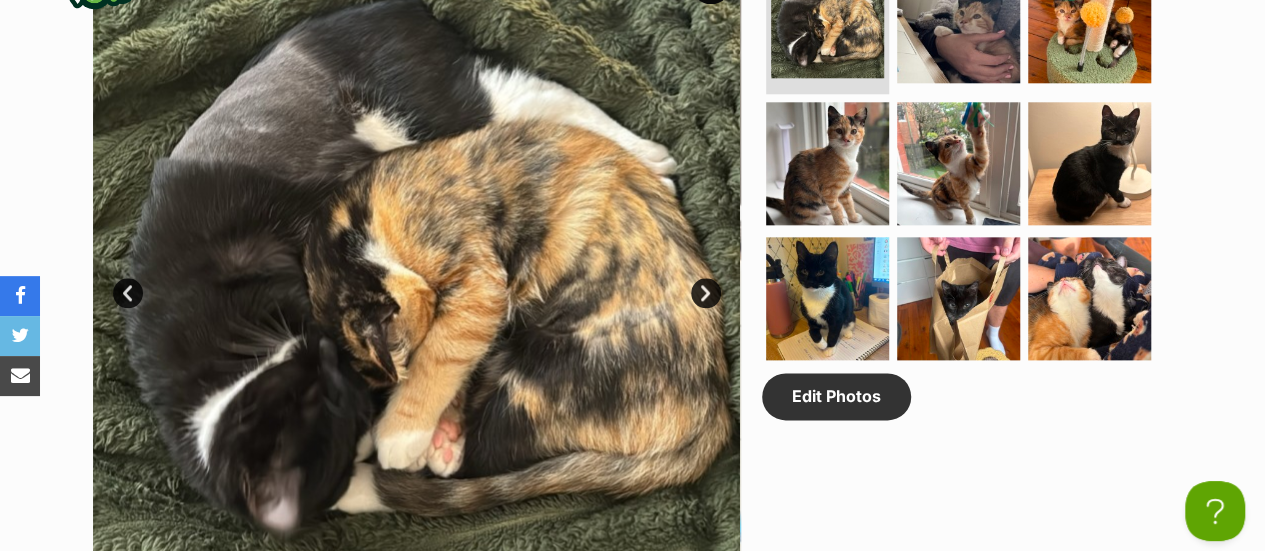 click on "Next" at bounding box center [706, 293] 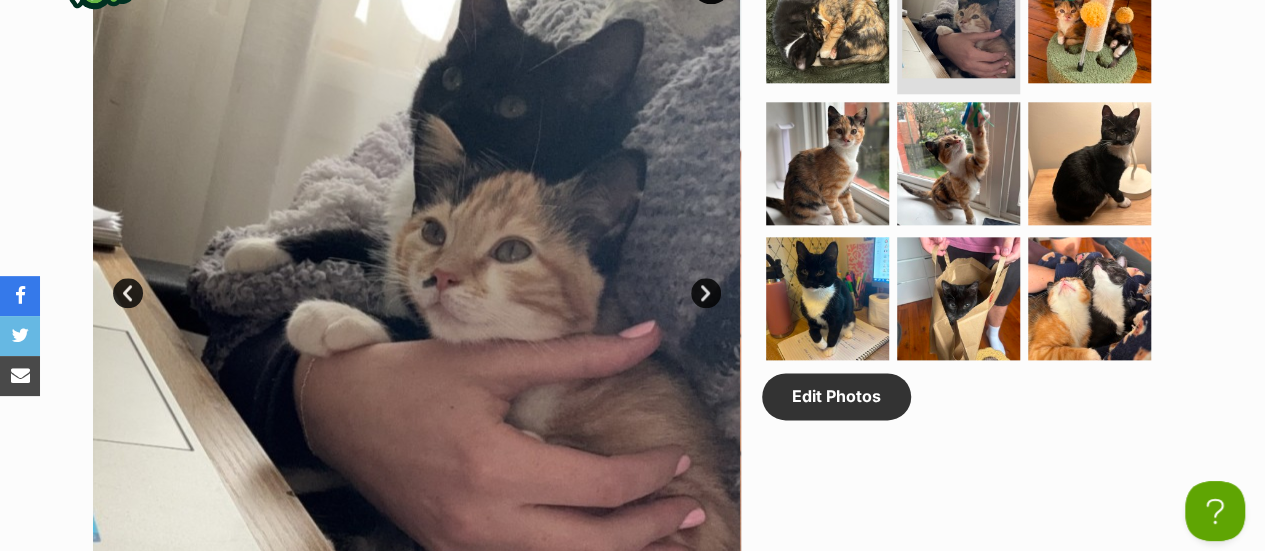 click on "Next" at bounding box center [706, 293] 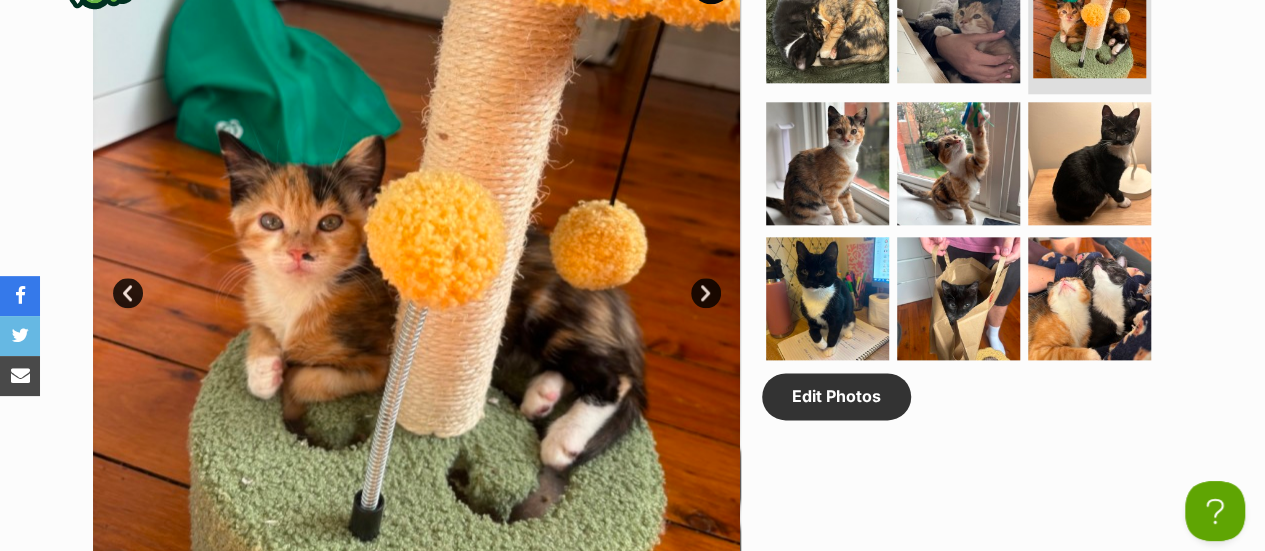 click on "Next" at bounding box center (706, 293) 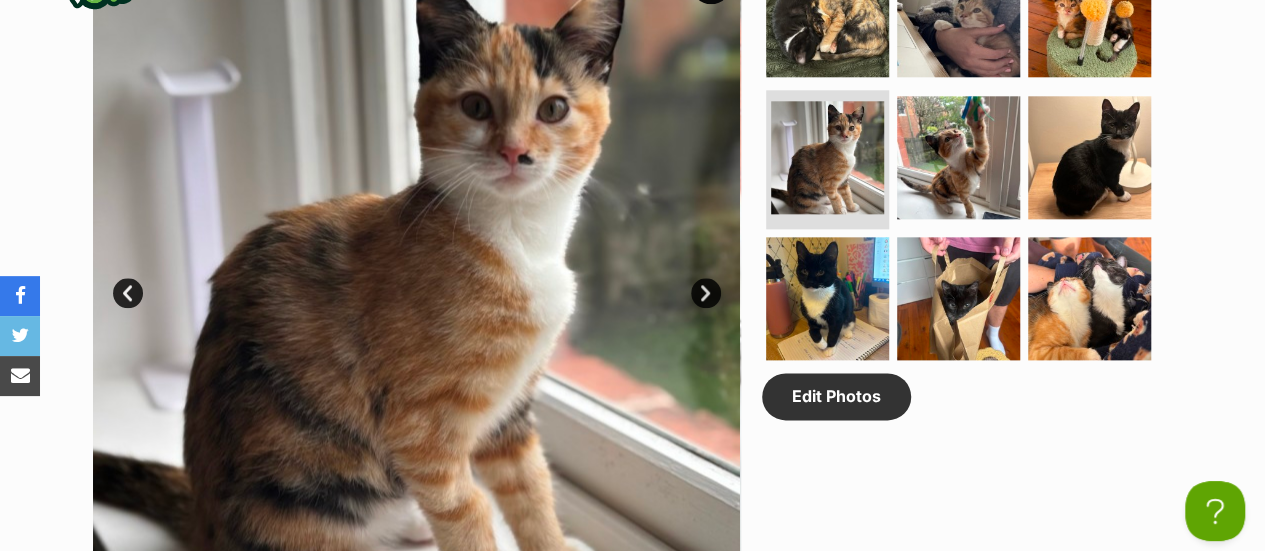 click on "Next" at bounding box center [706, 293] 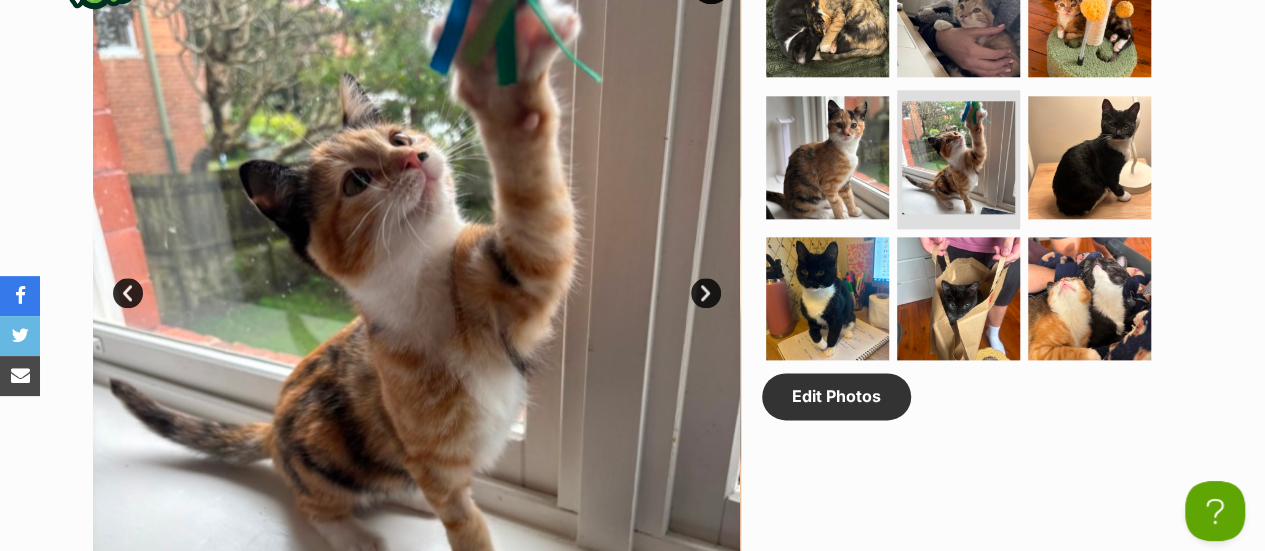 click on "Next" at bounding box center (706, 293) 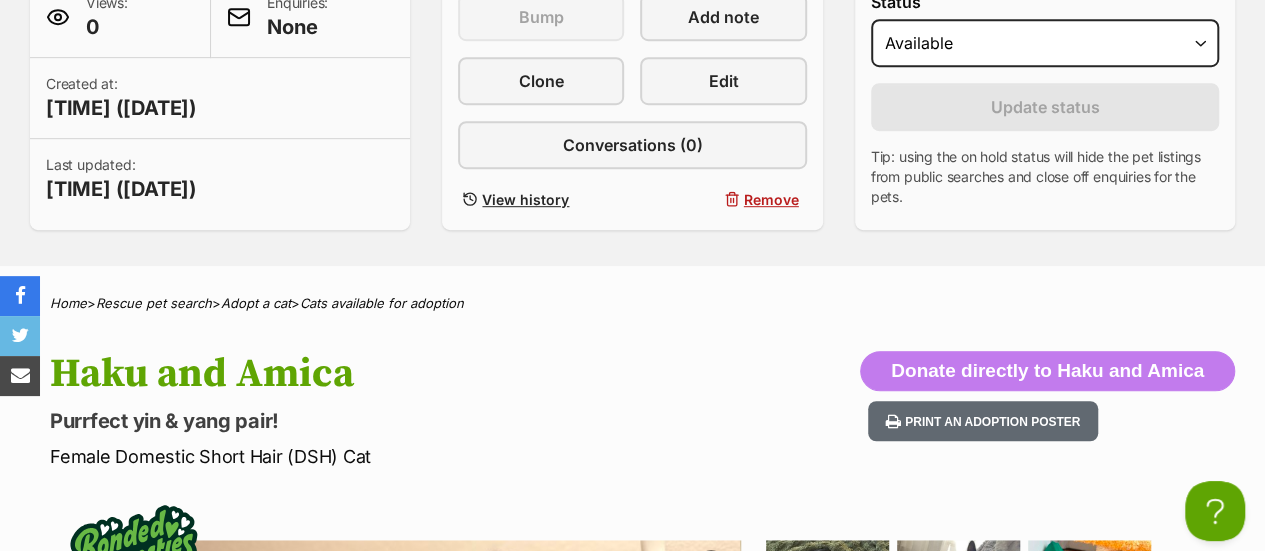 scroll, scrollTop: 500, scrollLeft: 0, axis: vertical 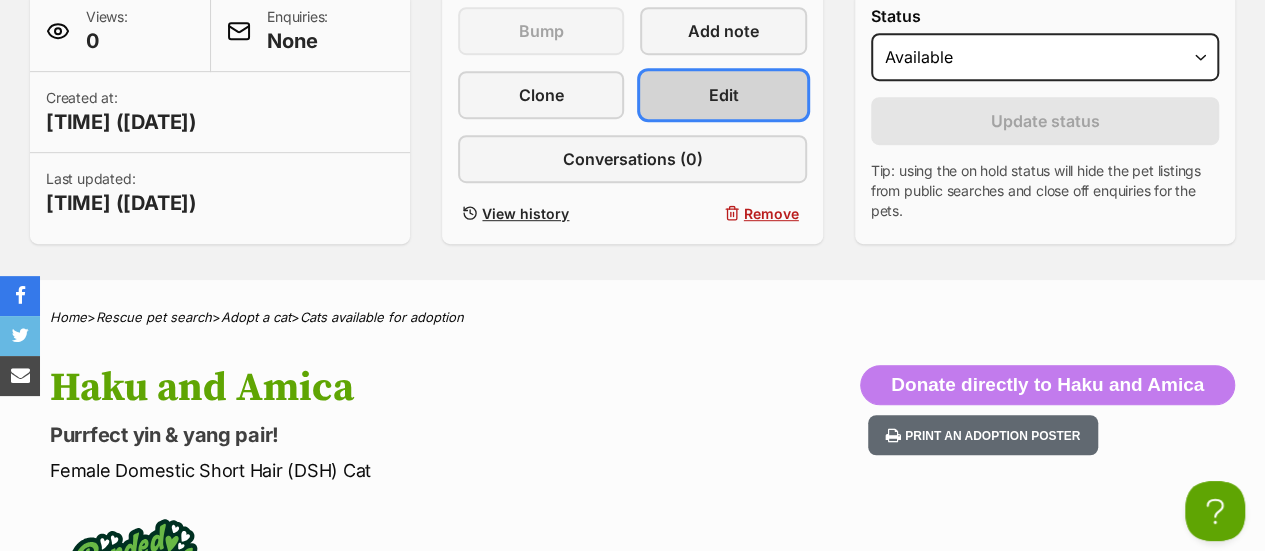 click on "Edit" at bounding box center [724, 95] 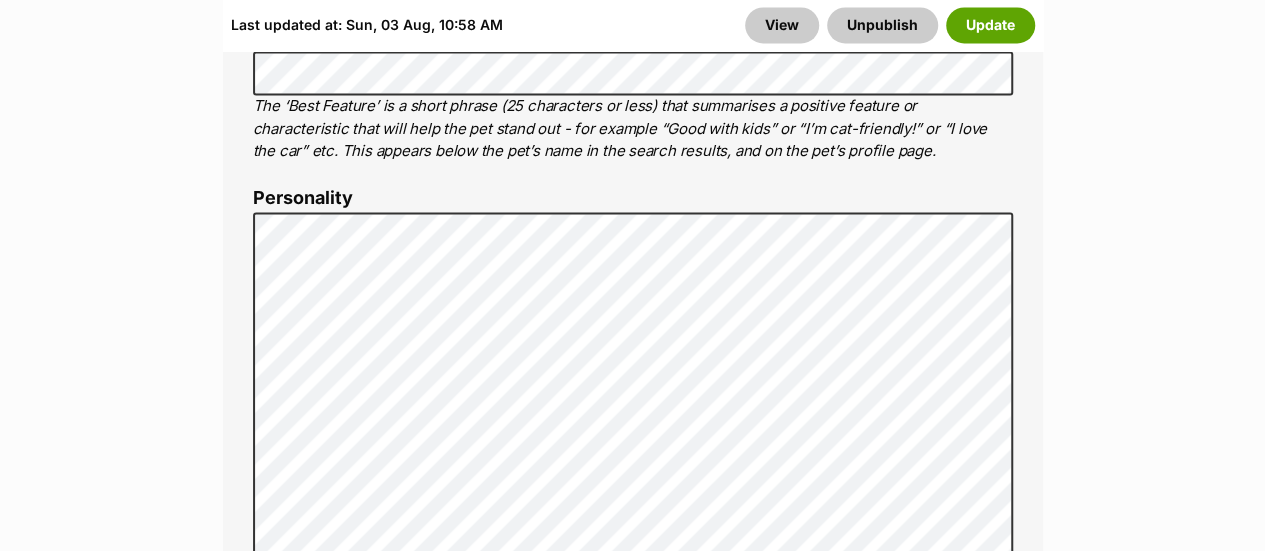 scroll, scrollTop: 1600, scrollLeft: 0, axis: vertical 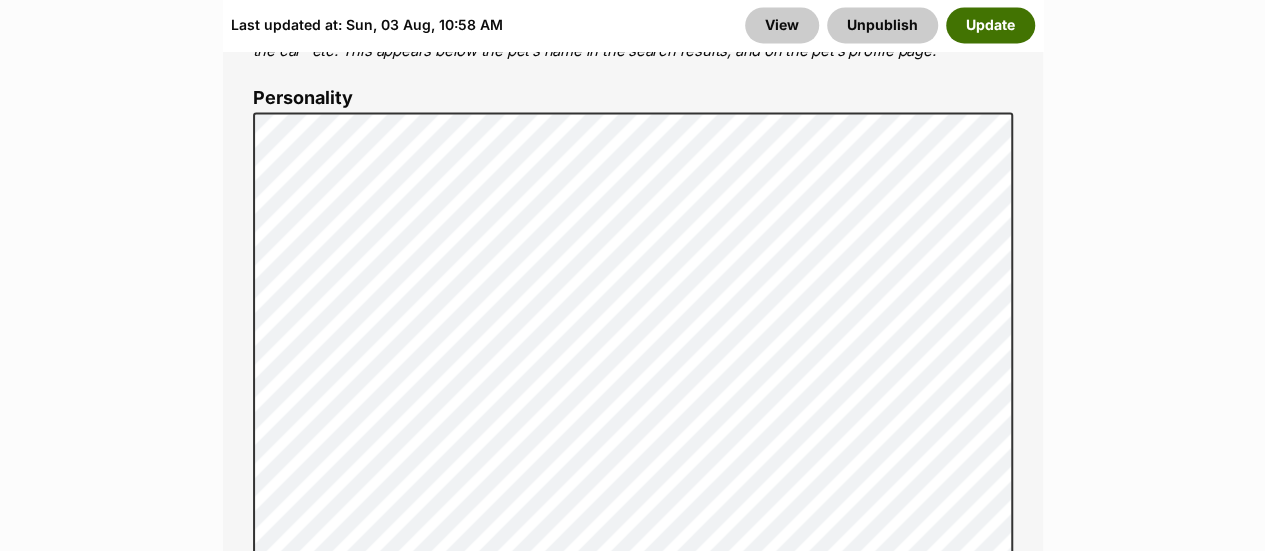 click on "Update" at bounding box center [990, 25] 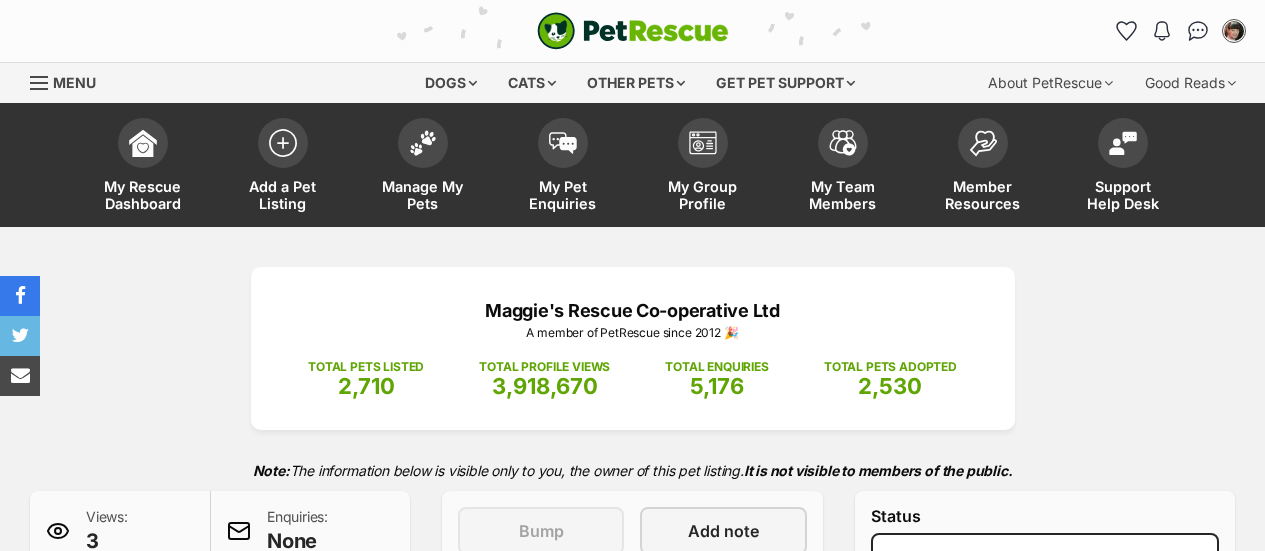 scroll, scrollTop: 0, scrollLeft: 0, axis: both 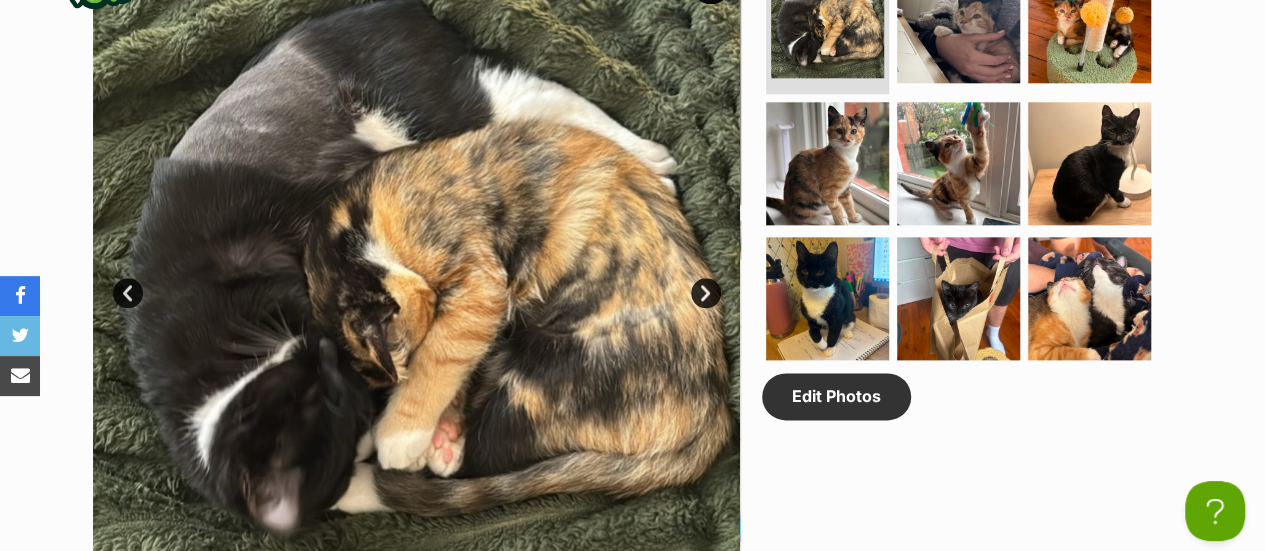 click on "Next" at bounding box center (706, 293) 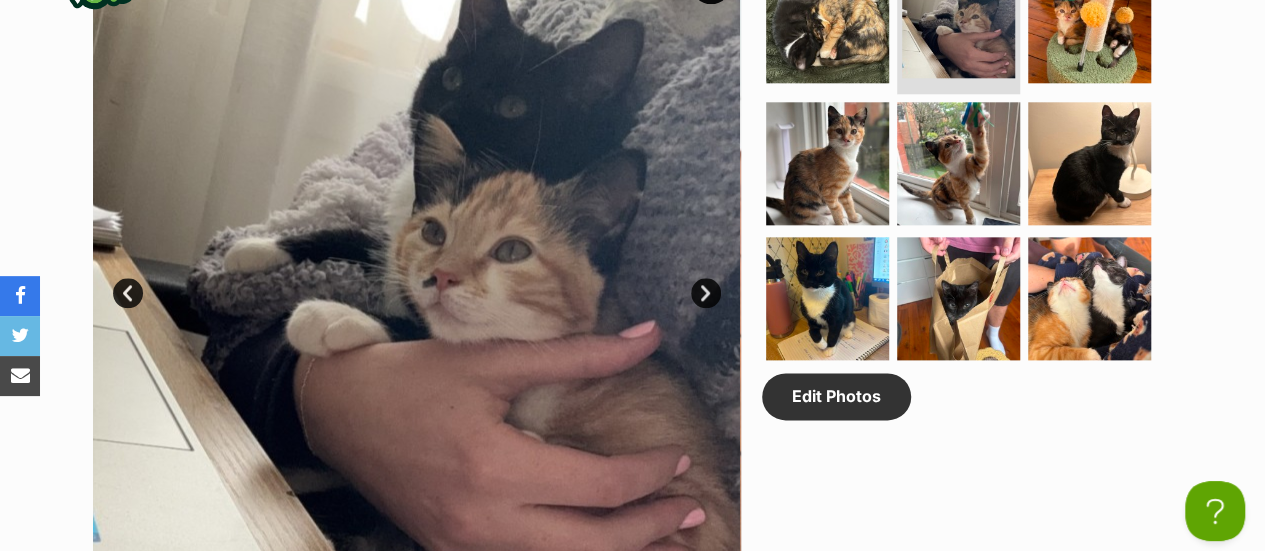 click on "Next" at bounding box center (706, 293) 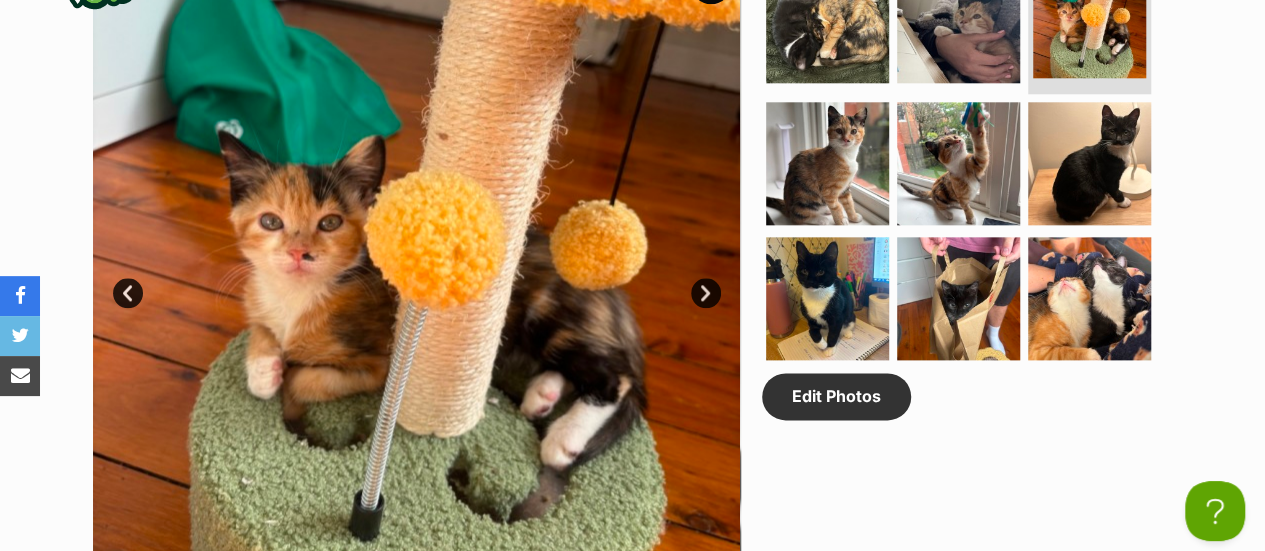 click on "Next" at bounding box center (706, 293) 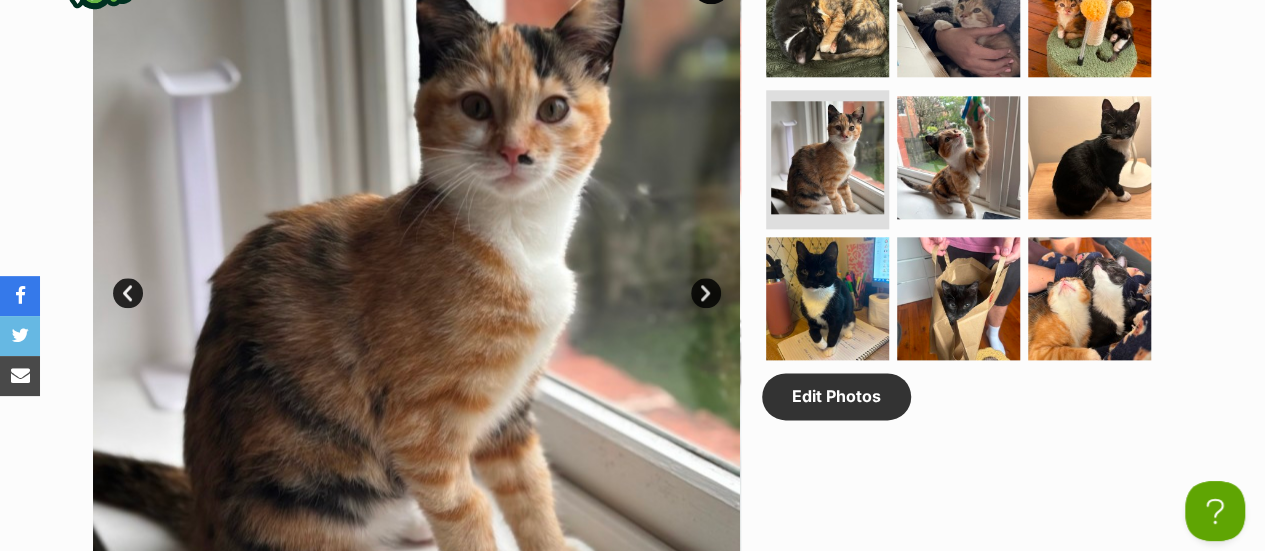 click on "Next" at bounding box center [706, 293] 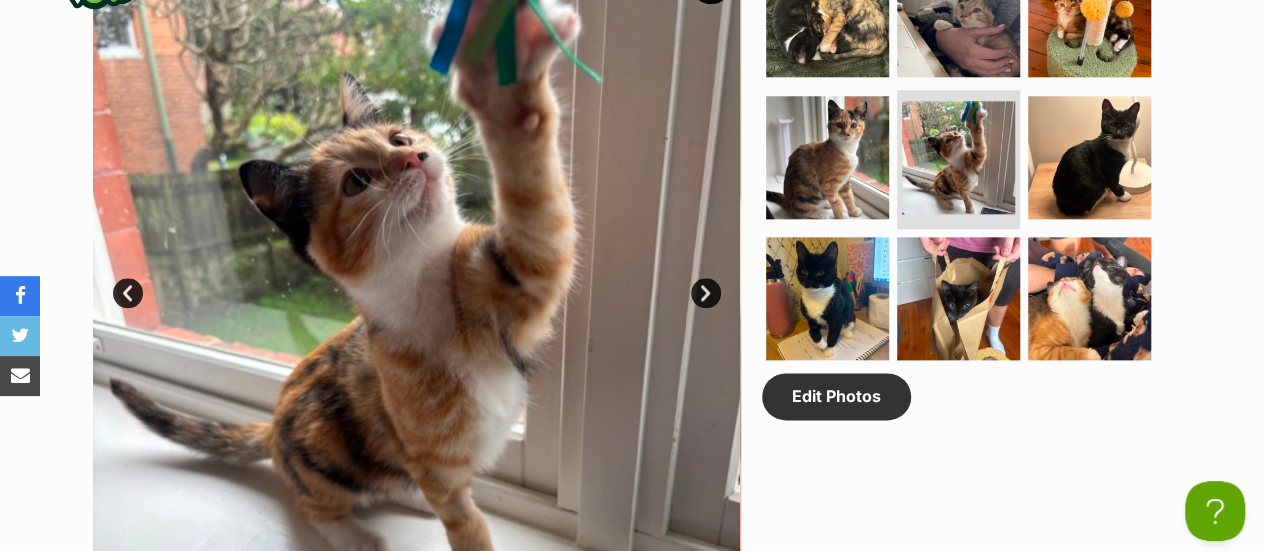 click on "Next" at bounding box center [706, 293] 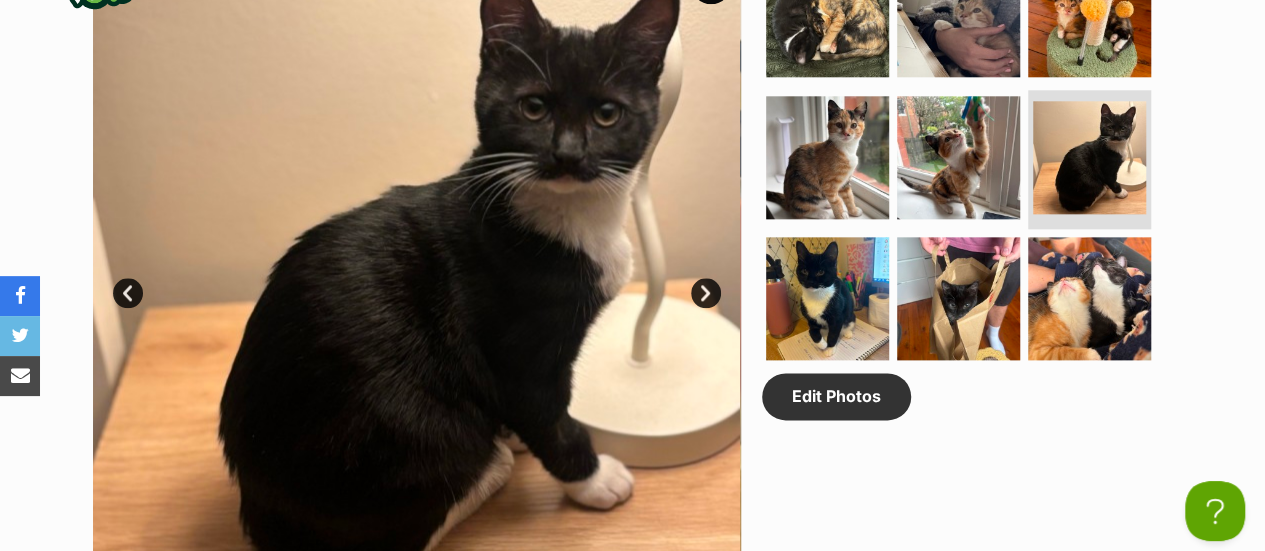 click on "Next" at bounding box center [706, 293] 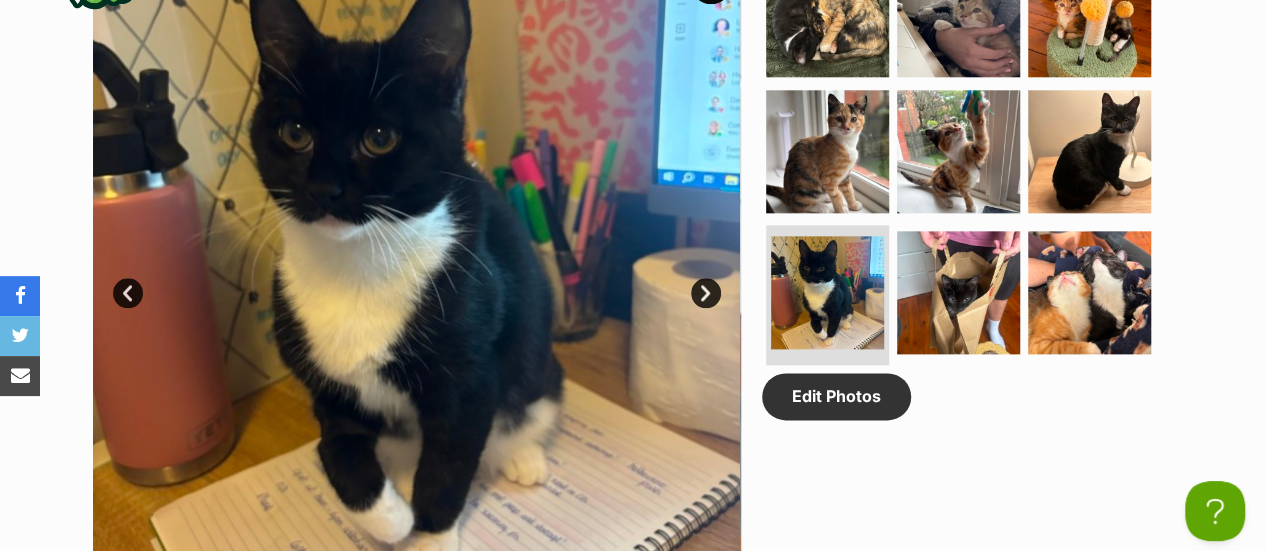 click on "Next" at bounding box center (706, 293) 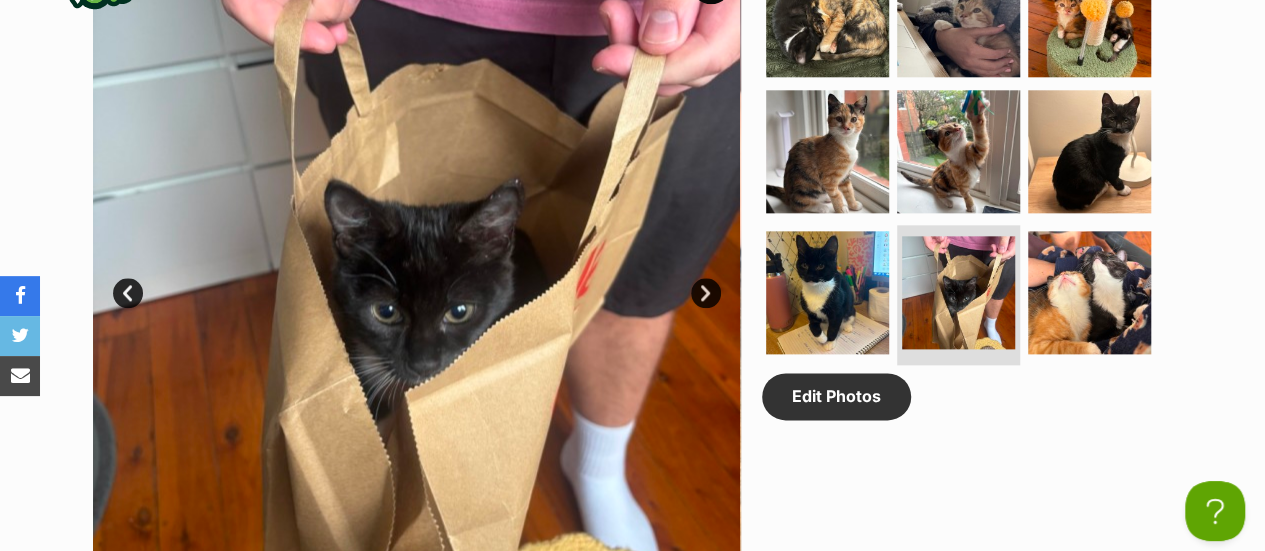 click on "Next" at bounding box center [706, 293] 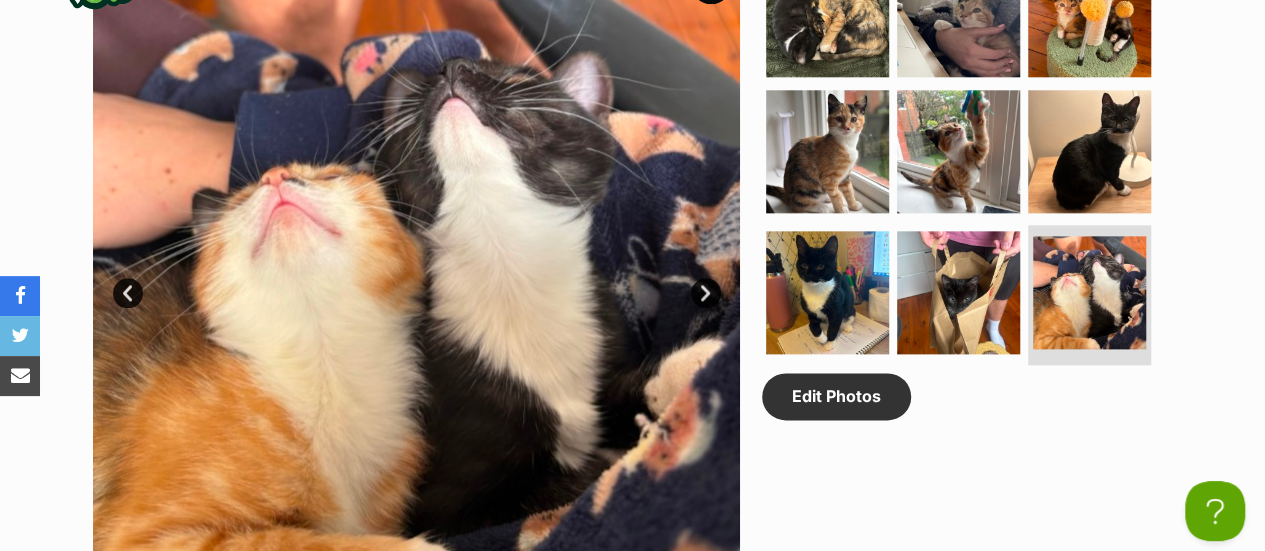click on "Next" at bounding box center (706, 293) 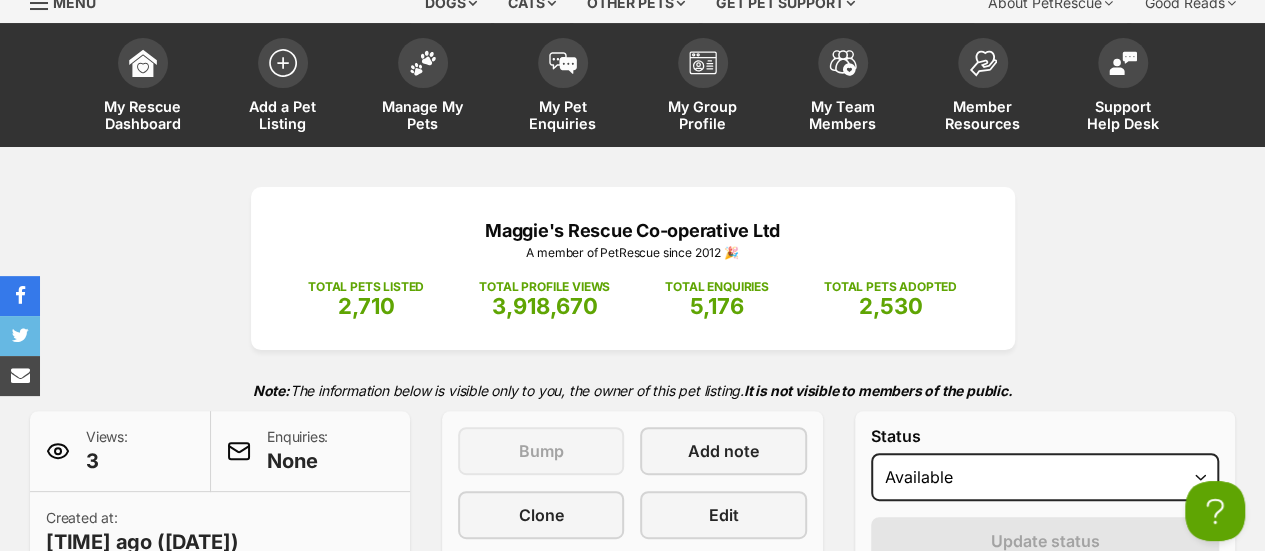scroll, scrollTop: 0, scrollLeft: 0, axis: both 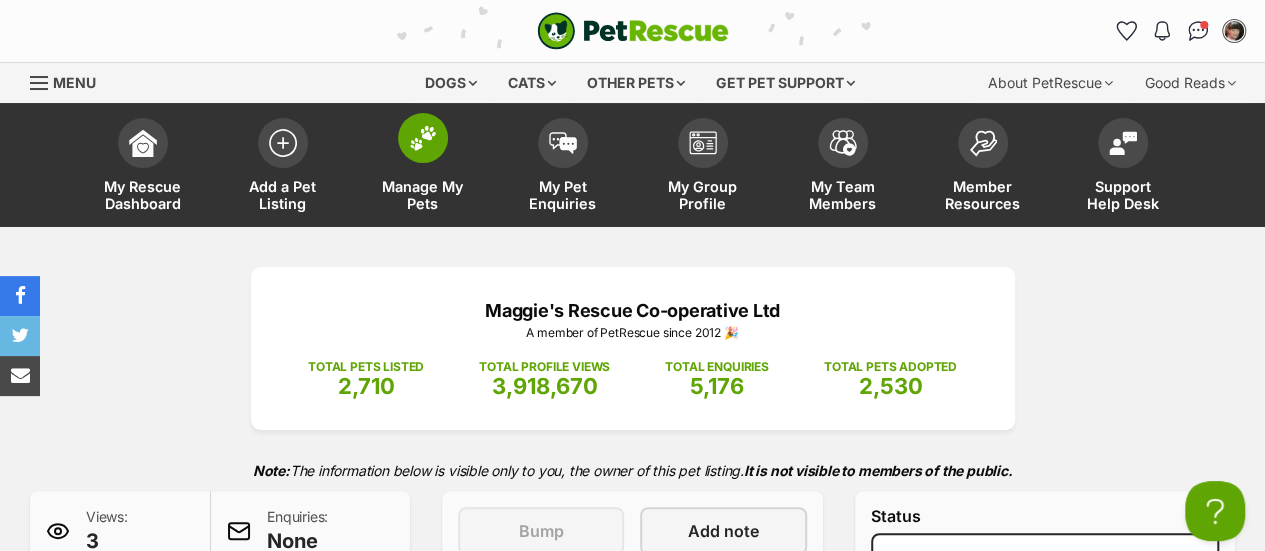 click on "Manage My Pets" at bounding box center [423, 195] 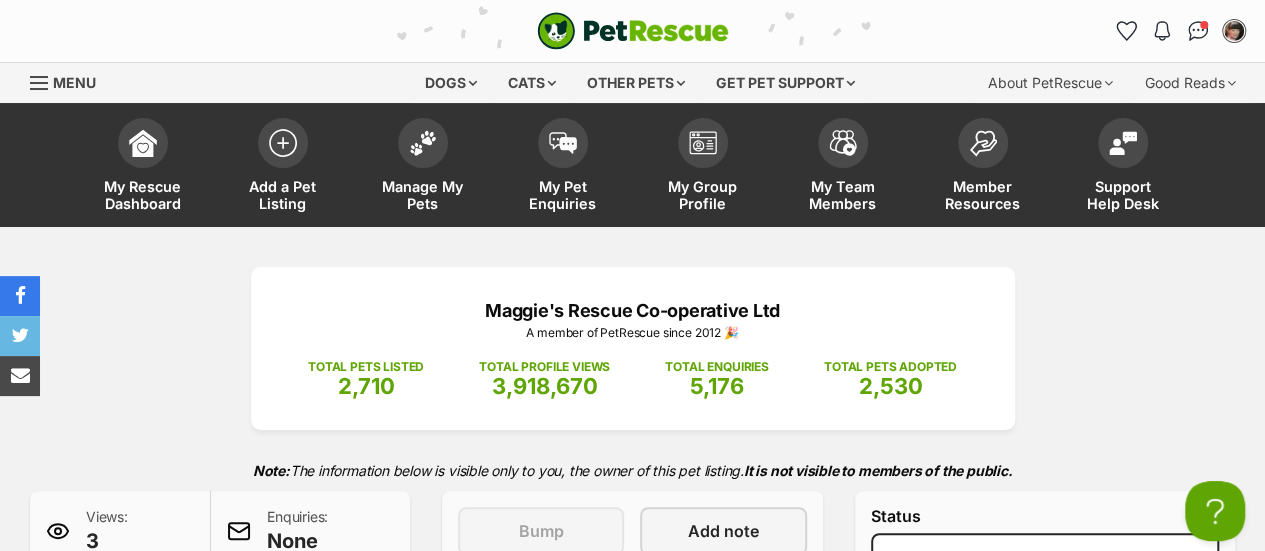 scroll, scrollTop: 113, scrollLeft: 0, axis: vertical 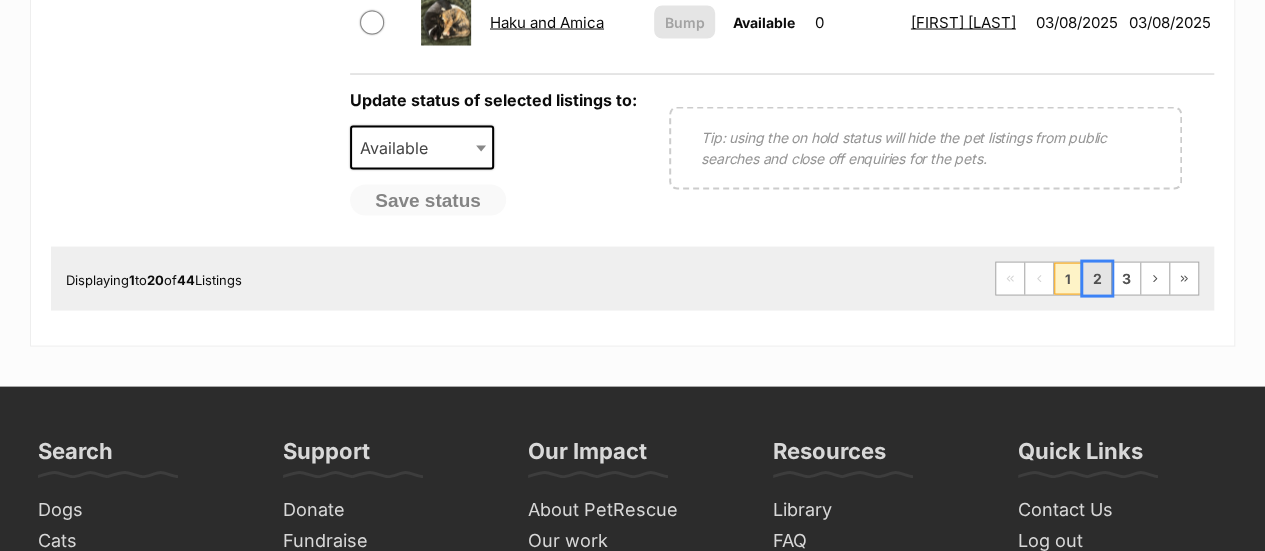 click on "2" at bounding box center (1097, 279) 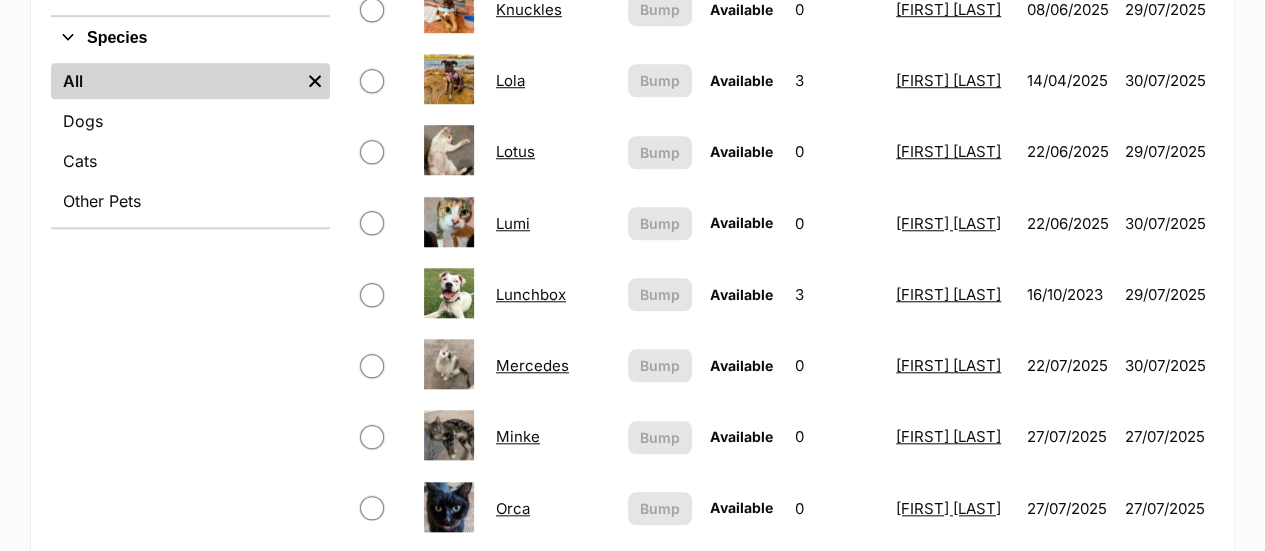 scroll, scrollTop: 1000, scrollLeft: 0, axis: vertical 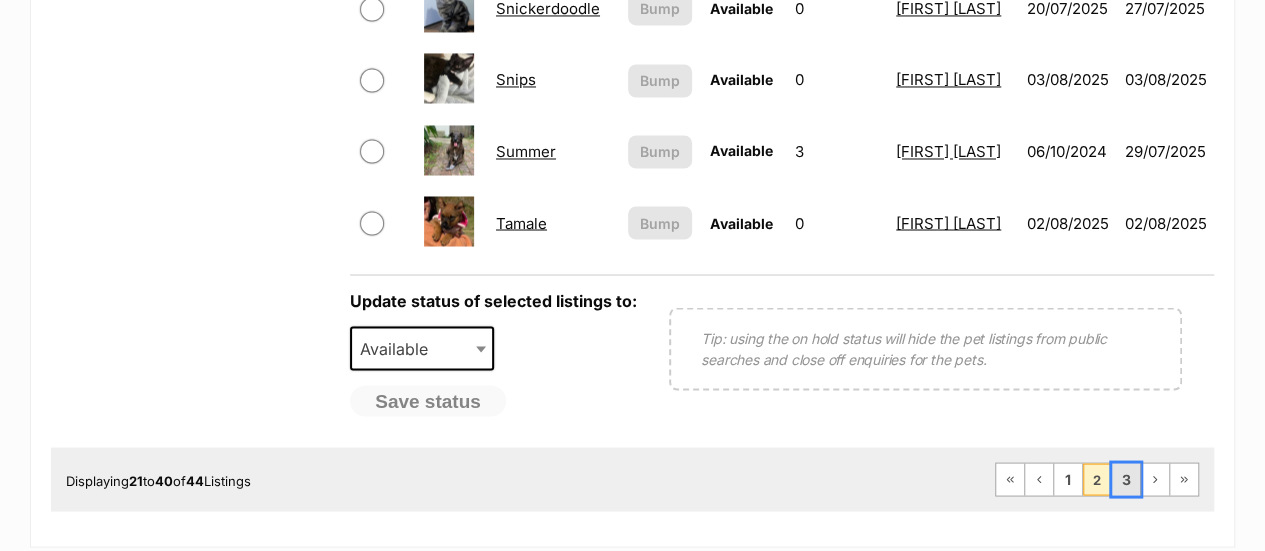 click on "3" at bounding box center (1126, 479) 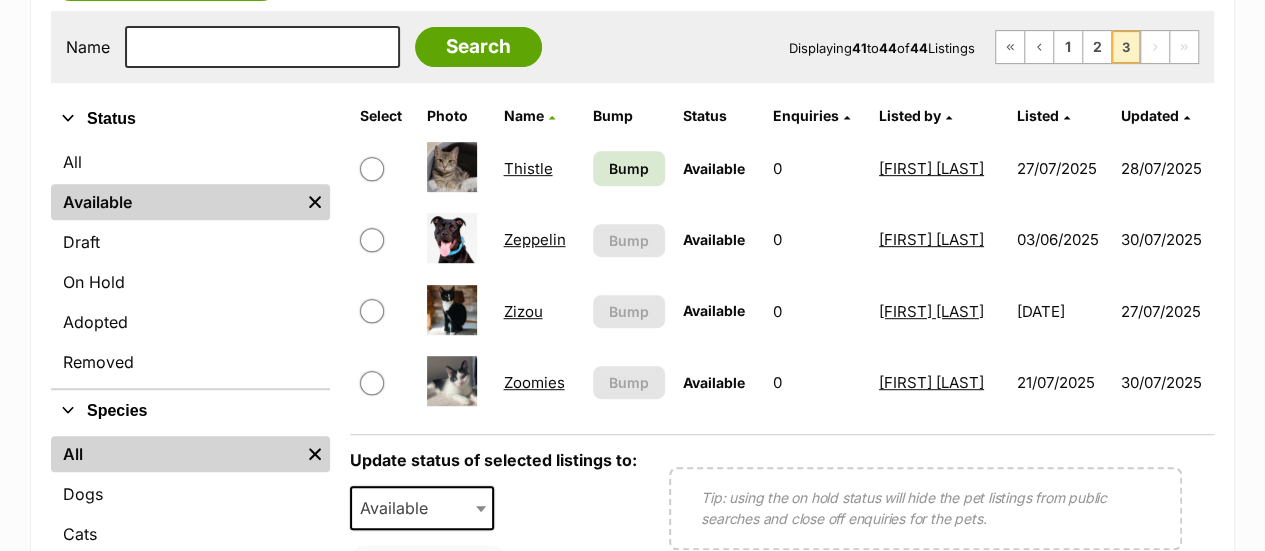 scroll, scrollTop: 400, scrollLeft: 0, axis: vertical 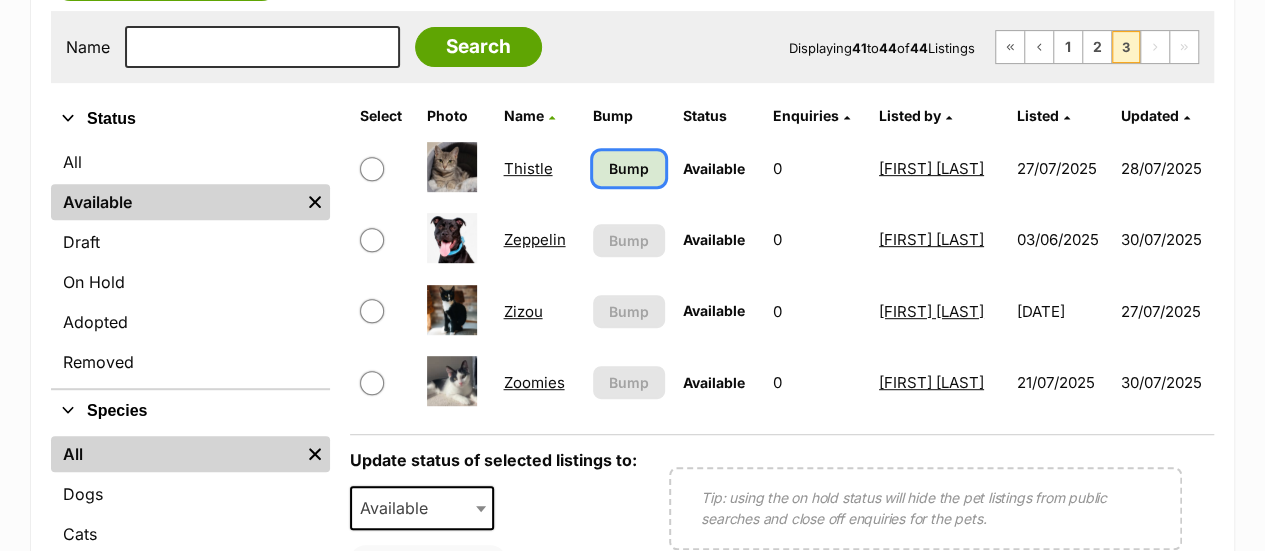 click on "Bump" at bounding box center [629, 168] 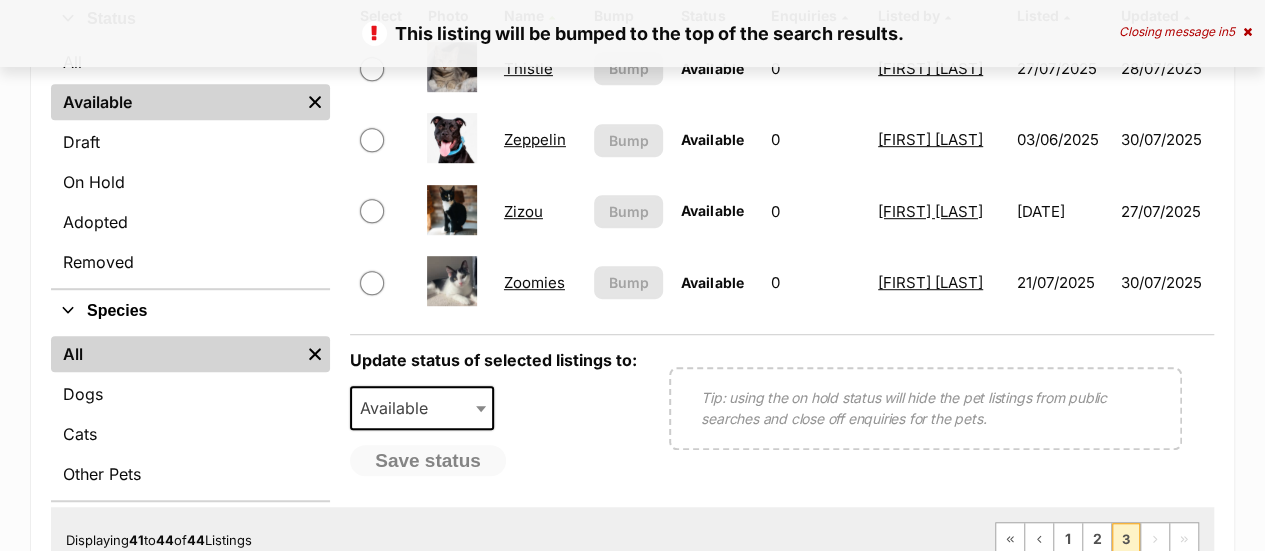 scroll, scrollTop: 0, scrollLeft: 0, axis: both 